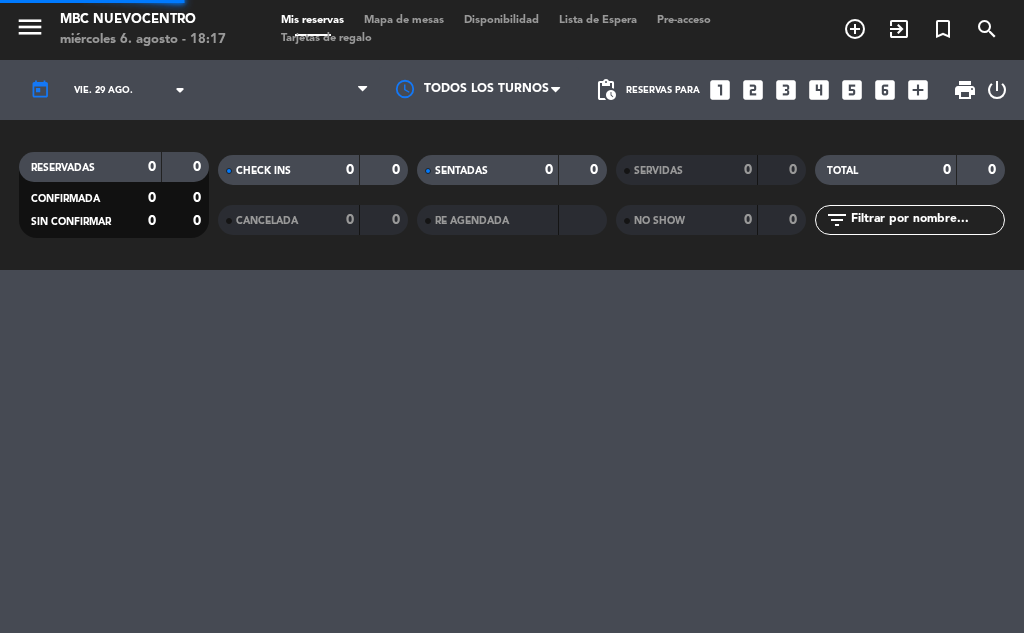 scroll, scrollTop: 0, scrollLeft: 0, axis: both 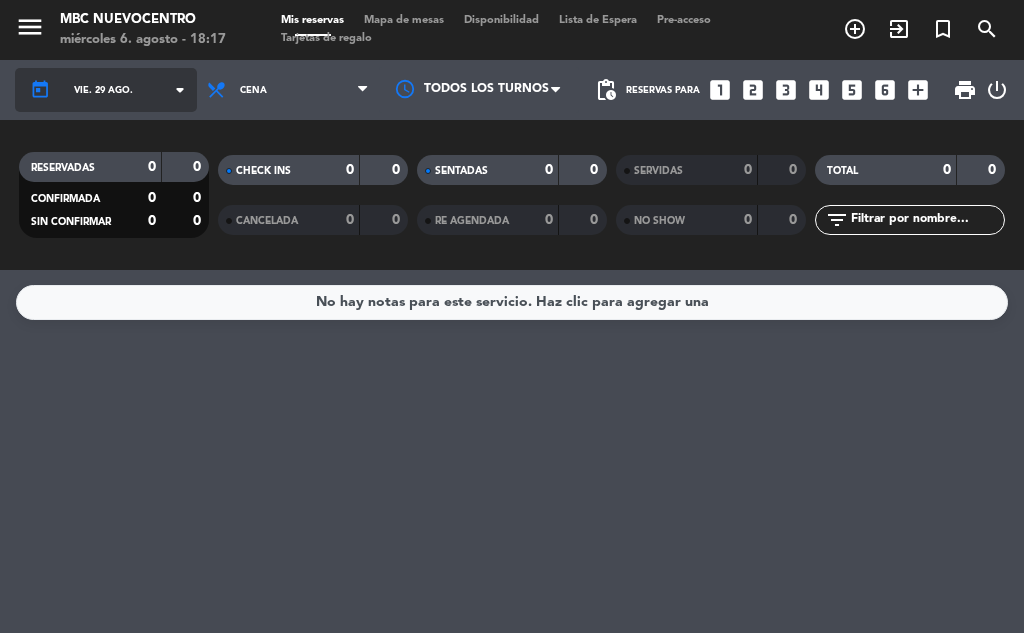 click on "vie. 29 ago." 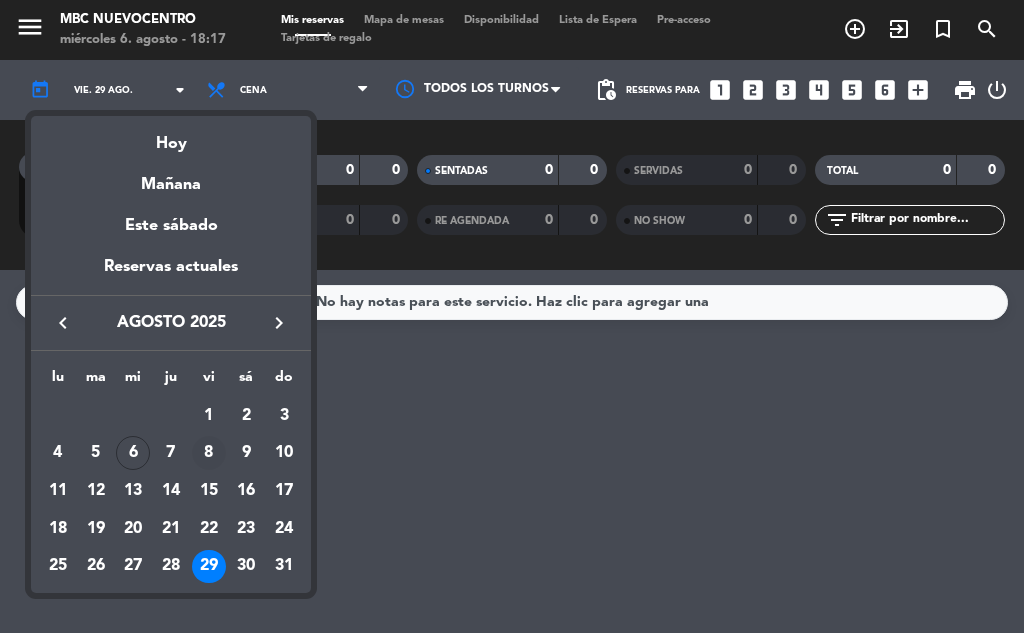 click on "8" at bounding box center [209, 453] 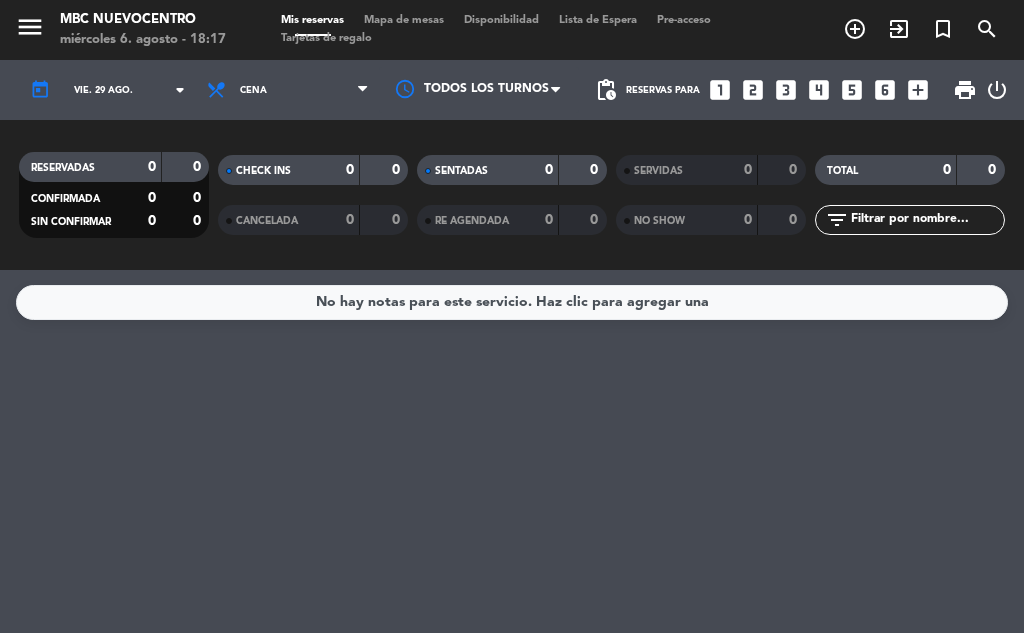 type on "vie. 8 ago." 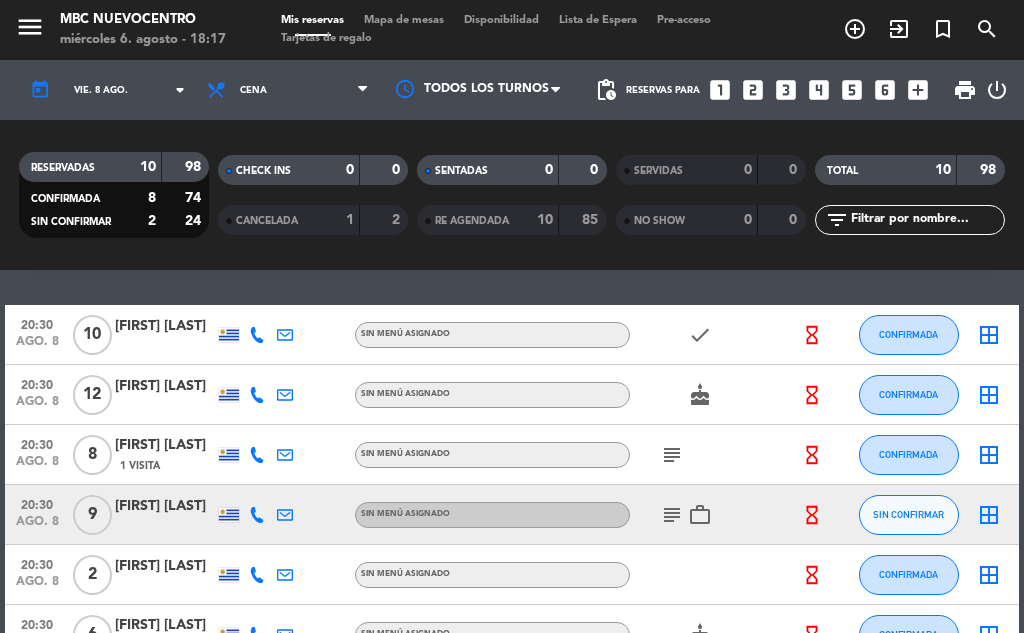 scroll, scrollTop: 0, scrollLeft: 0, axis: both 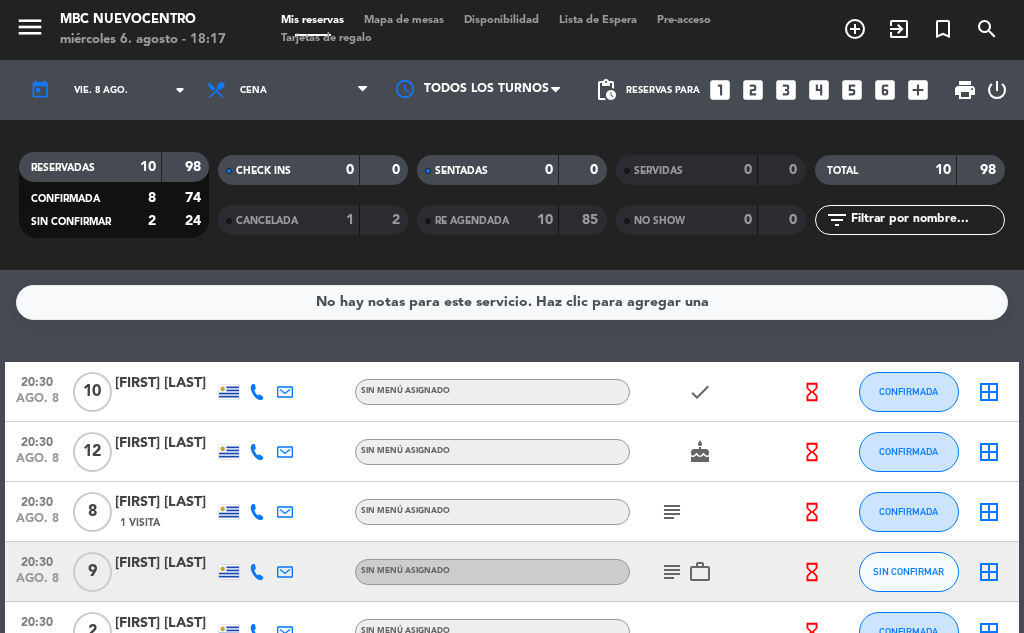 click on "Lista de Espera" at bounding box center [598, 20] 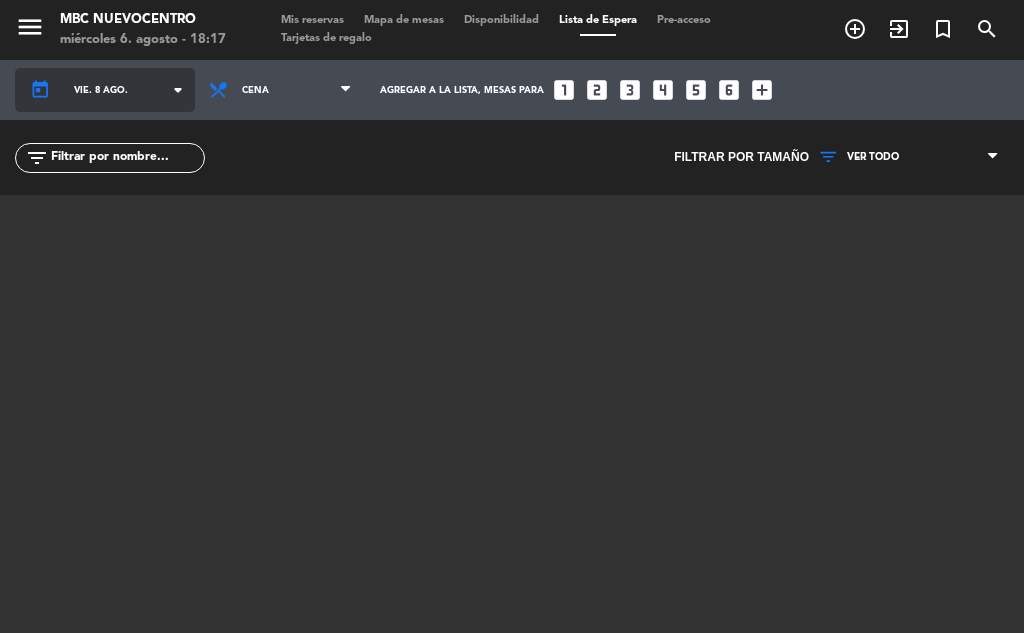click on "vie. 8 ago." 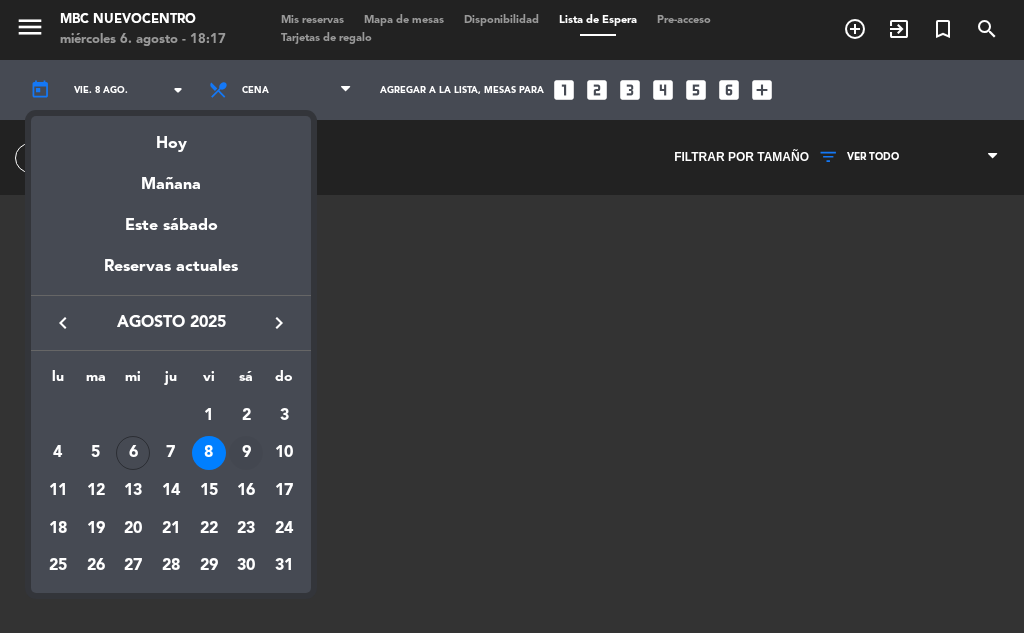 click on "9" at bounding box center [246, 453] 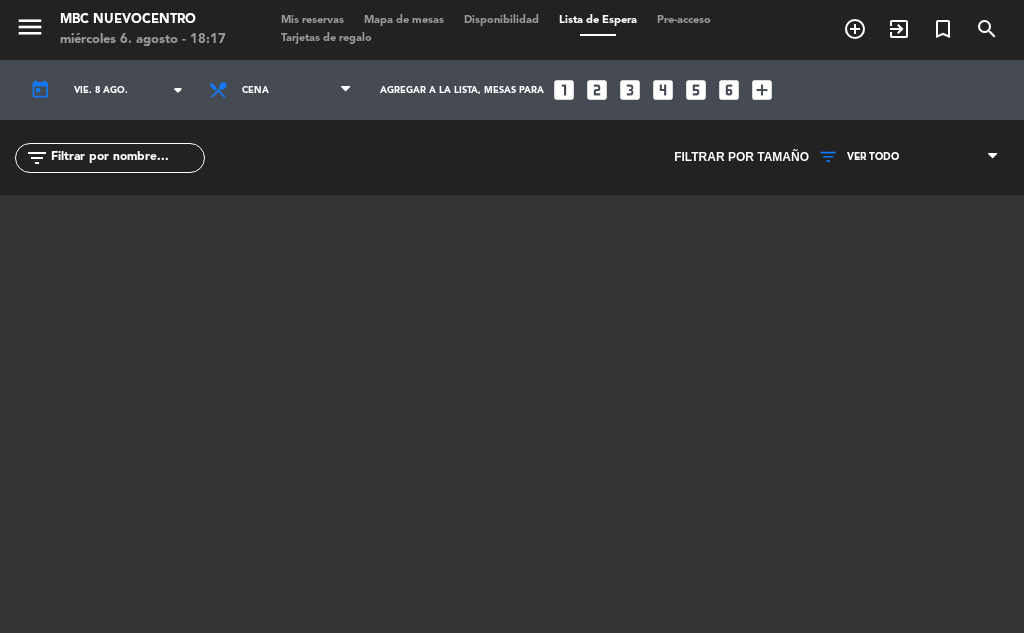 type on "sáb. 9 ago." 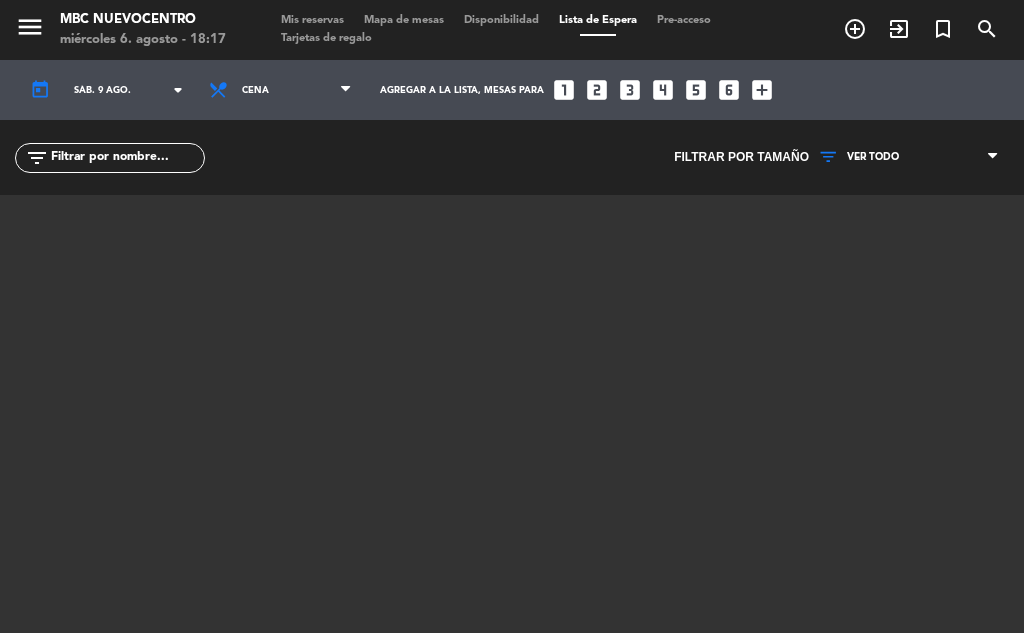 click on "Mis reservas" at bounding box center (312, 20) 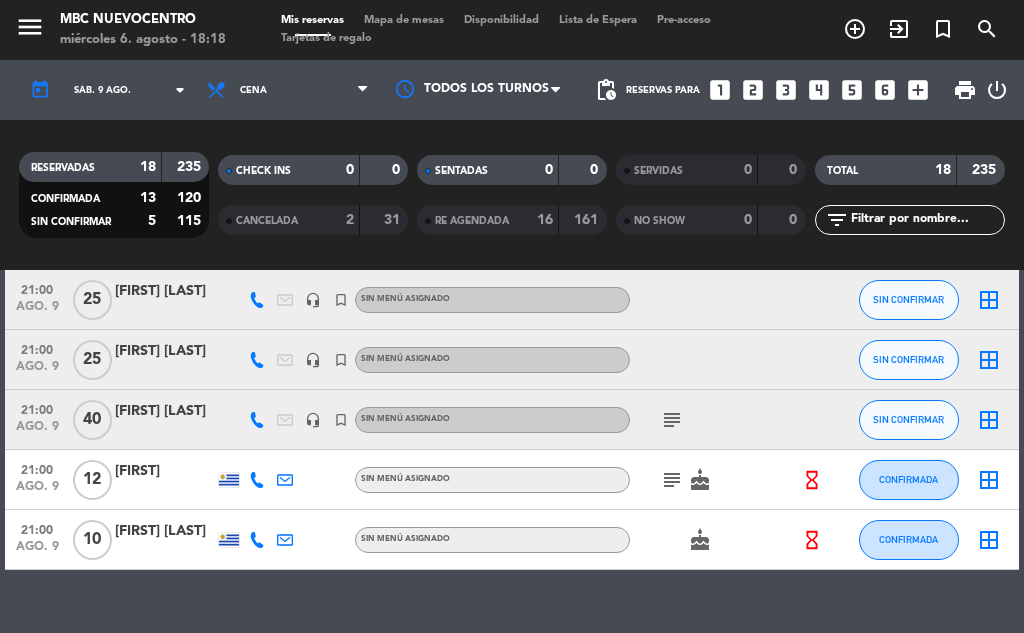 scroll, scrollTop: 400, scrollLeft: 0, axis: vertical 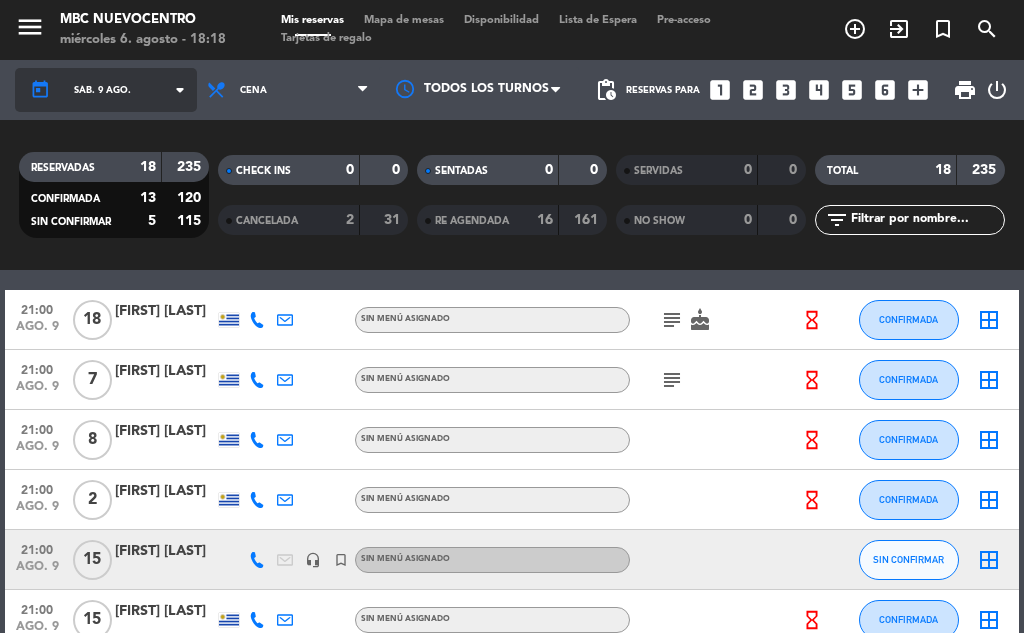 click on "sáb. 9 ago." 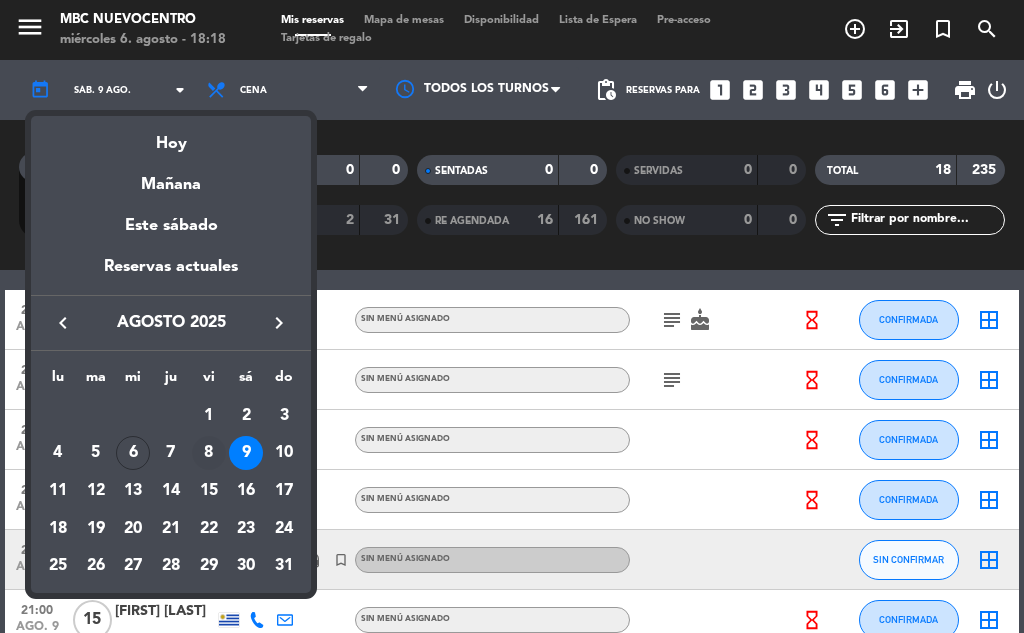 click on "8" at bounding box center [209, 453] 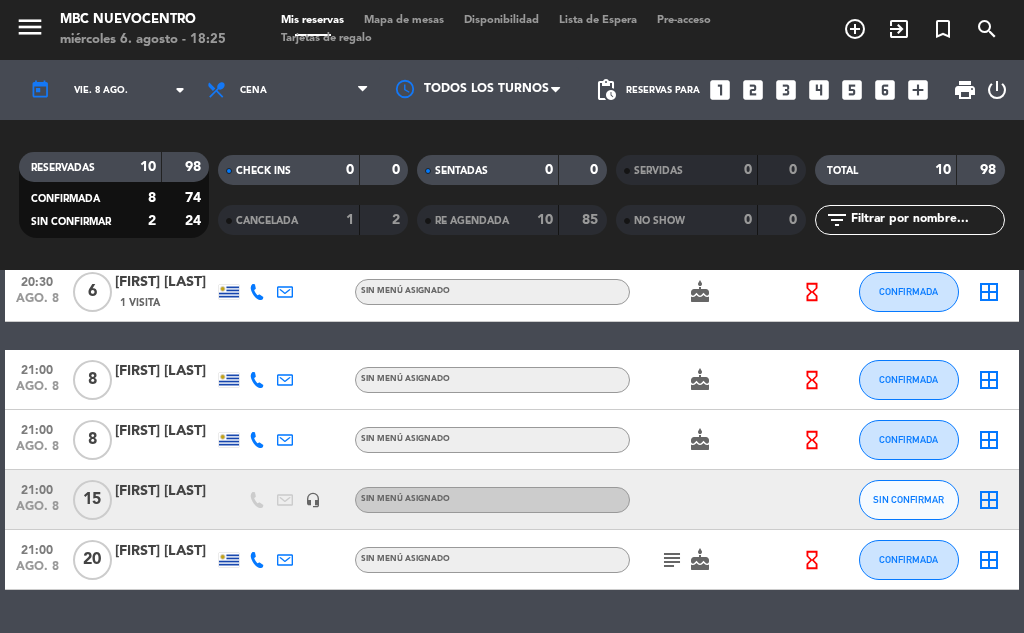 scroll, scrollTop: 100, scrollLeft: 0, axis: vertical 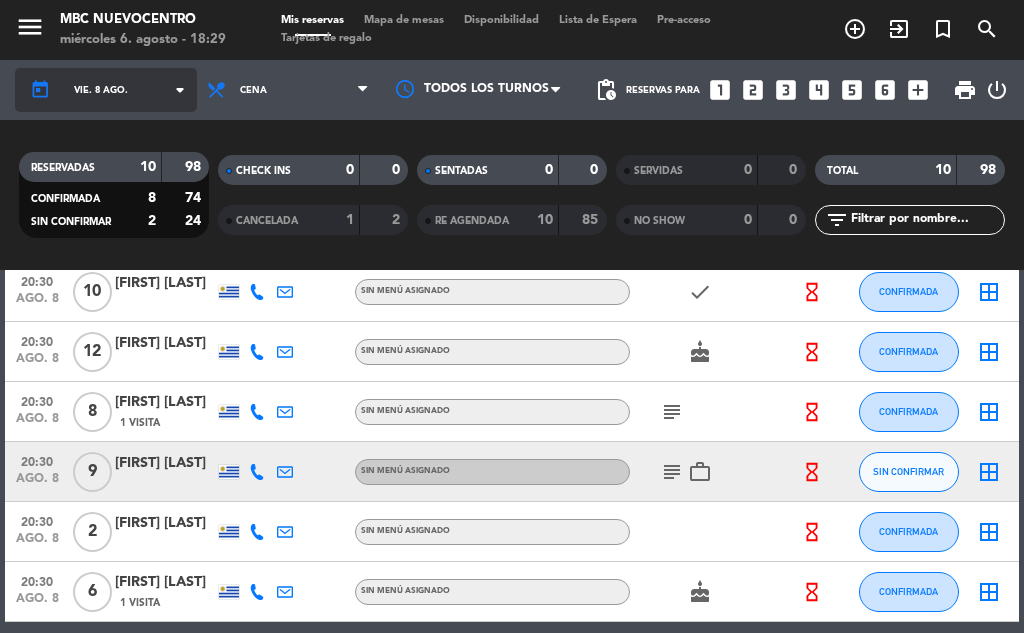 click on "vie. 8 ago." 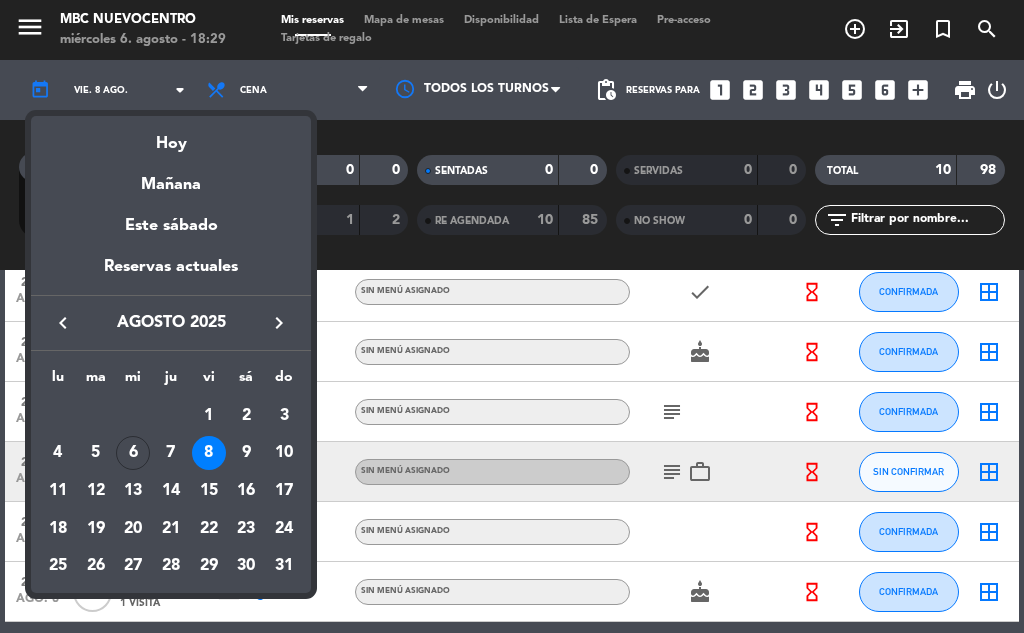 click on "9" at bounding box center (246, 453) 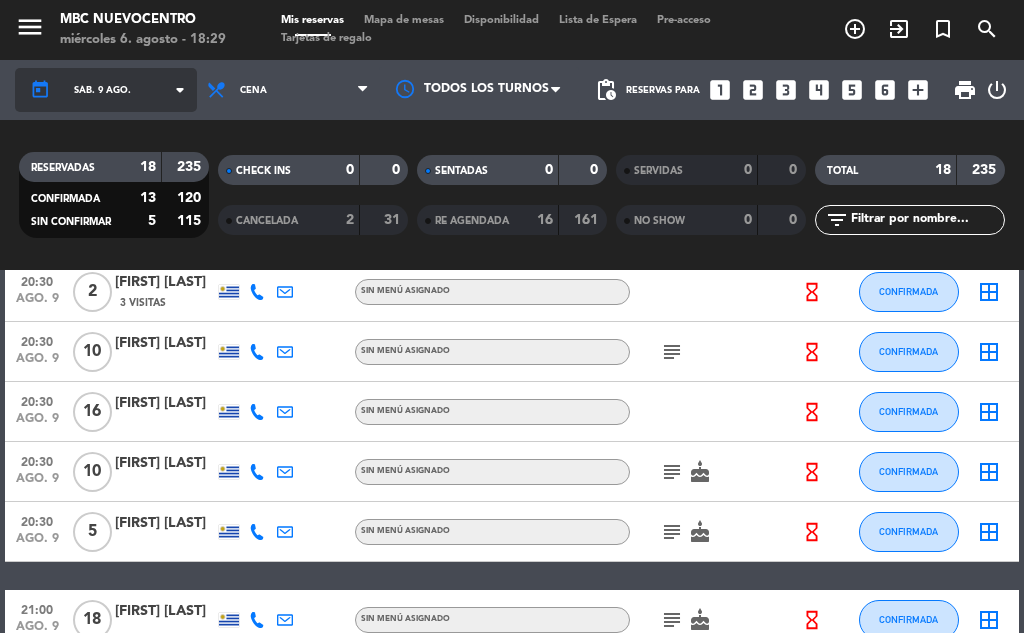 click on "sáb. 9 ago." 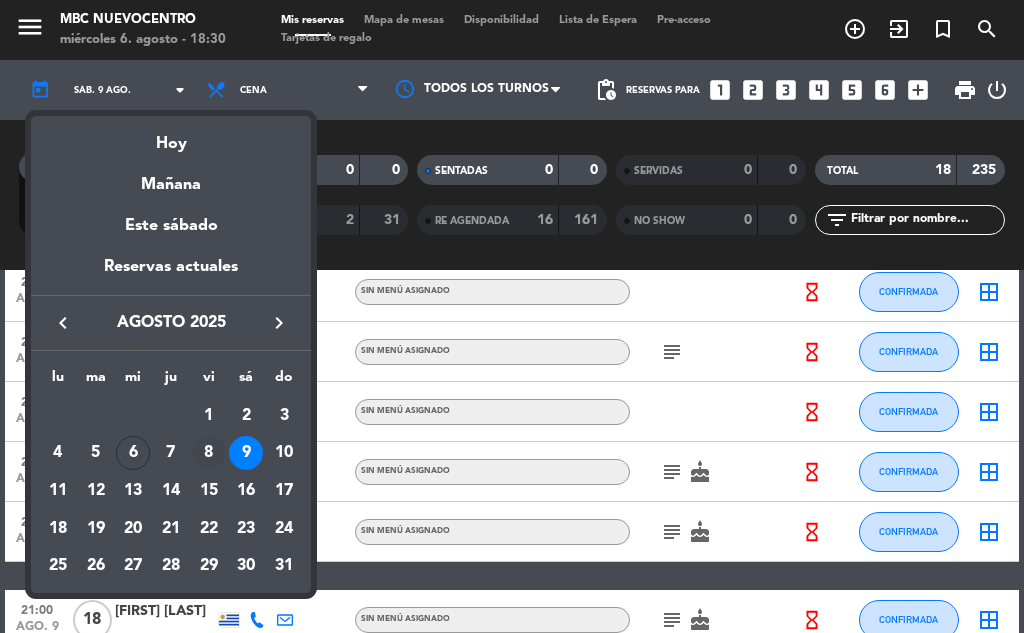 click on "8" at bounding box center [209, 453] 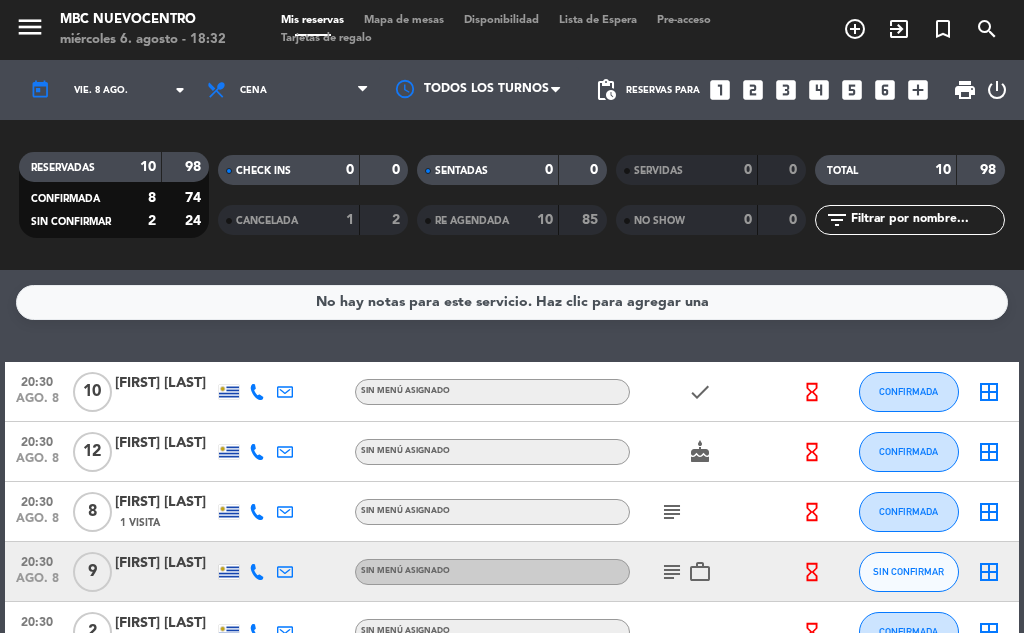 scroll, scrollTop: 200, scrollLeft: 0, axis: vertical 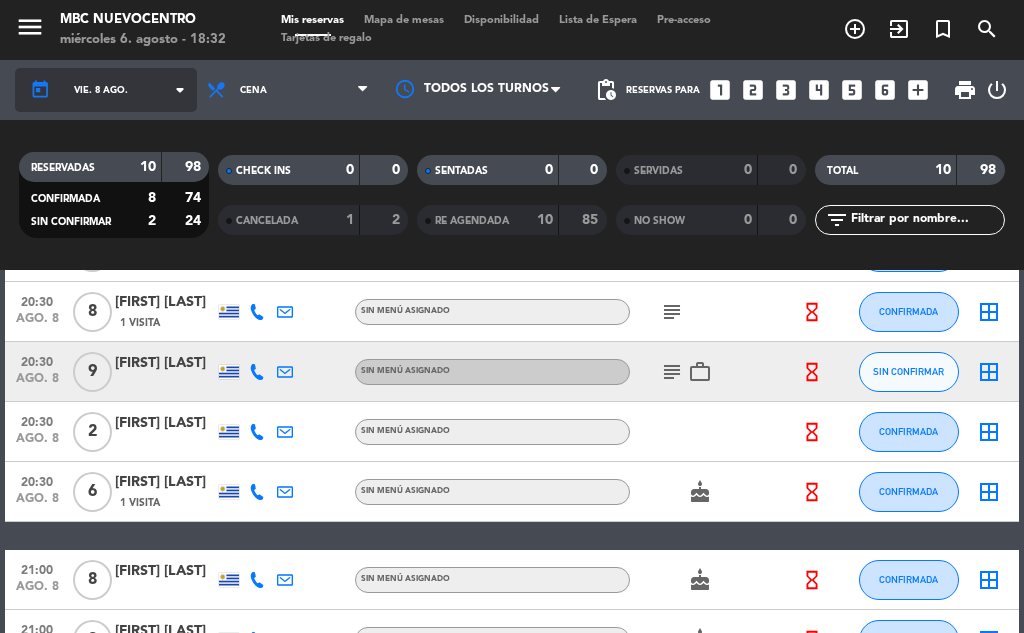 click on "today    vie. 8 ago. arrow_drop_down" 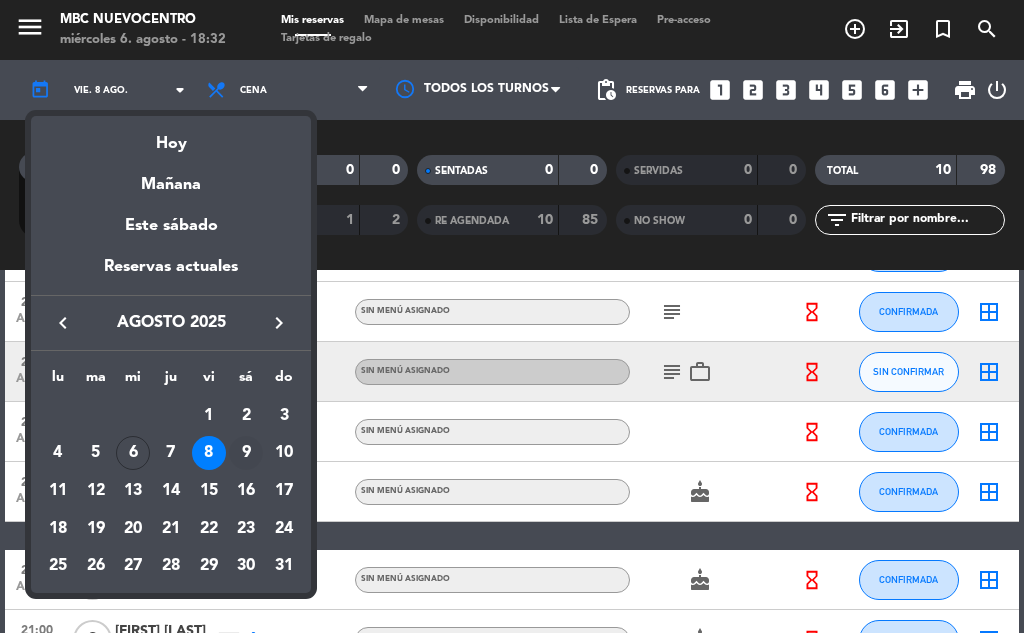 click on "9" at bounding box center (246, 453) 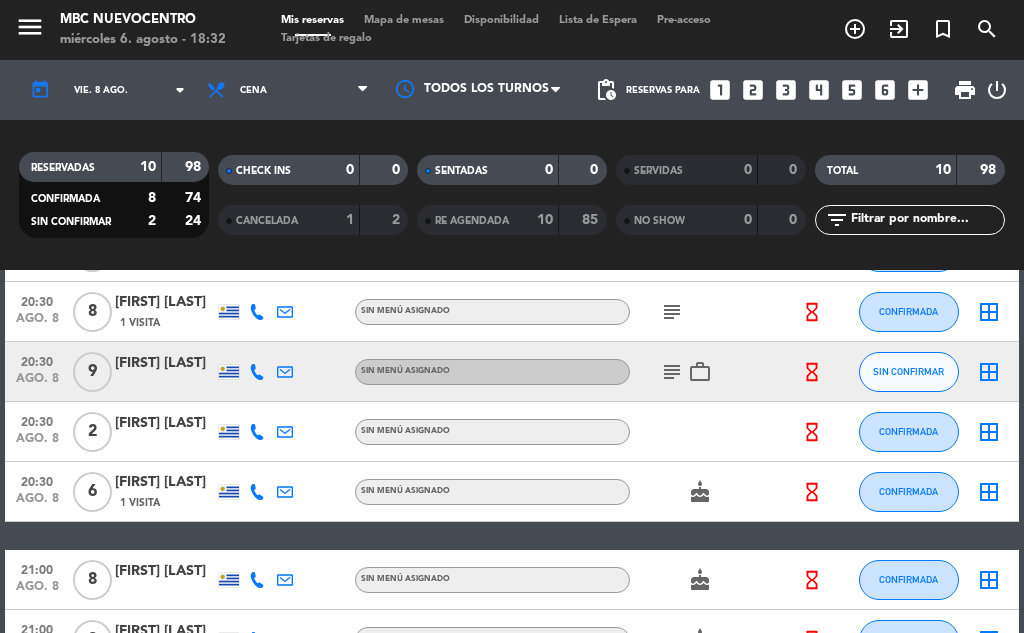type on "sáb. 9 ago." 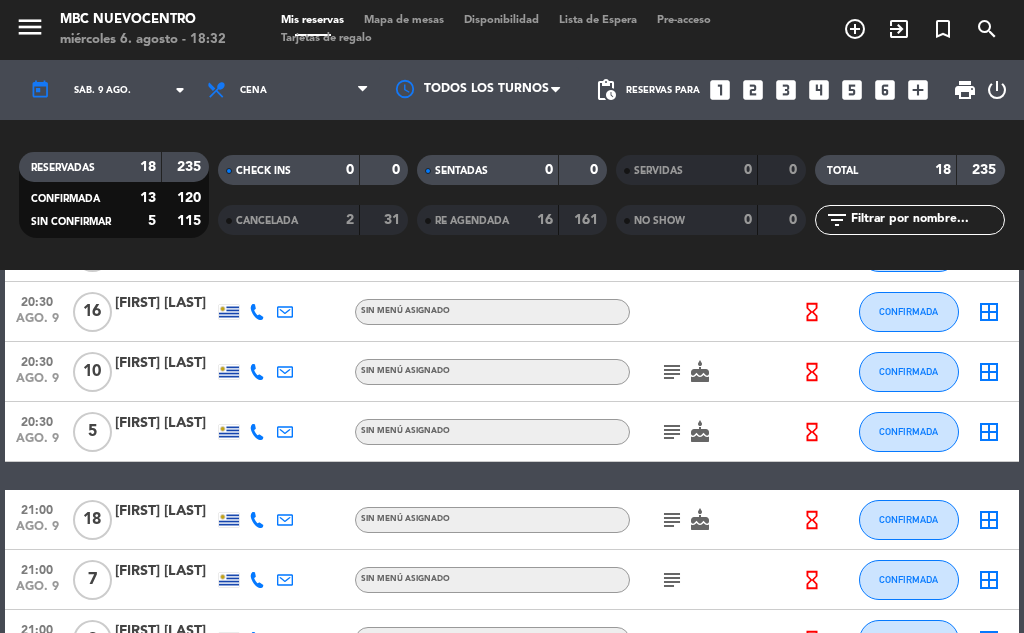 scroll, scrollTop: 0, scrollLeft: 0, axis: both 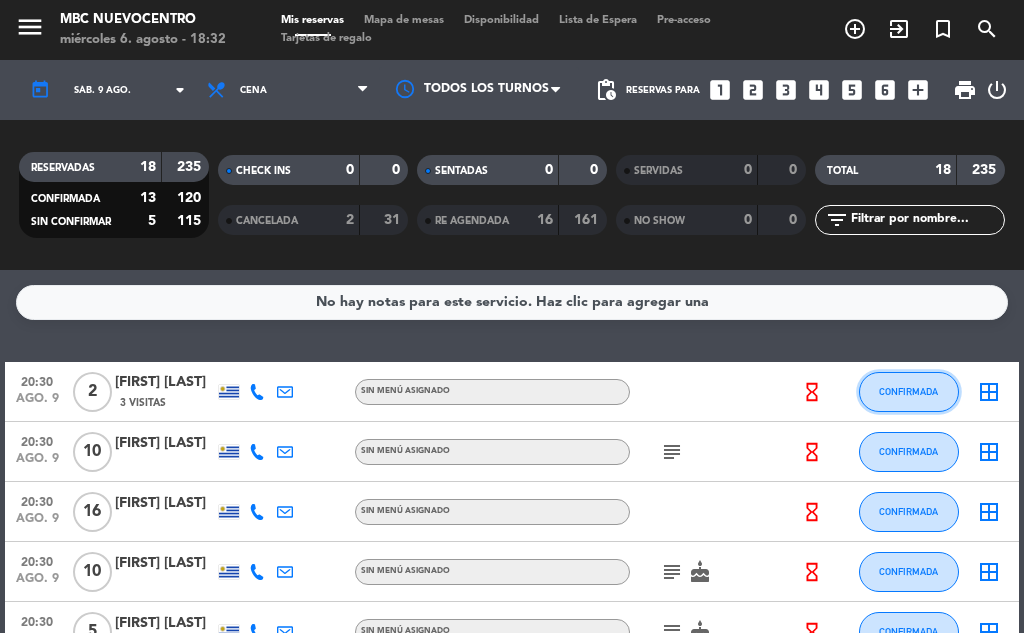click on "CONFIRMADA" 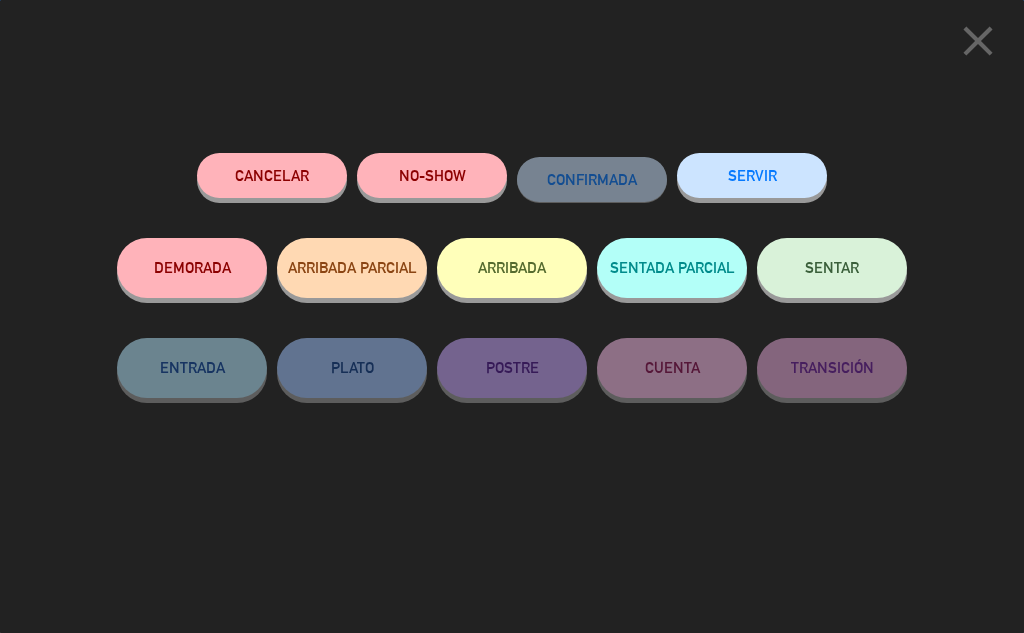 click on "Cancelar" 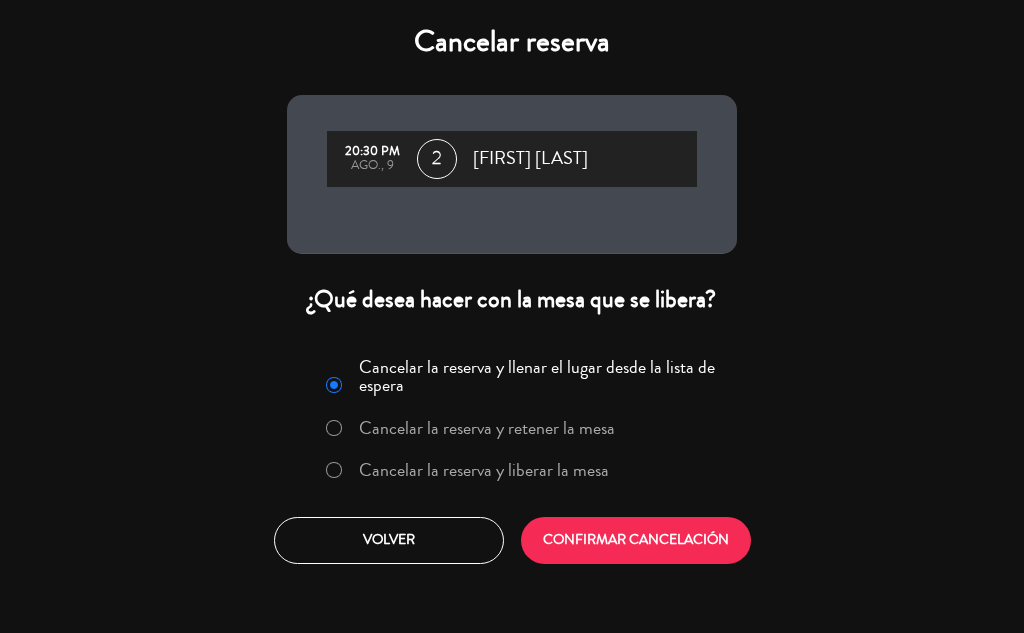 click on "Cancelar la reserva y liberar la mesa" 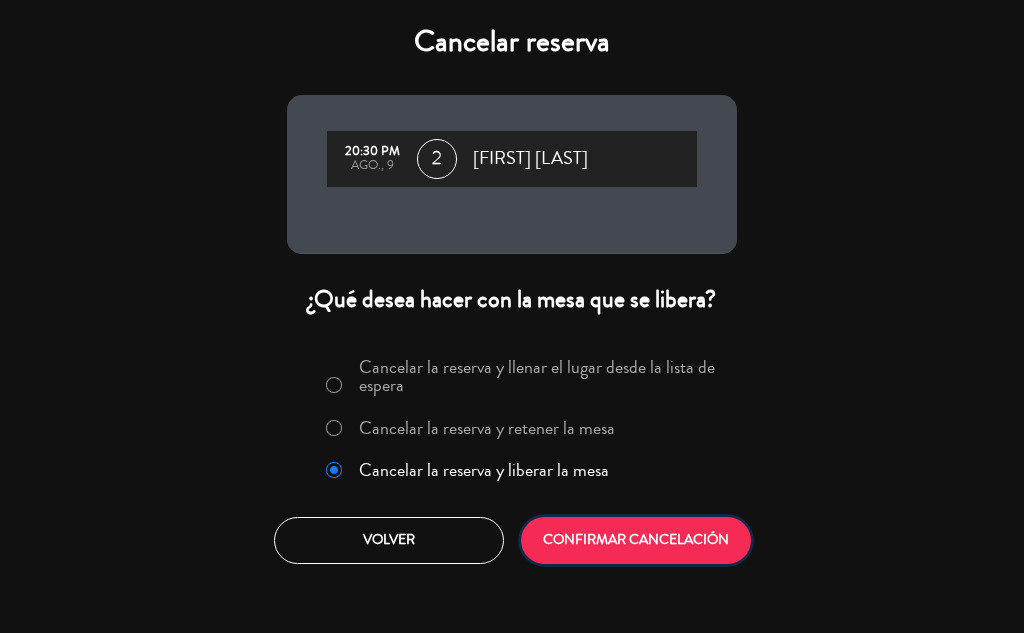 click on "CONFIRMAR CANCELACIÓN" 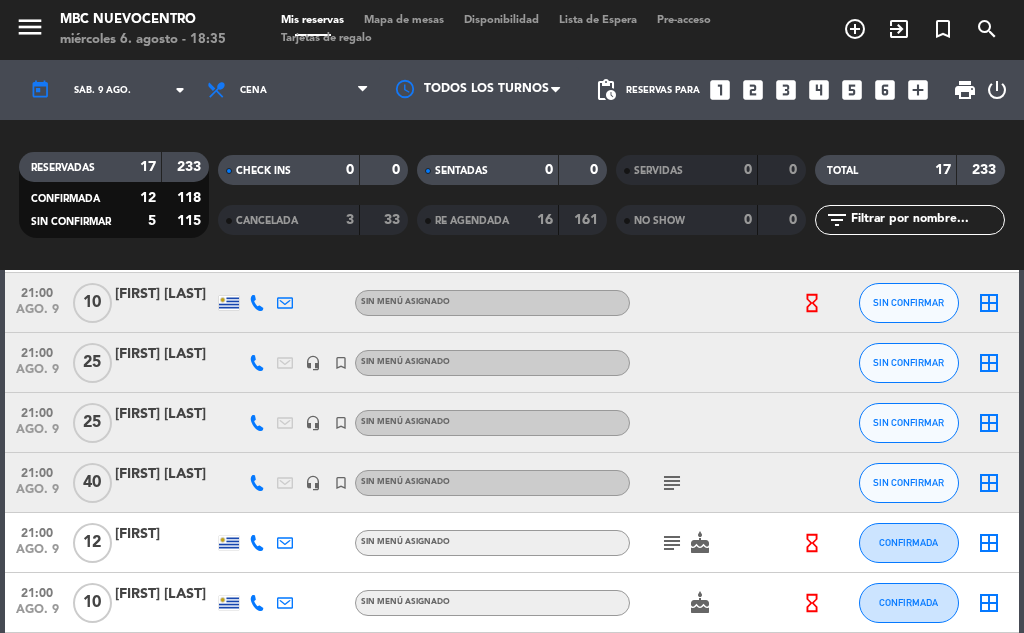 scroll, scrollTop: 877, scrollLeft: 0, axis: vertical 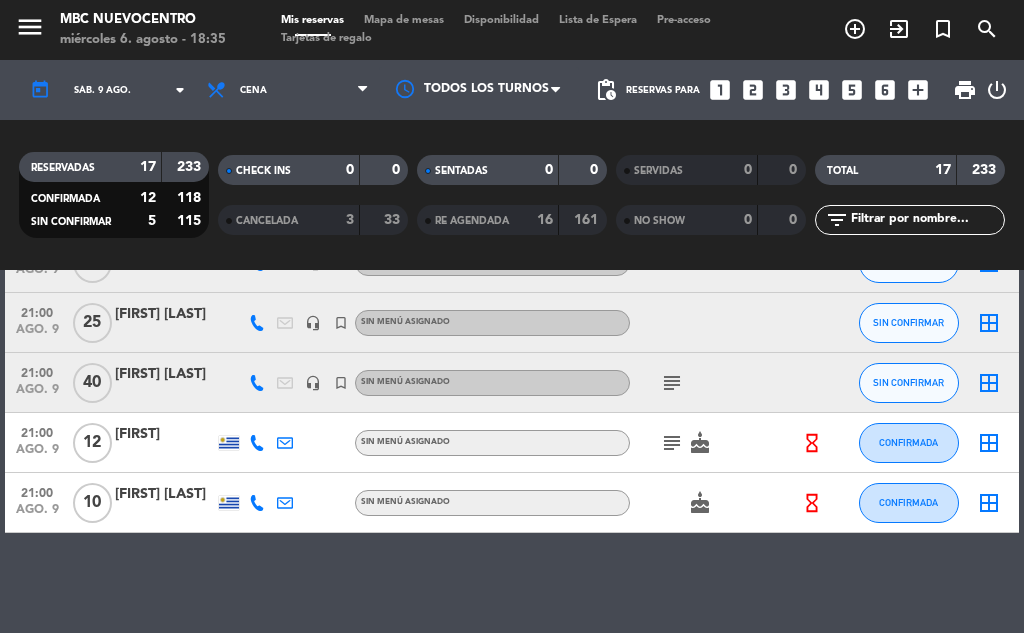 click 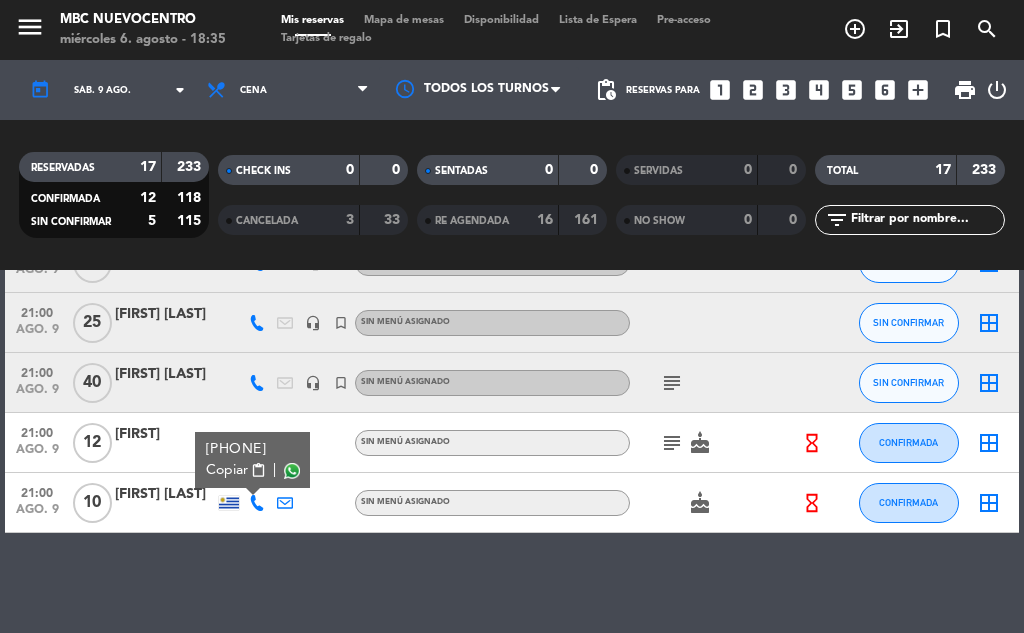 click 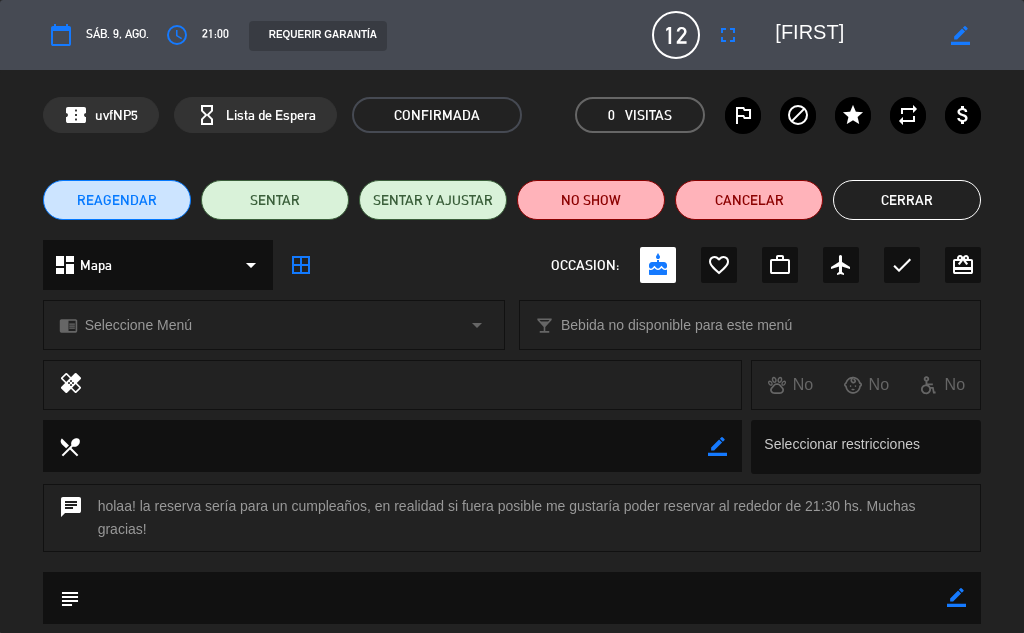 click on "Cerrar" 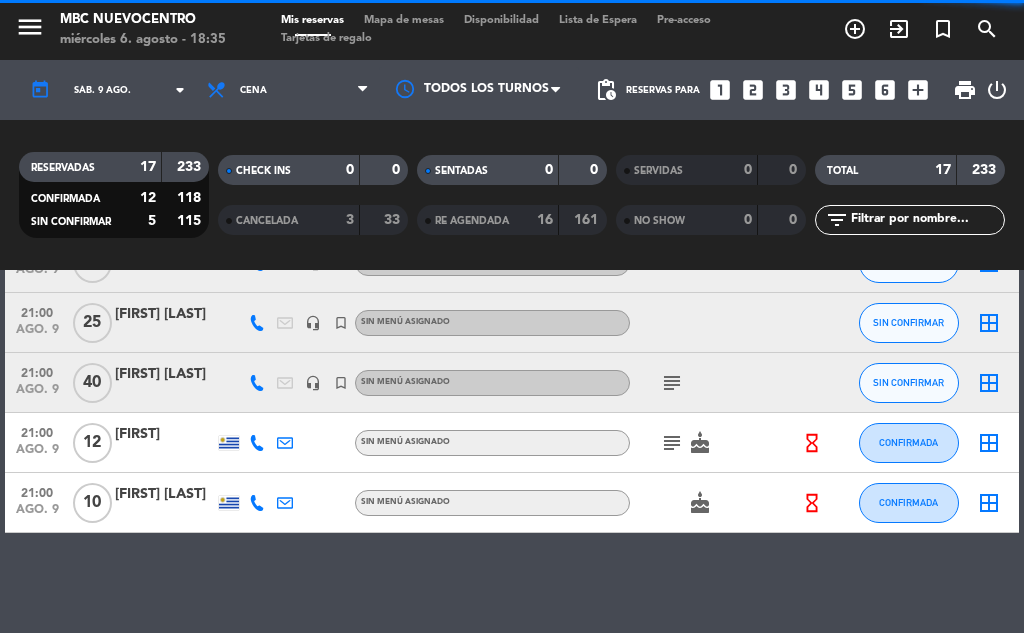 click 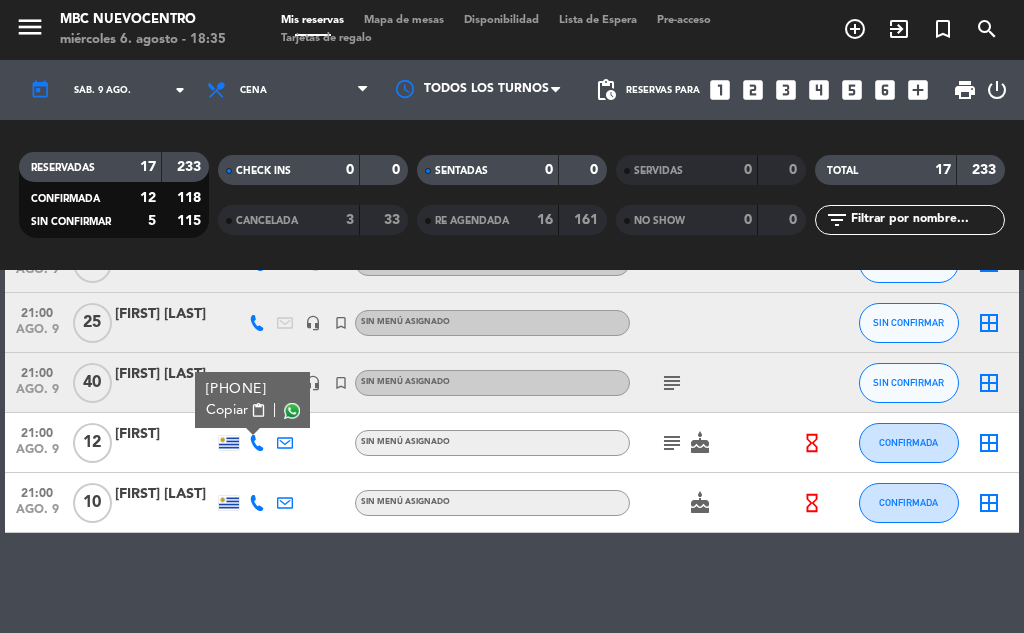 click on "content_paste" at bounding box center (258, 410) 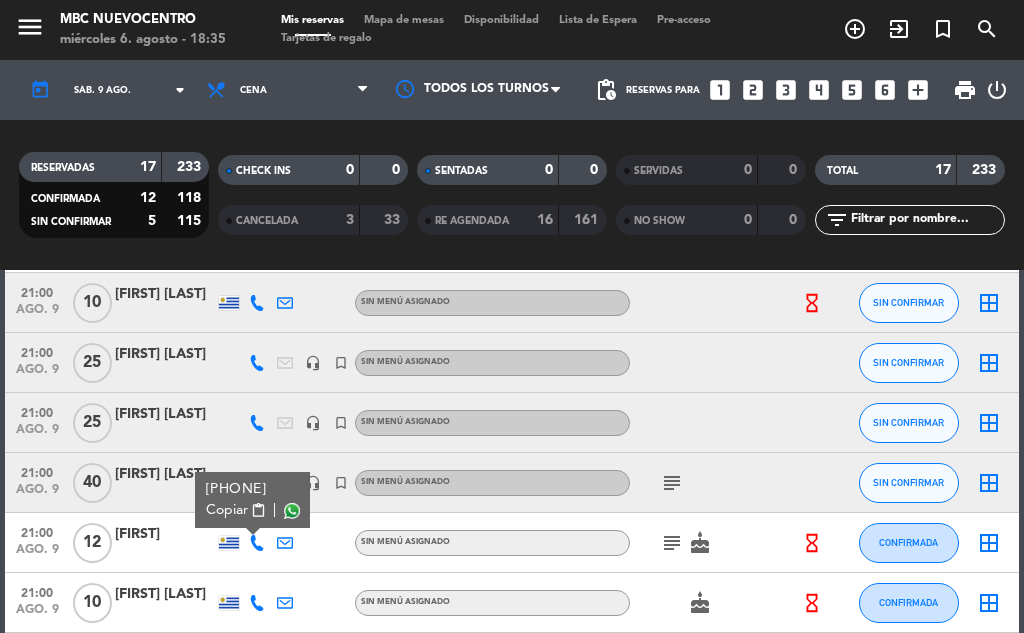 scroll, scrollTop: 677, scrollLeft: 0, axis: vertical 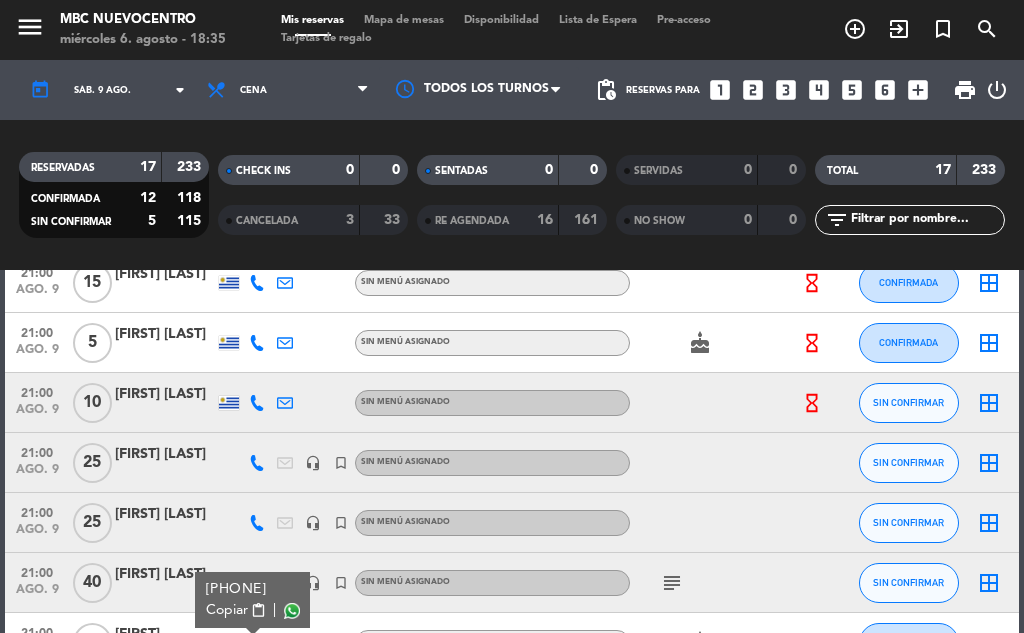 click 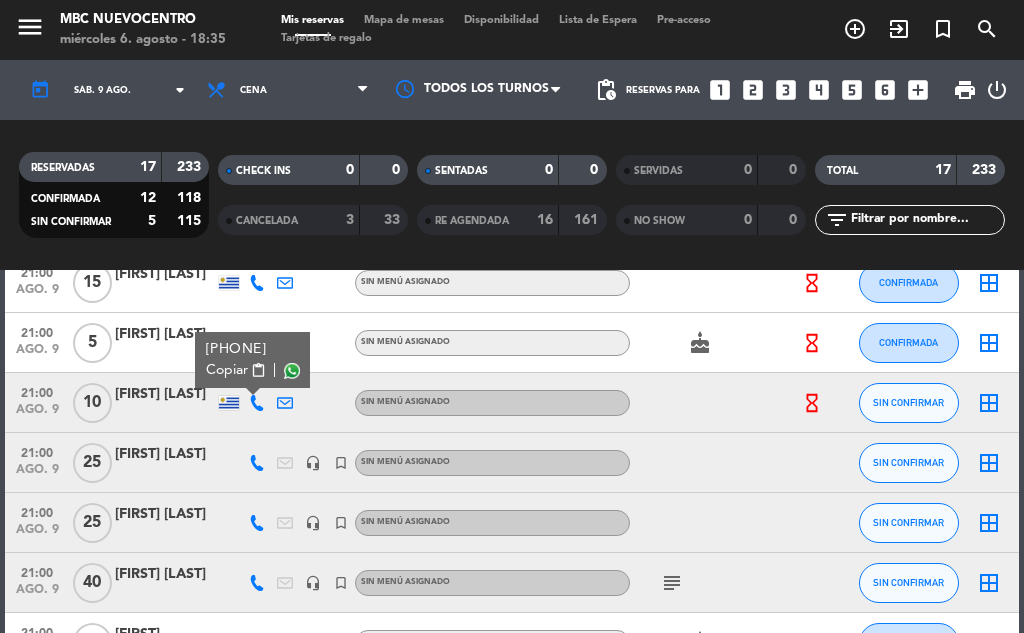 click on "content_paste" at bounding box center [258, 370] 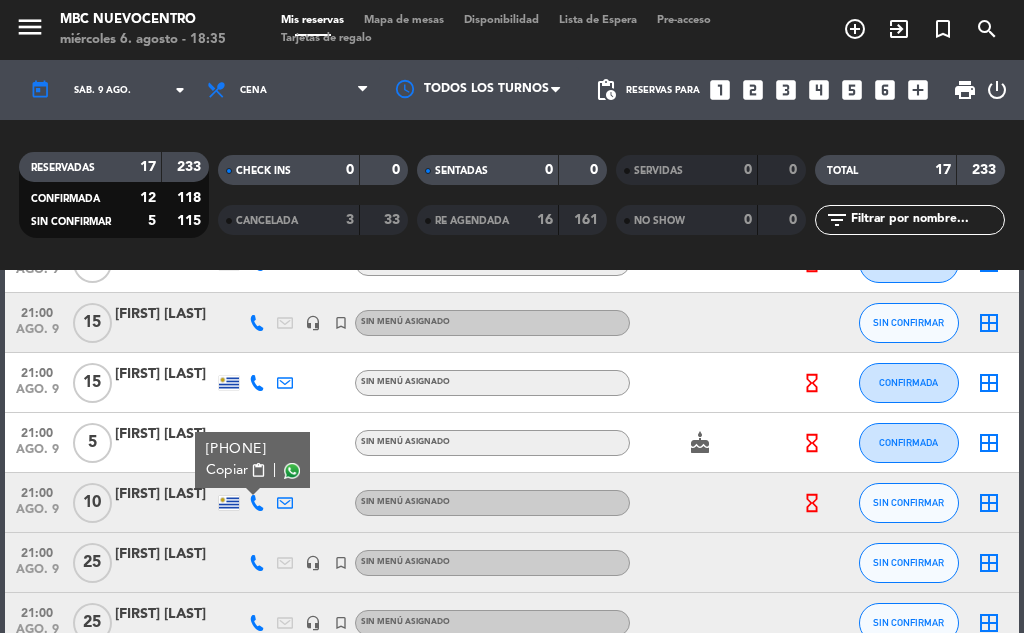 click 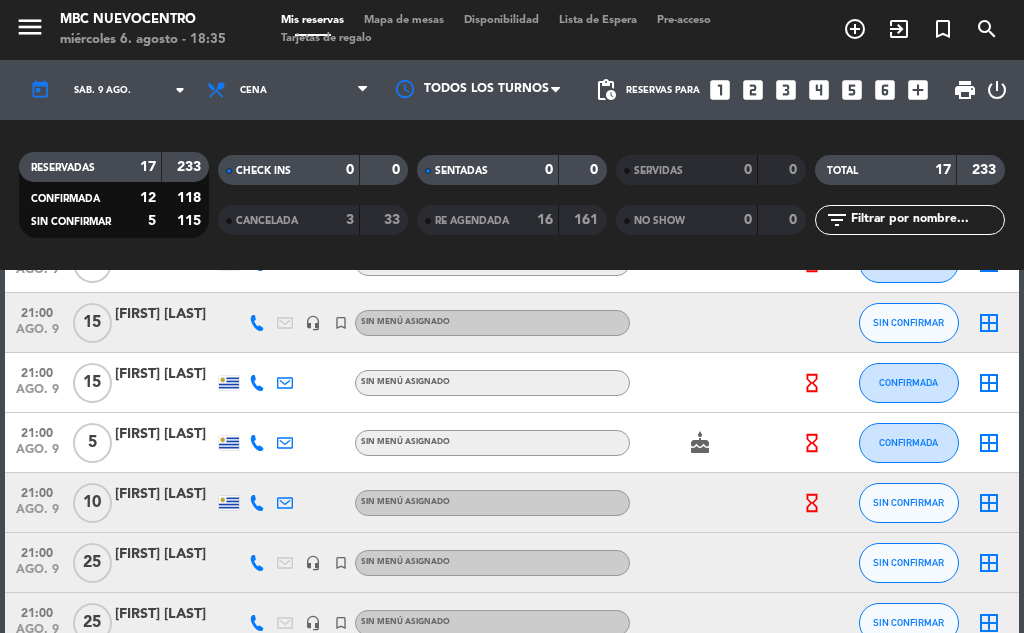 click 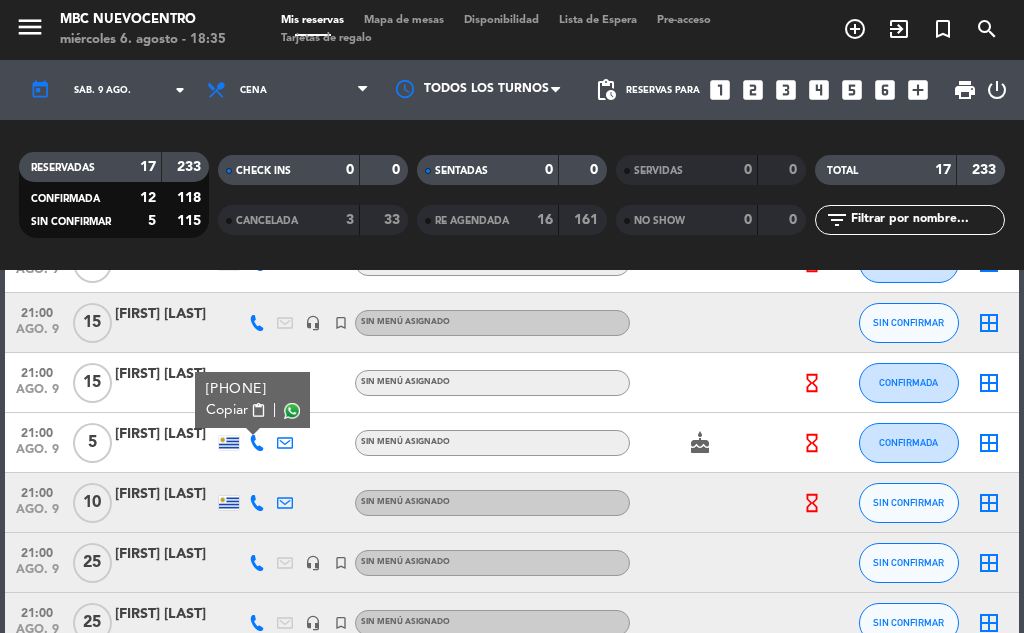 click on "Copiar content_paste" at bounding box center [236, 410] 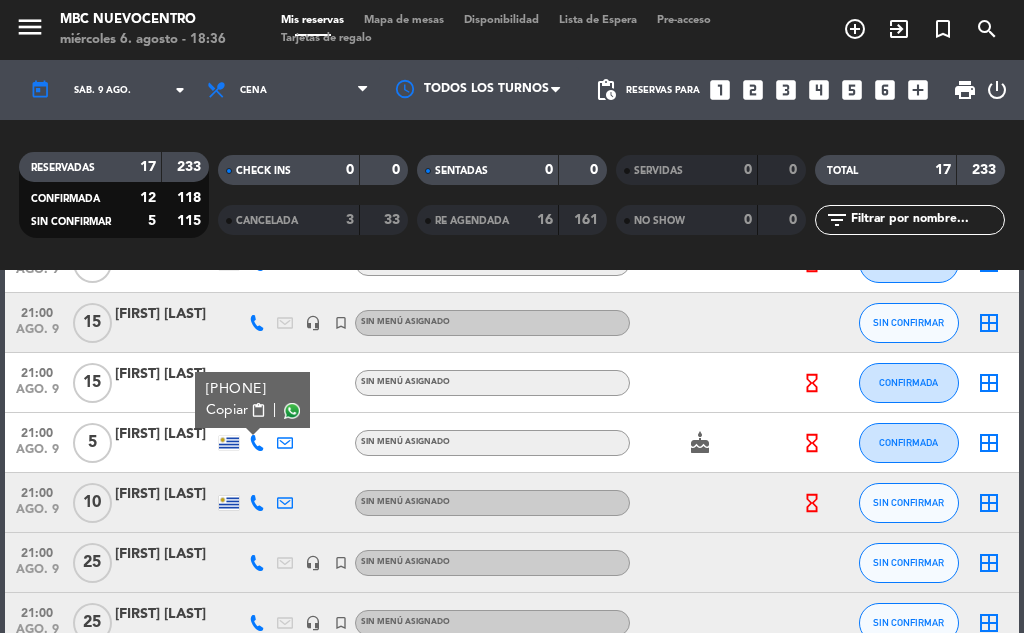 scroll, scrollTop: 477, scrollLeft: 0, axis: vertical 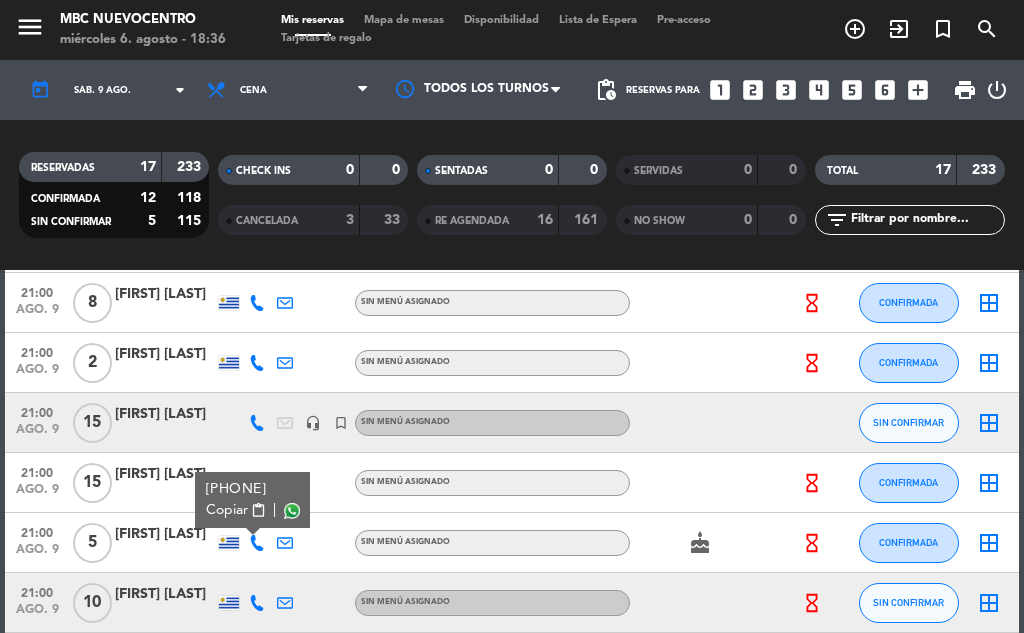 click 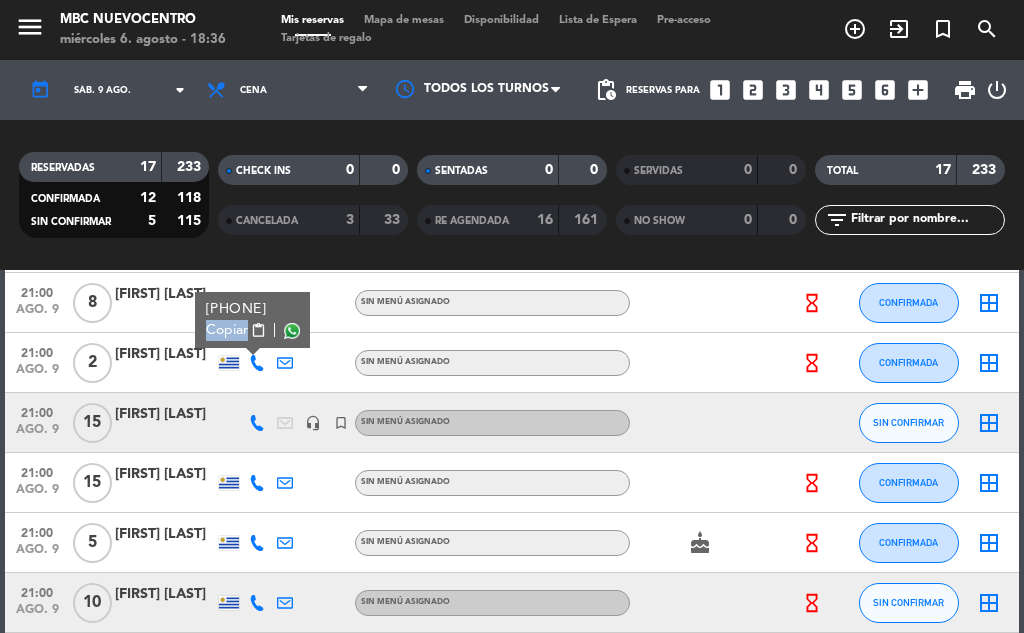 click on "[PHONE]  Copiar content_paste |" at bounding box center (252, 320) 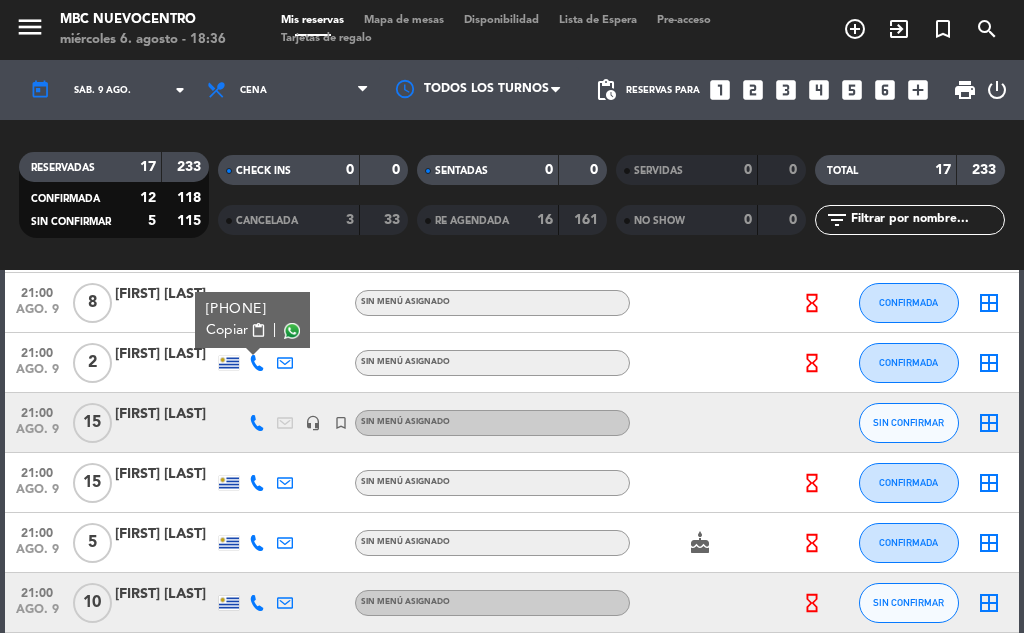 scroll, scrollTop: 377, scrollLeft: 0, axis: vertical 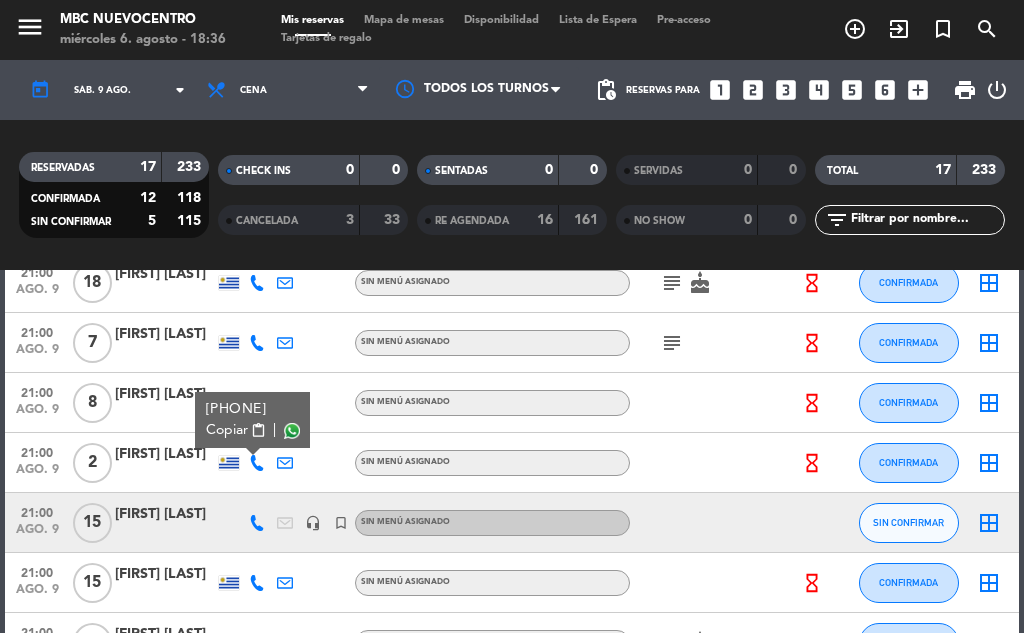 click on "[NUMBER] ago. [NUMBER] [FIRST] [LAST] Sin menú asignado subject hourglass_empty CONFIRMADA border_all" 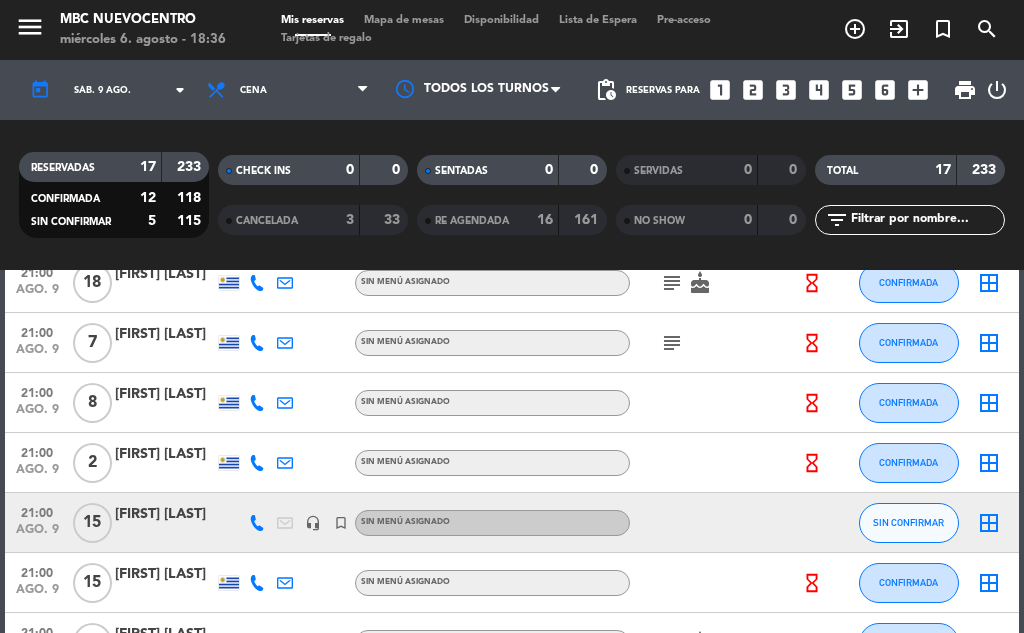 click 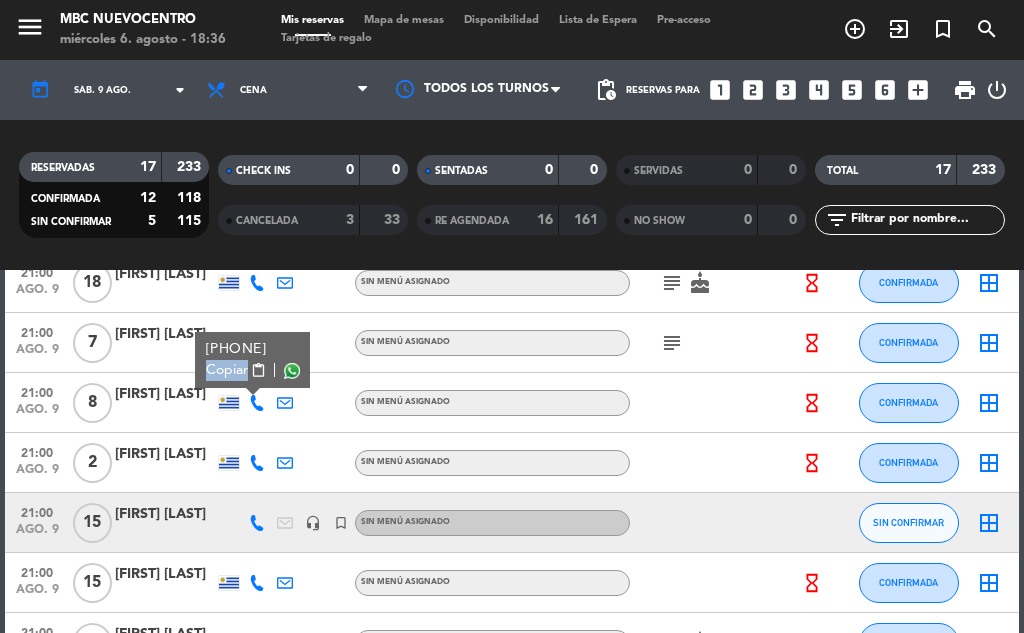 click on "[PHONE]  Copiar content_paste |" at bounding box center (252, 360) 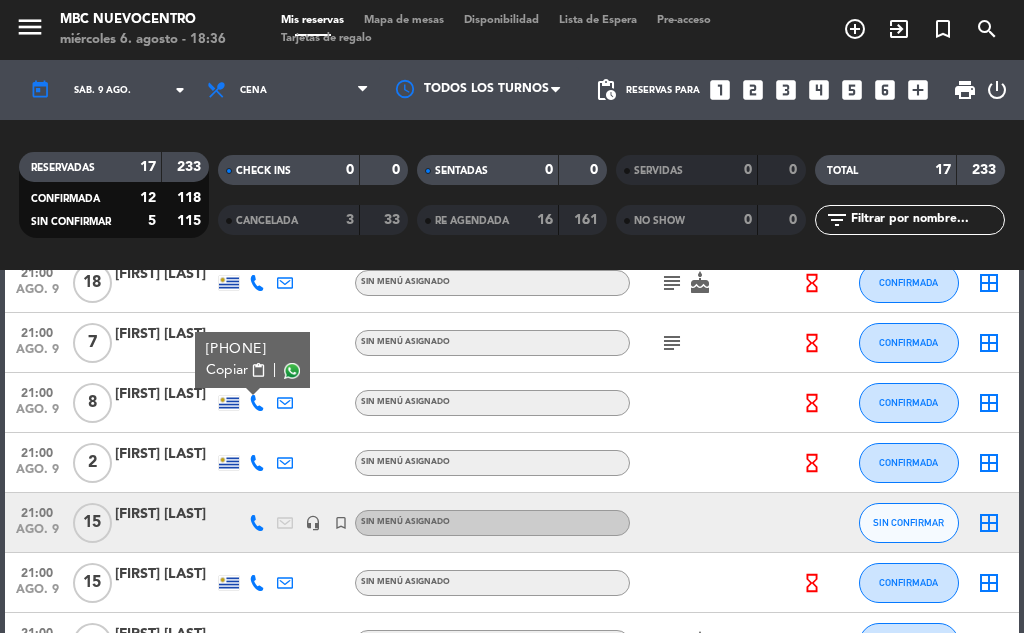 click on "[PHONE]" at bounding box center [253, 349] 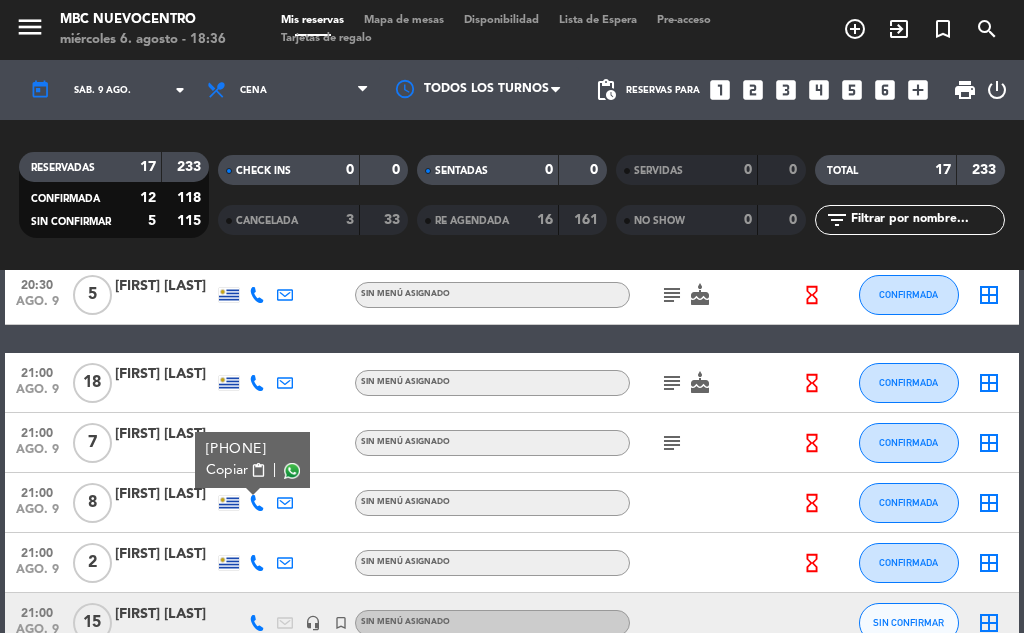 click 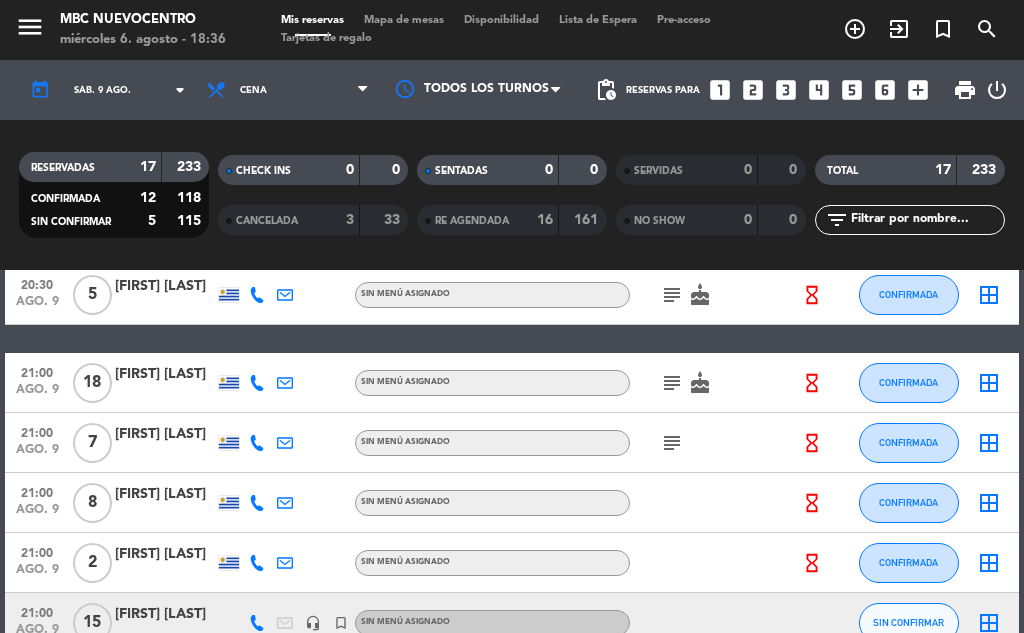 click 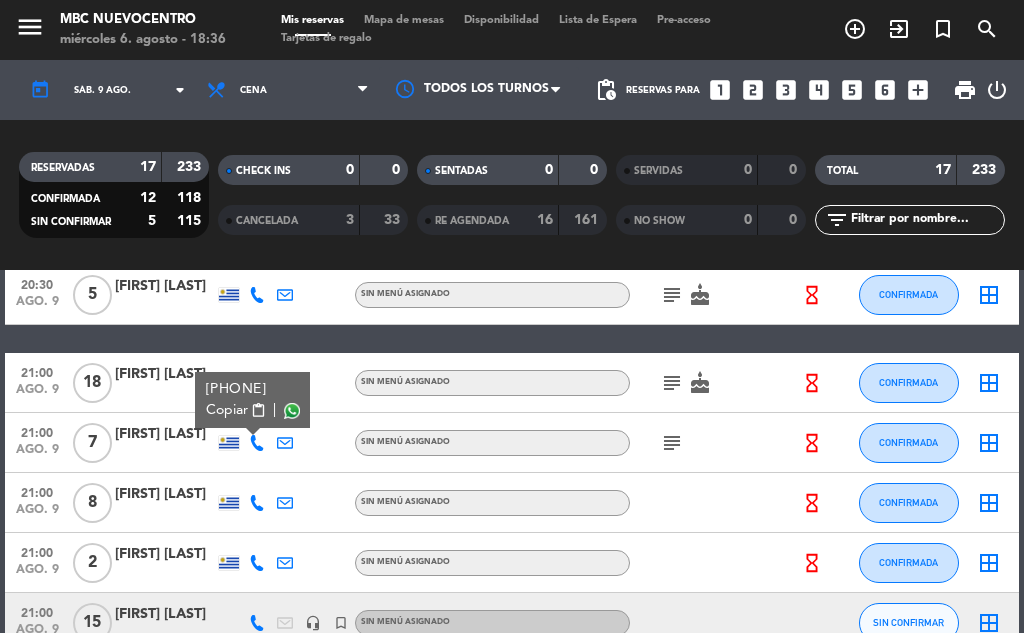 click on "Copiar" at bounding box center [227, 410] 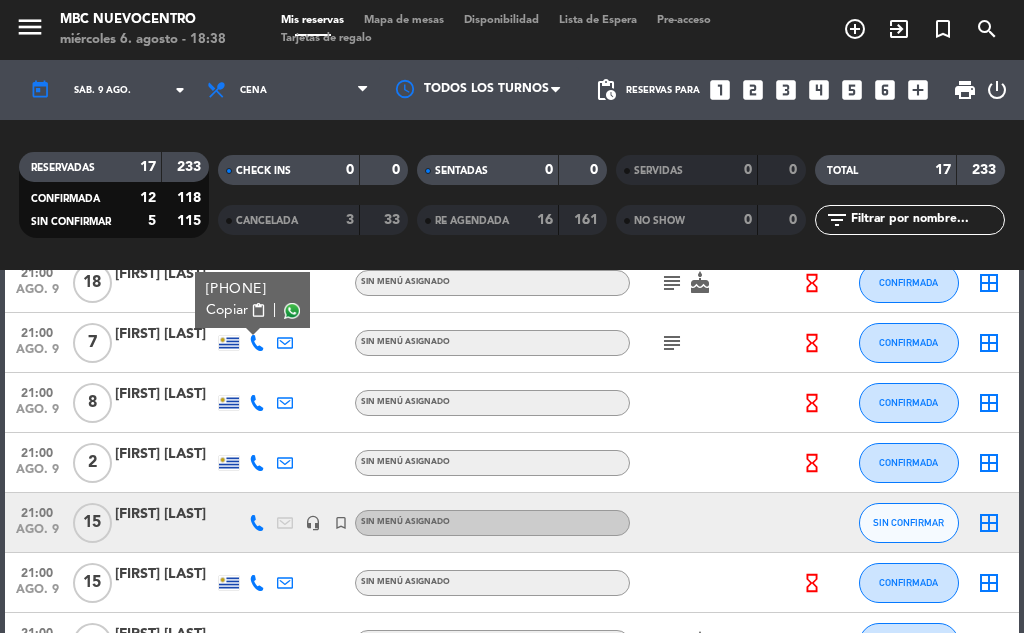 scroll, scrollTop: 77, scrollLeft: 0, axis: vertical 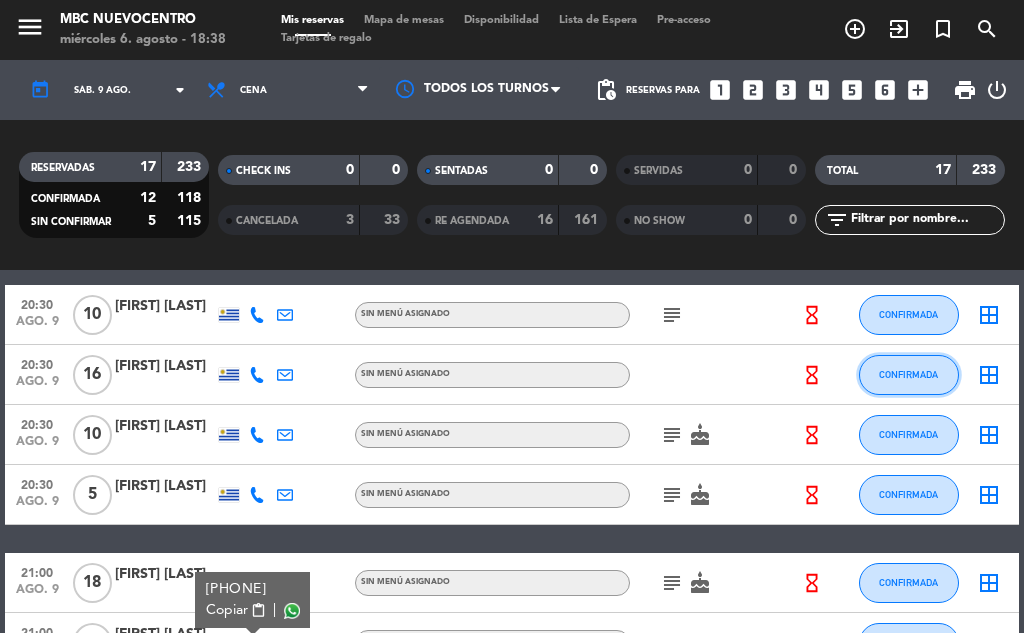 click on "CONFIRMADA" 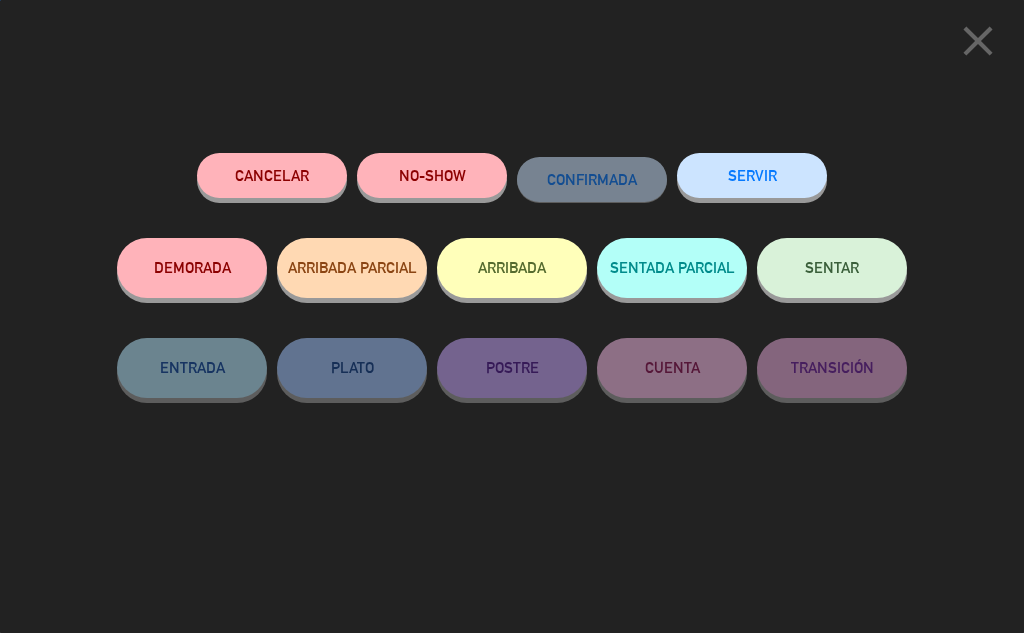 click on "Cancelar" 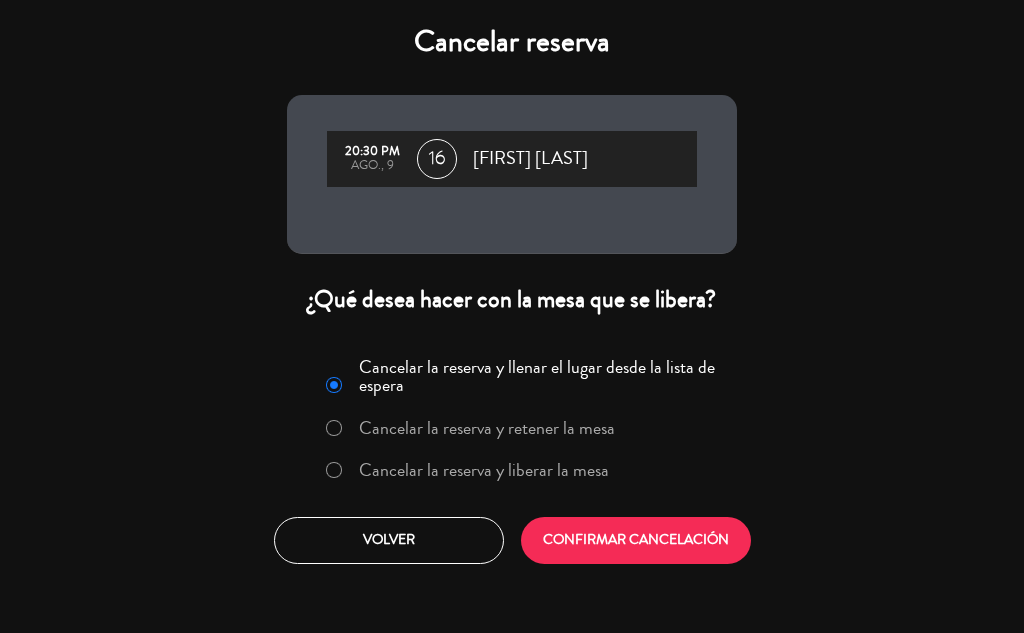 click on "Cancelar la reserva y liberar la mesa" 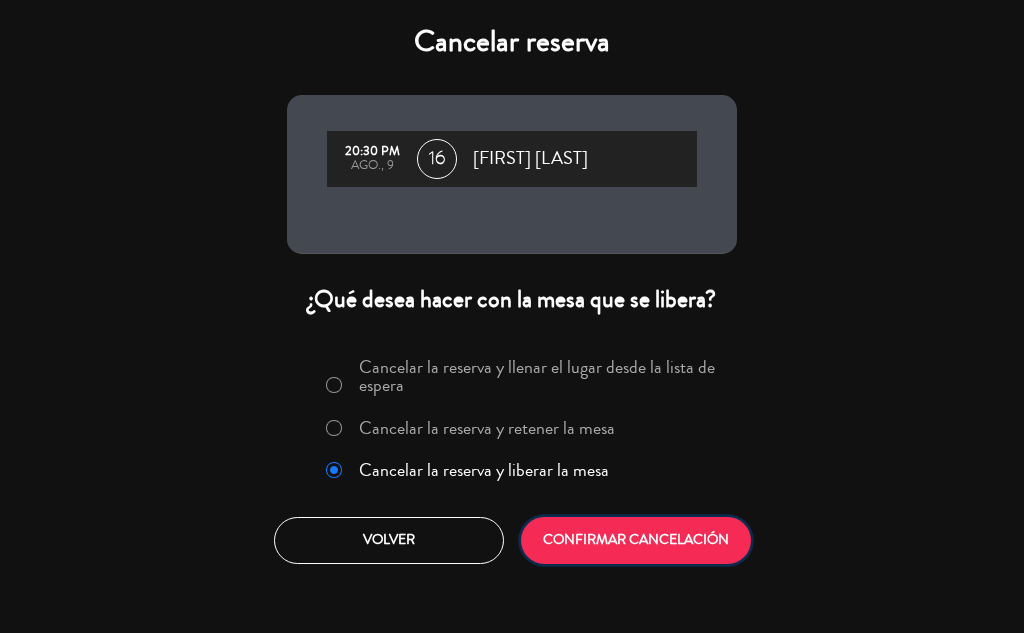 click on "CONFIRMAR CANCELACIÓN" 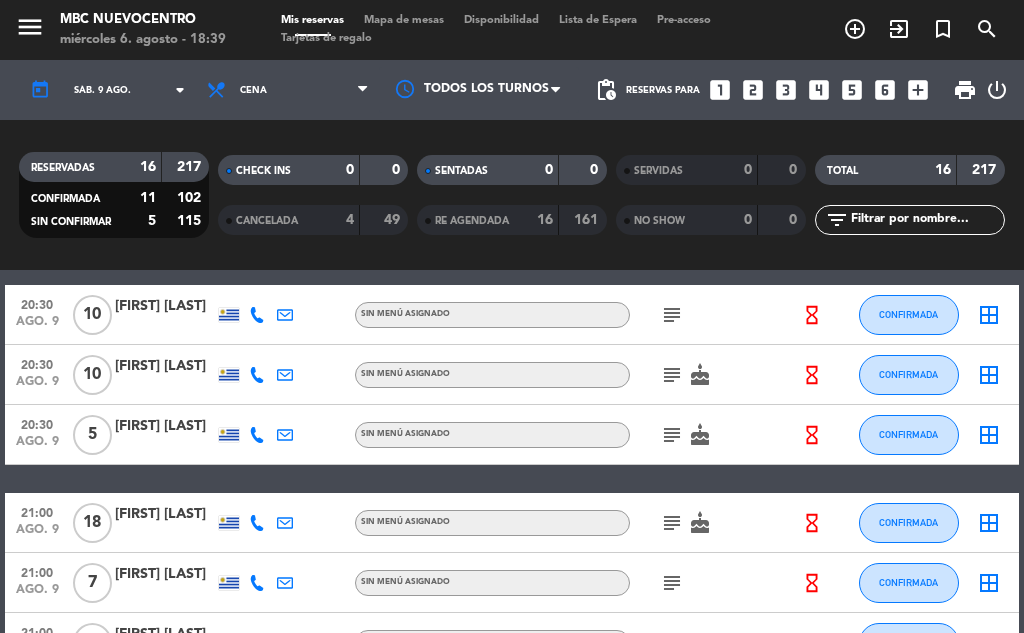 click on "subject" 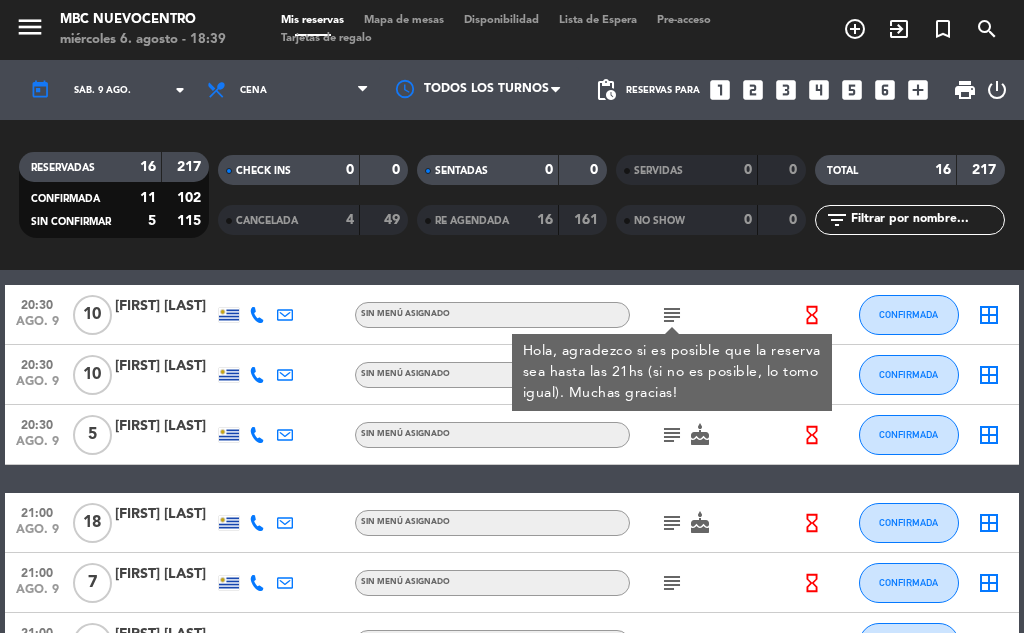 click on "subject" 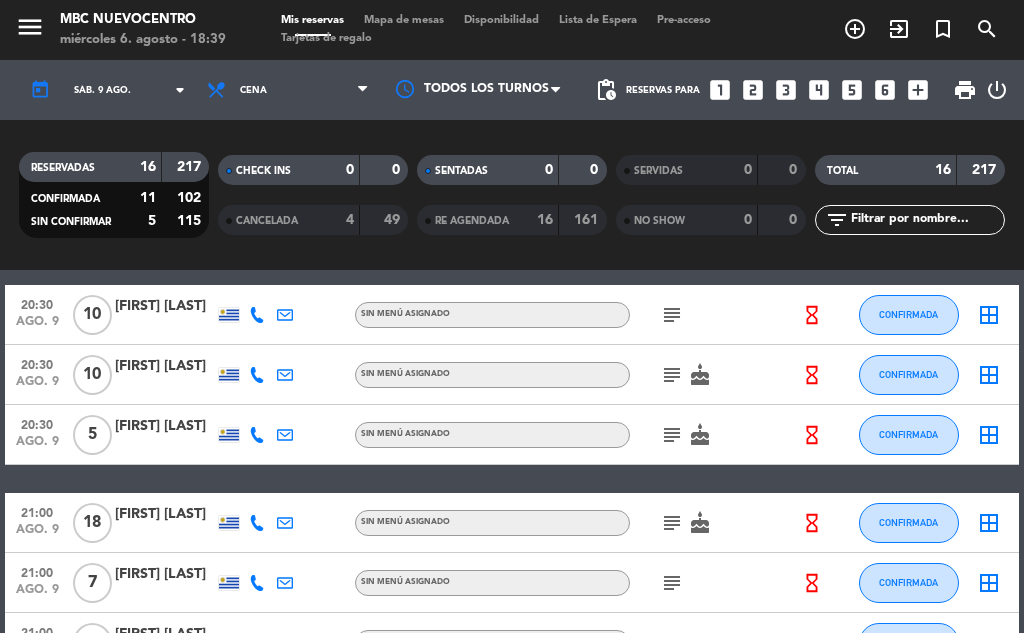 click on "subject" 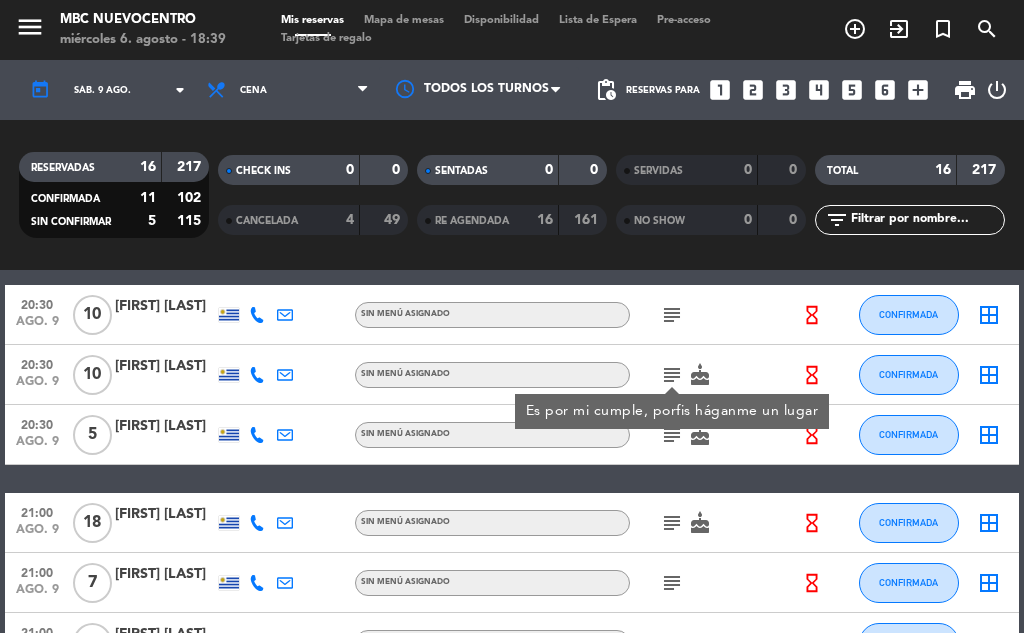 click on "subject" 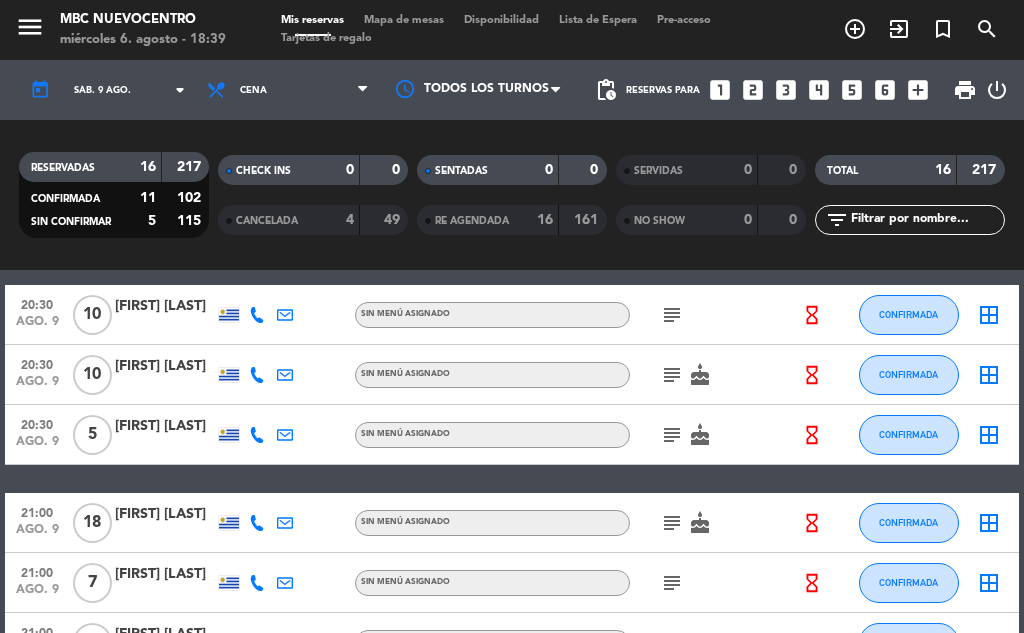 click on "subject" 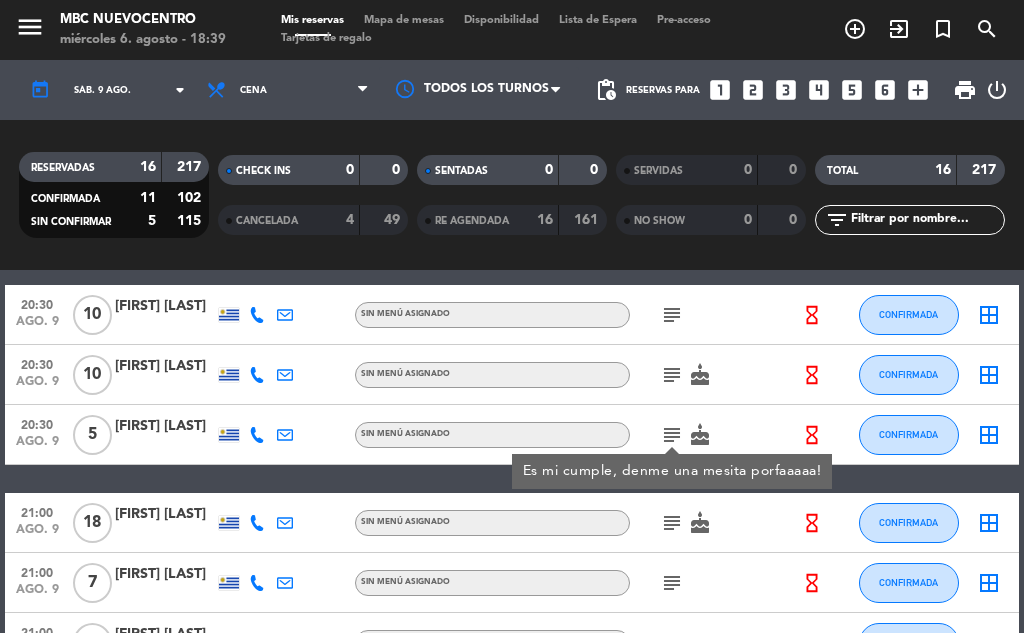 click on "subject" 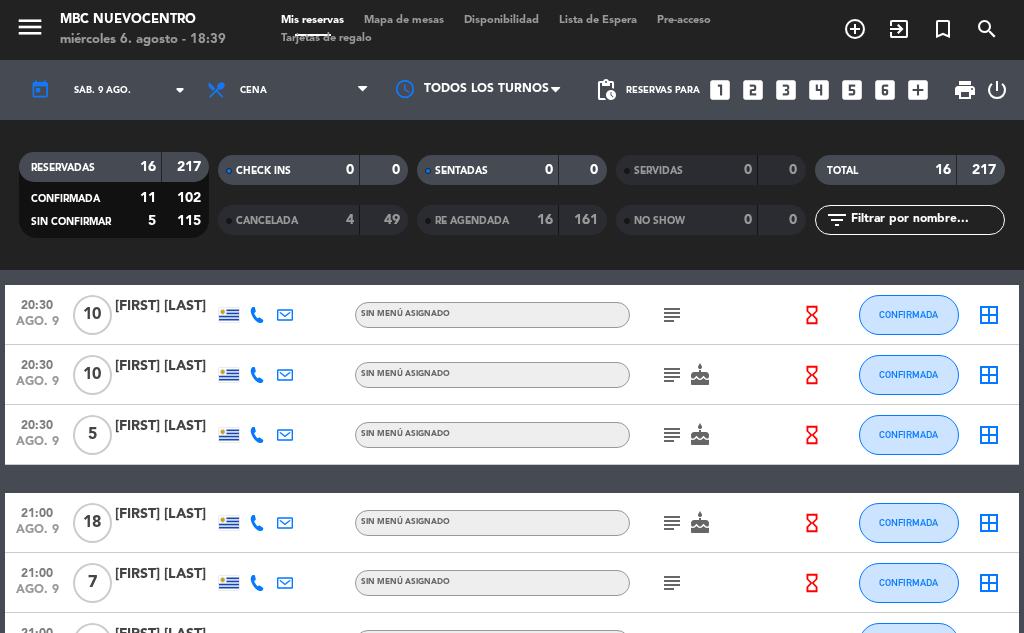 scroll, scrollTop: 177, scrollLeft: 0, axis: vertical 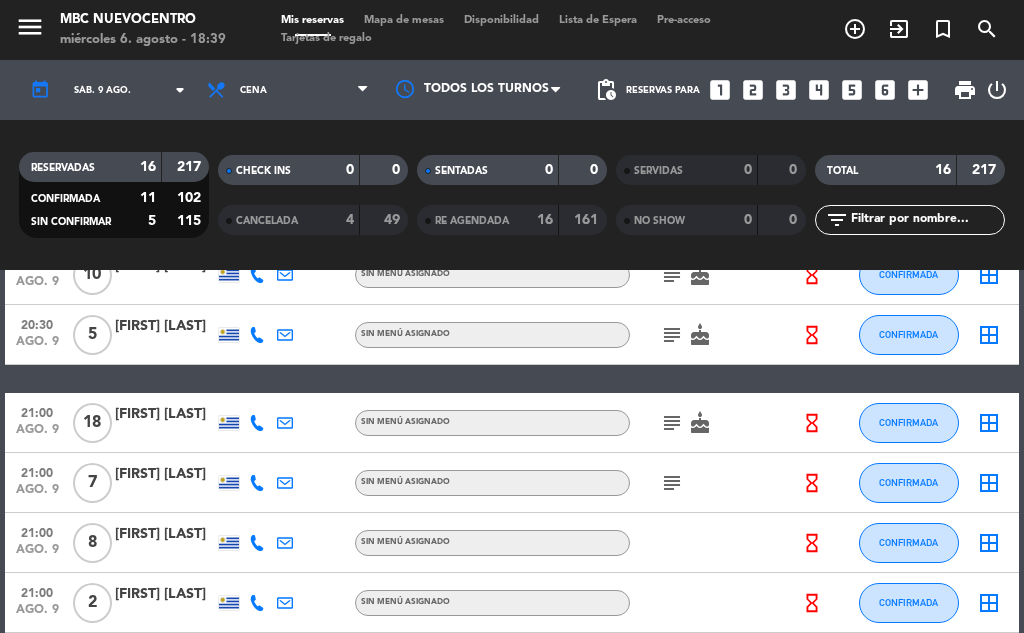 click on "subject" 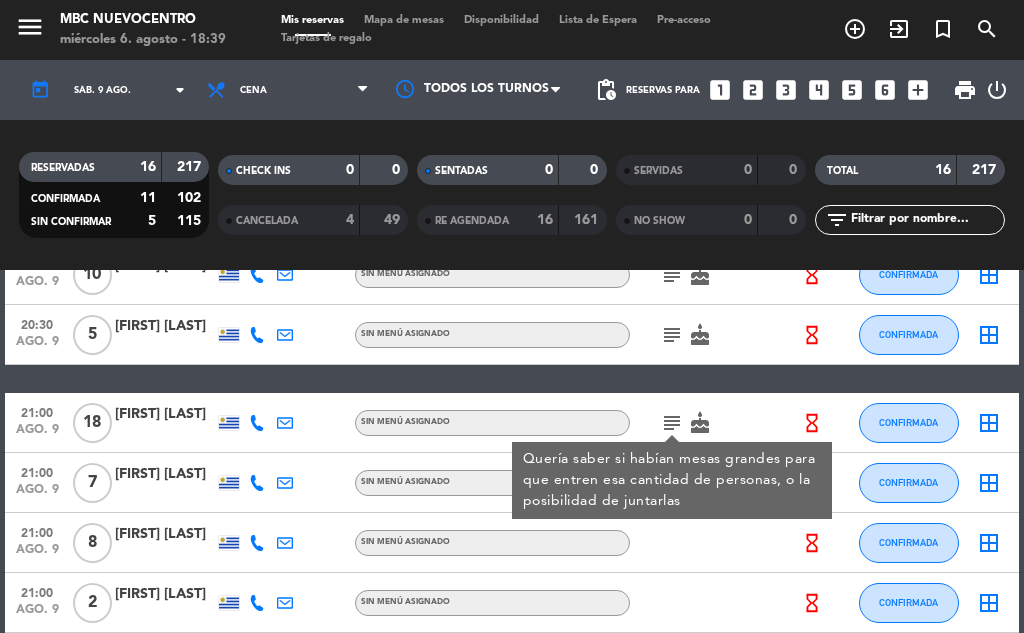 click on "subject" 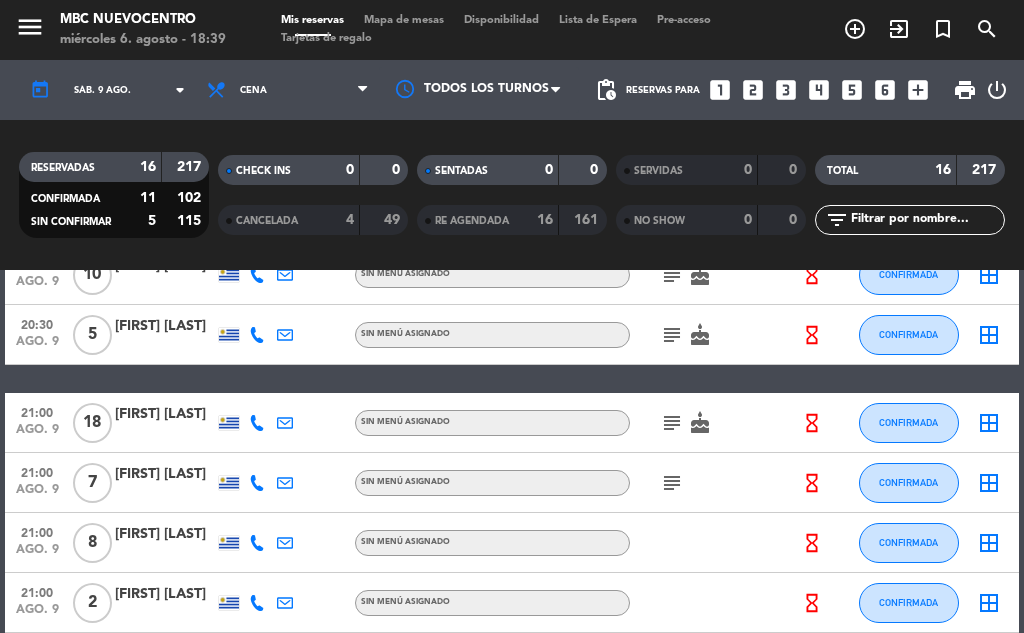 click on "subject" 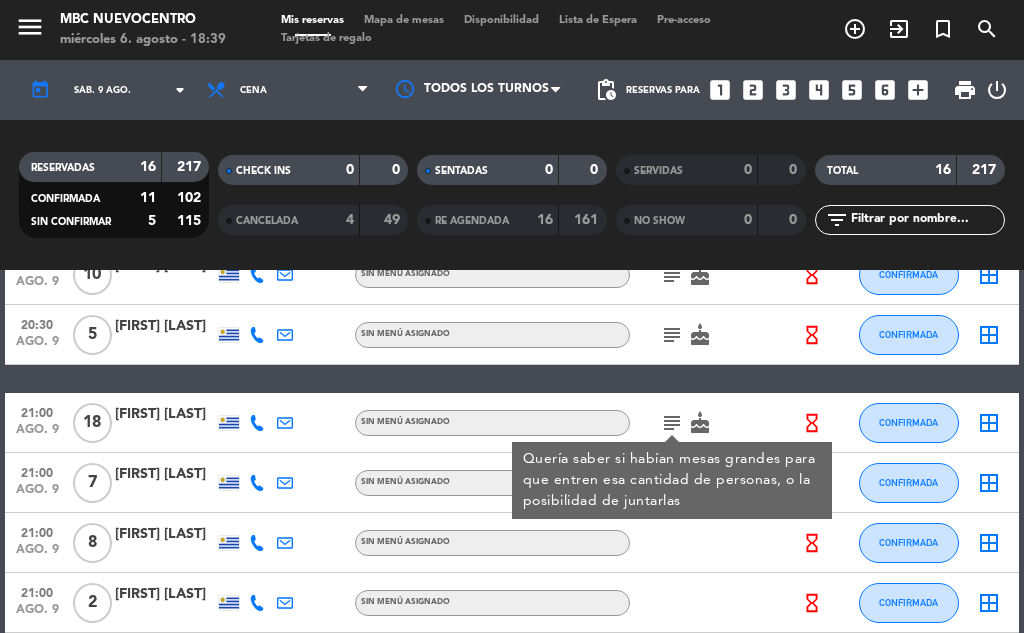 click on "subject" 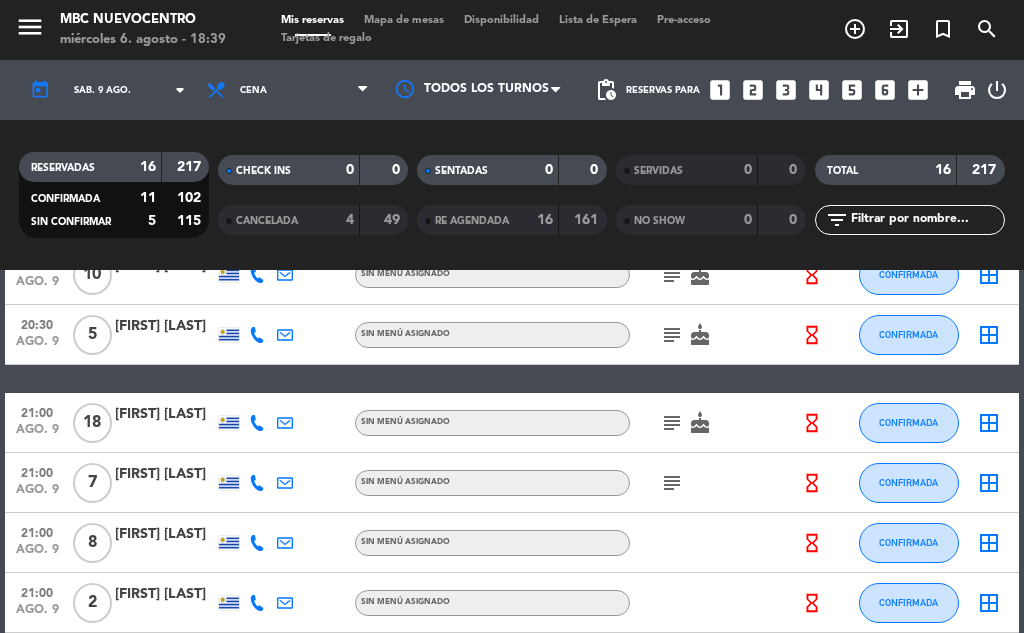 click on "subject" 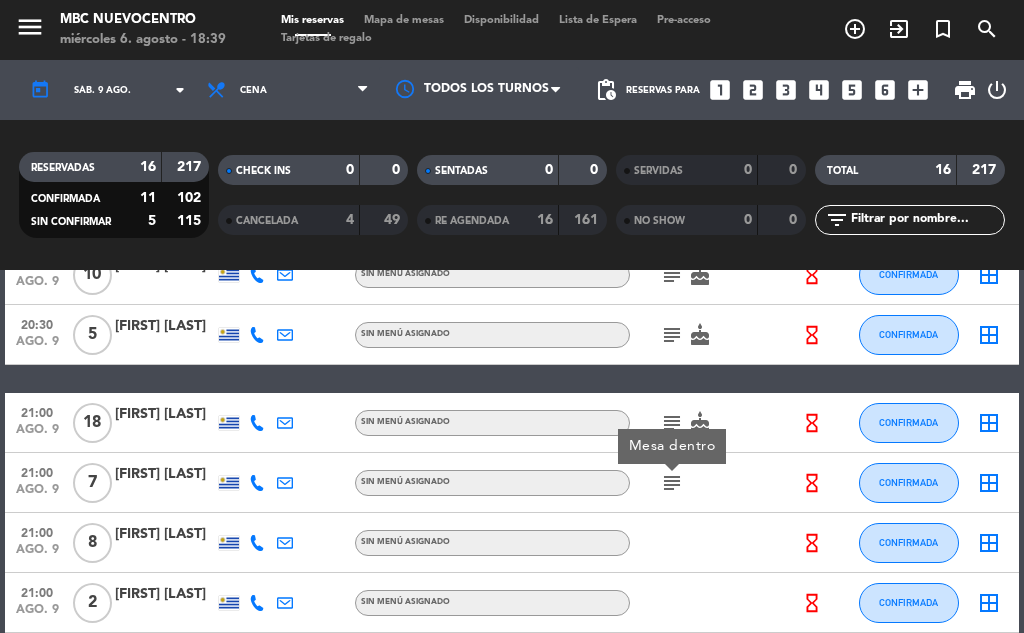 click on "subject" 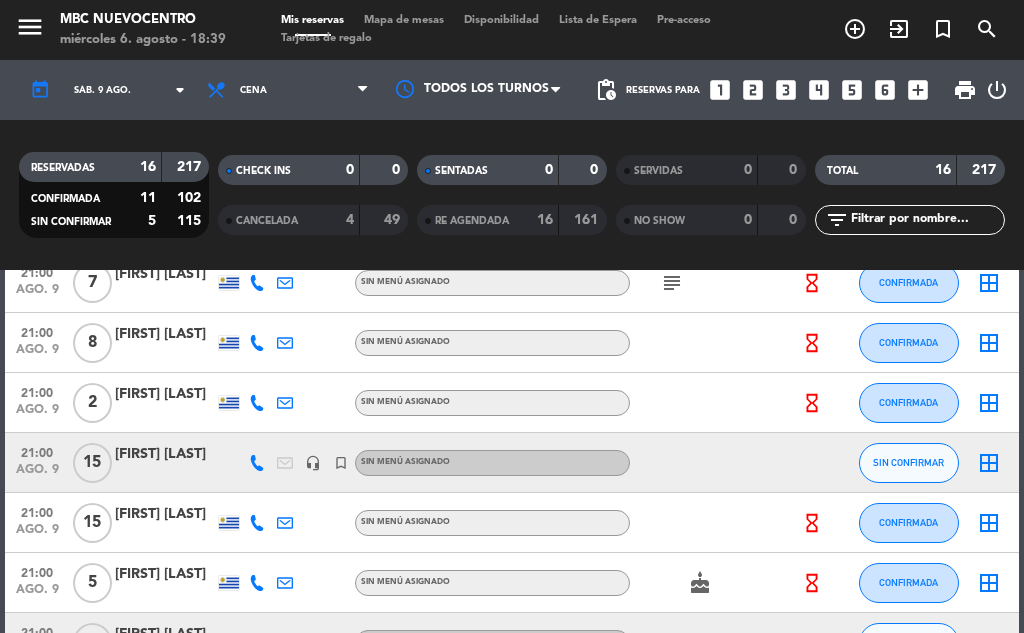 scroll, scrollTop: 677, scrollLeft: 0, axis: vertical 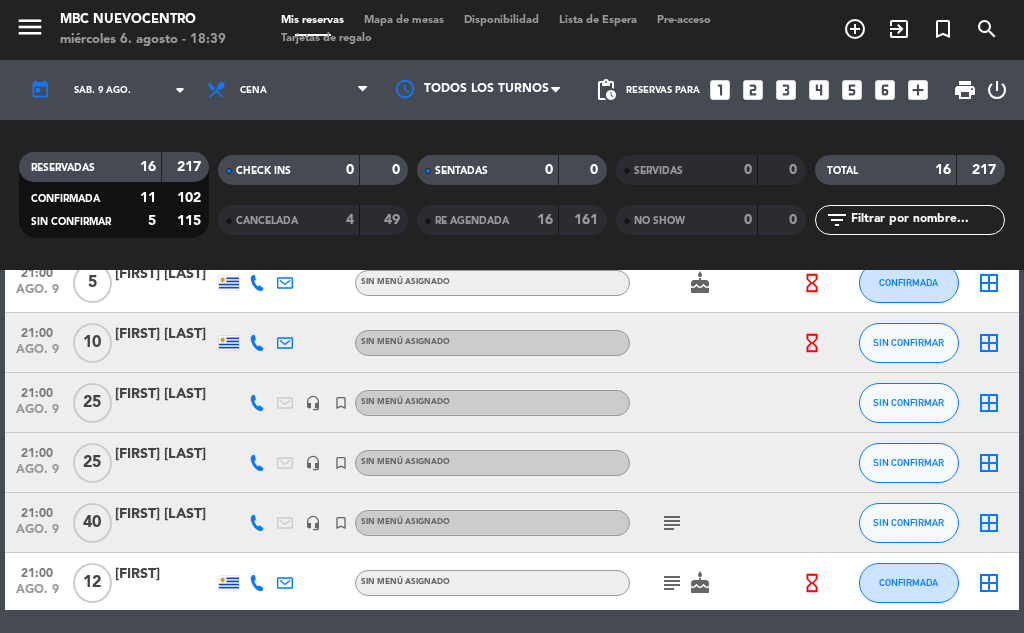 click on "subject" 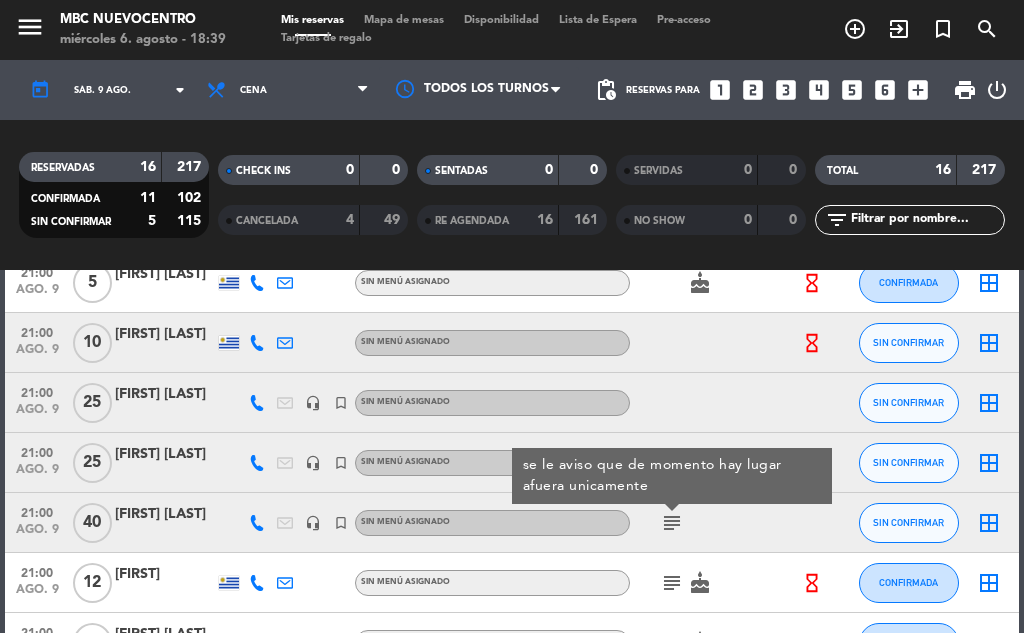 click on "subject" 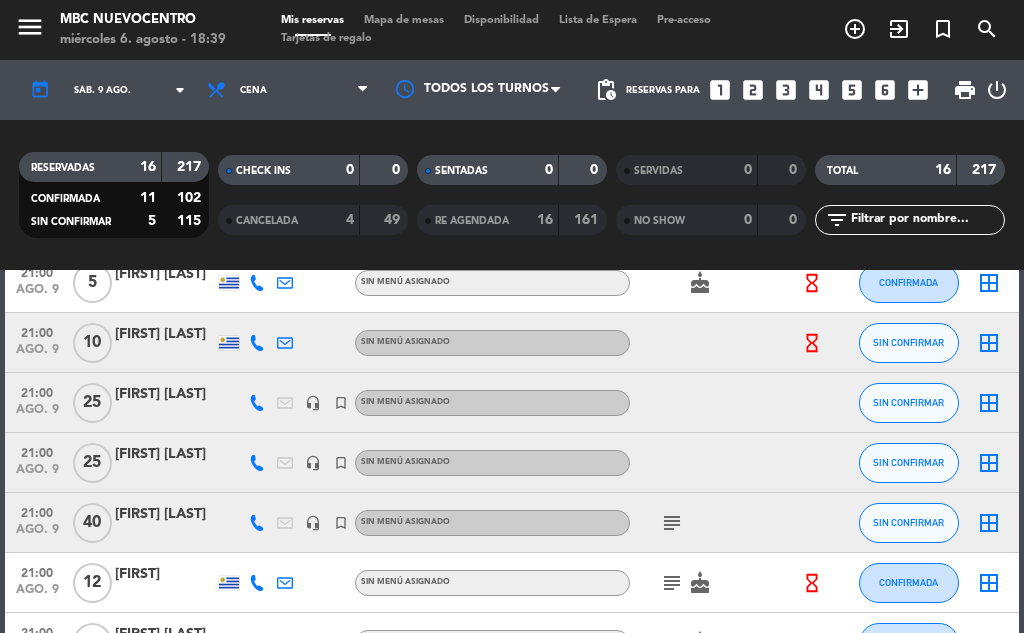 click on "subject" 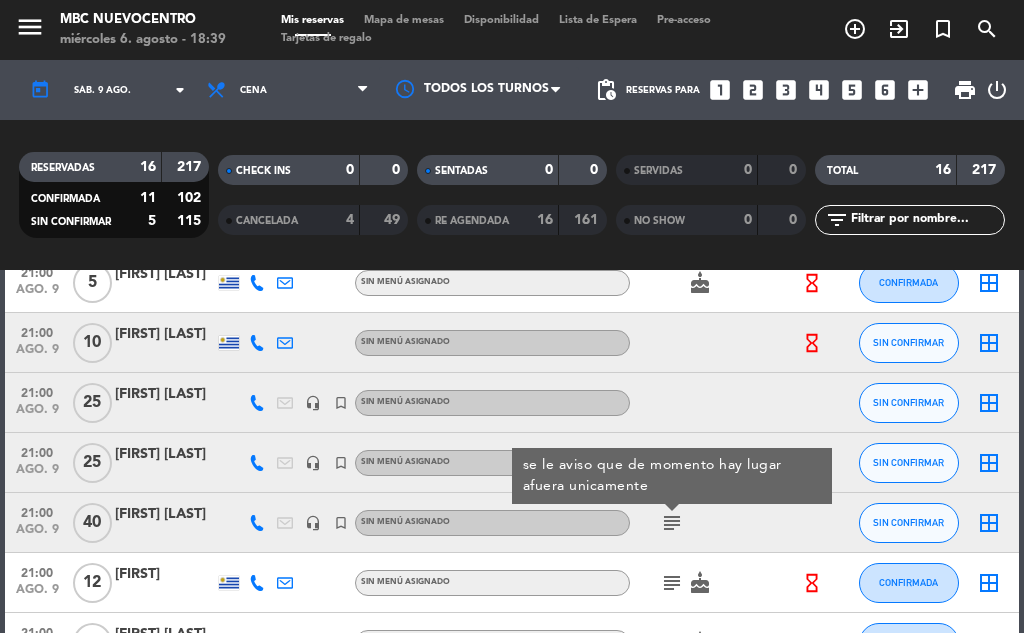 click on "subject" 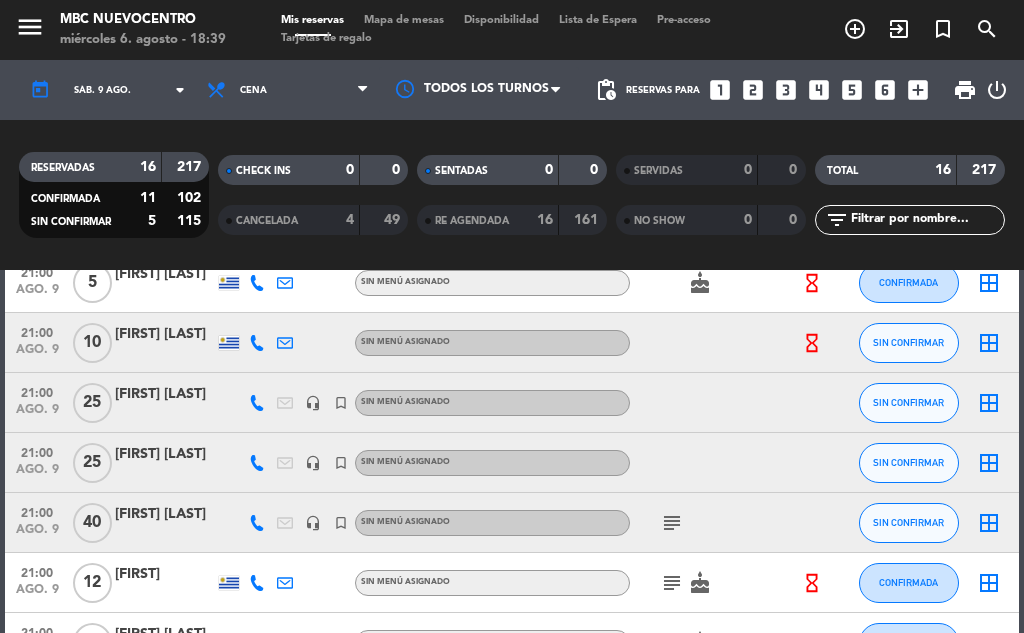 click on "subject" 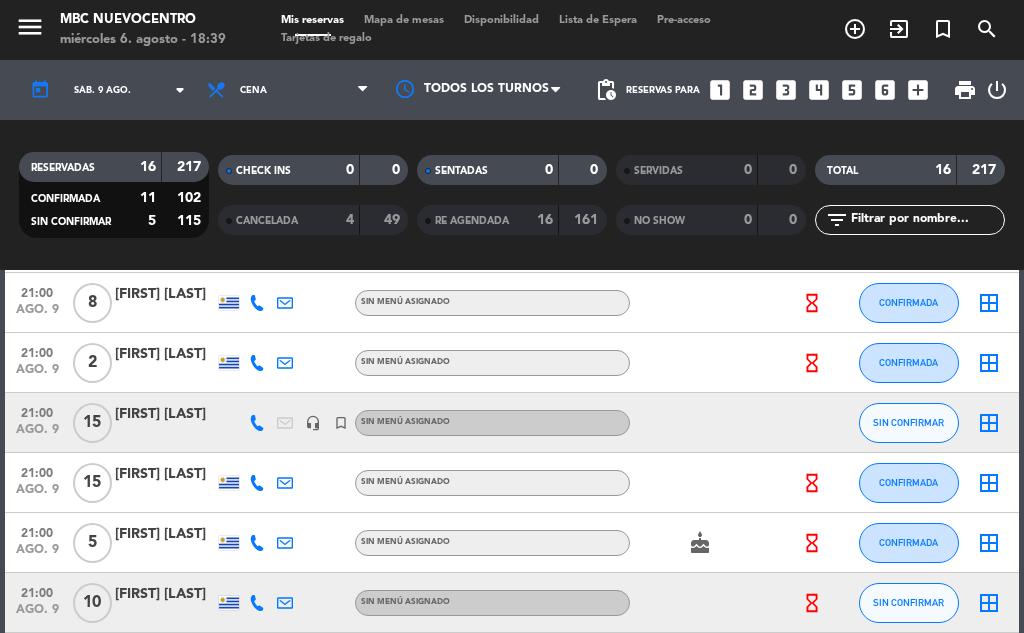 click 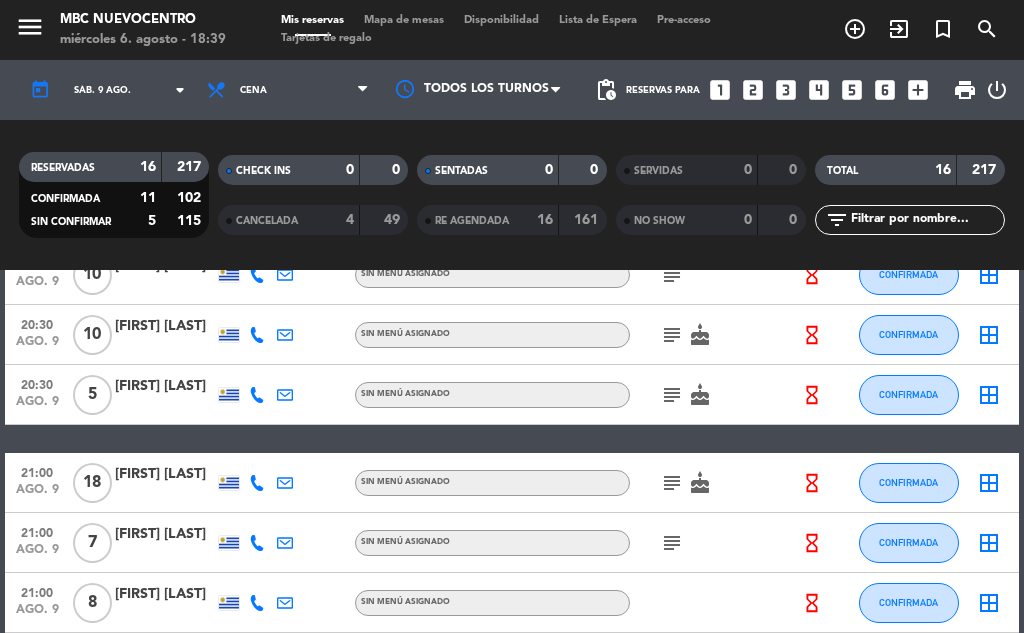 click on "subject" 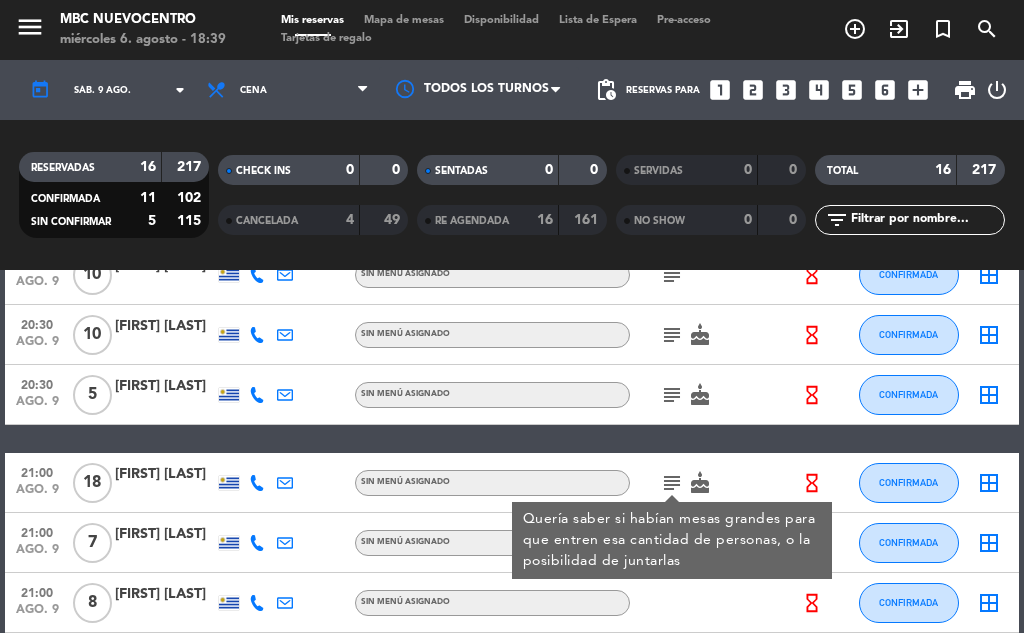 click on "subject" 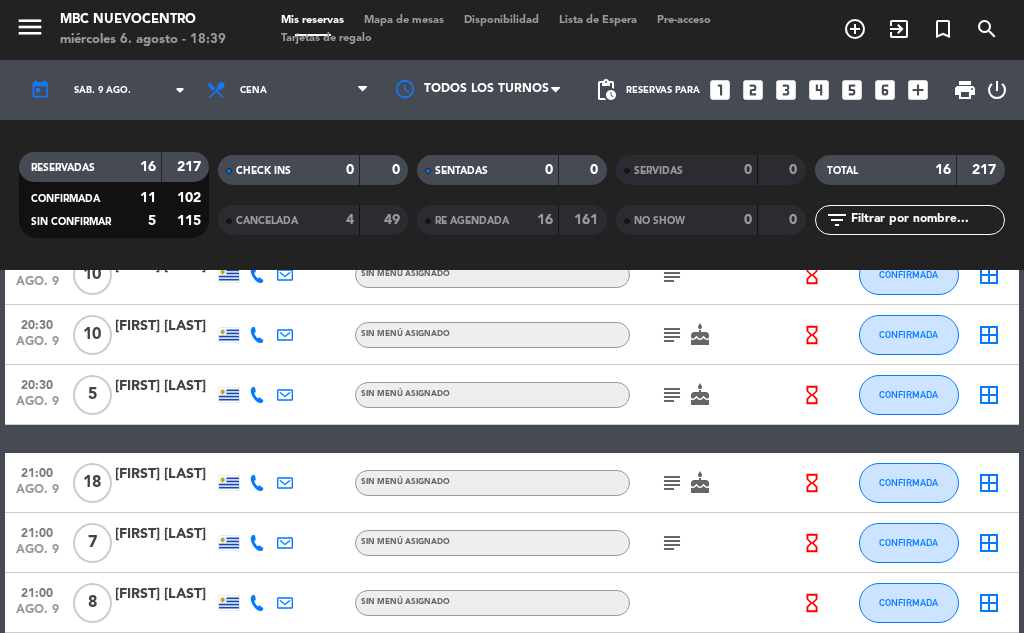 click on "subject" 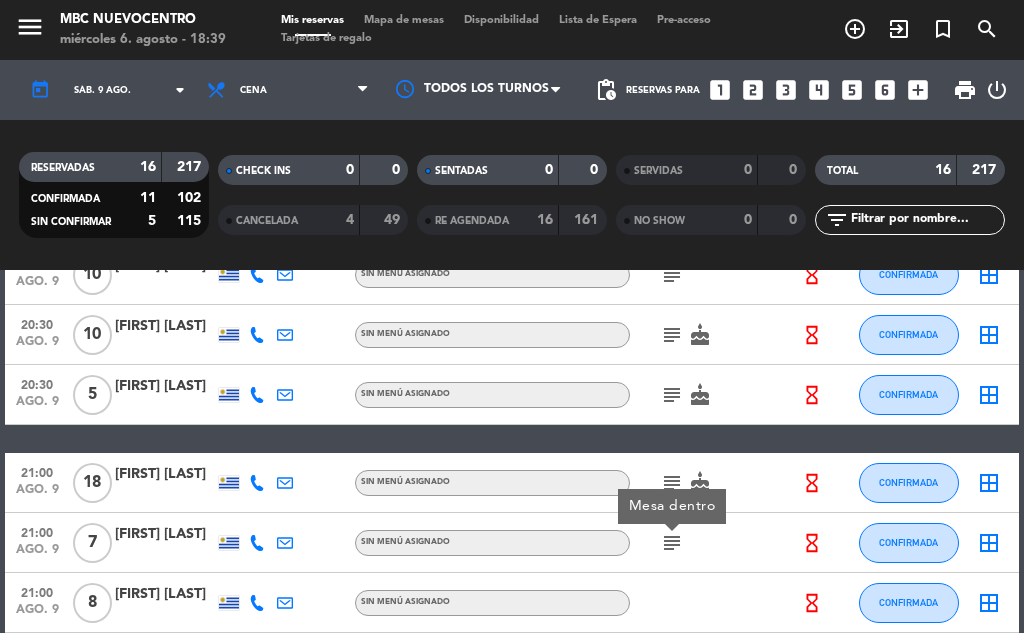 click on "subject" 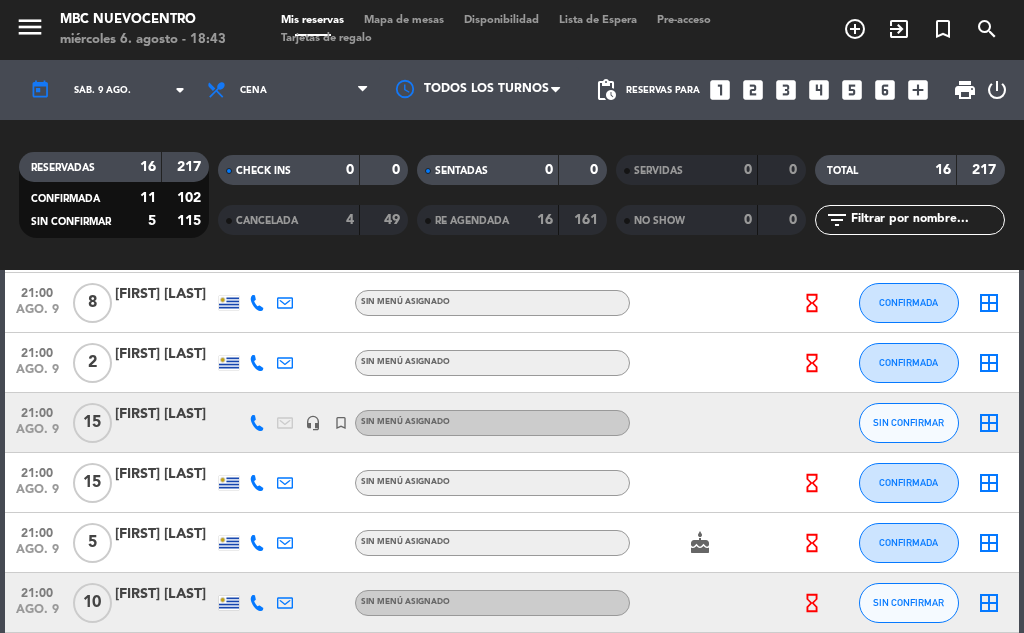 scroll, scrollTop: 617, scrollLeft: 0, axis: vertical 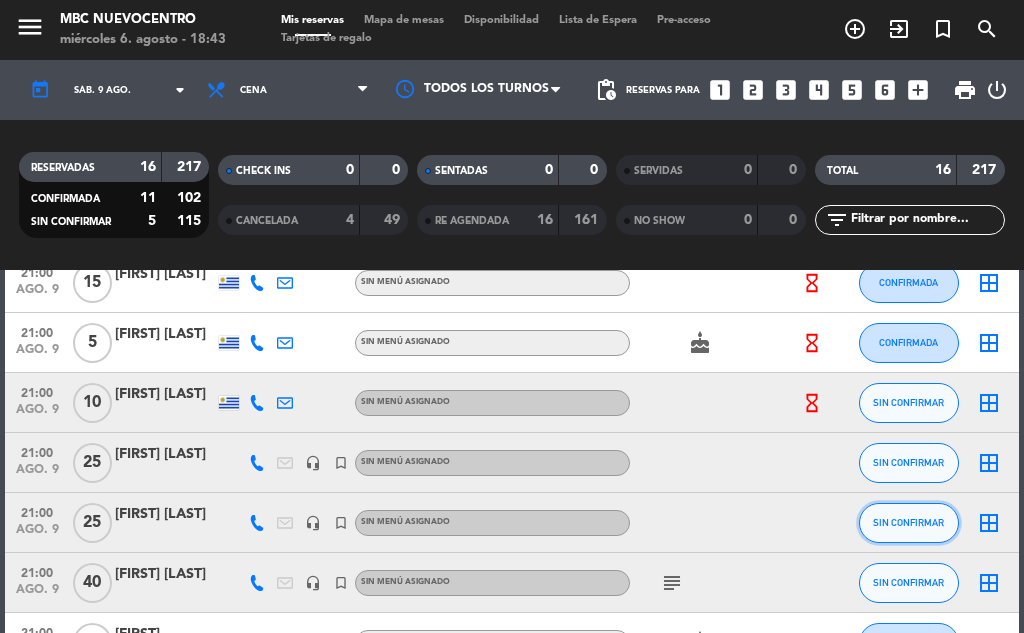 click on "SIN CONFIRMAR" 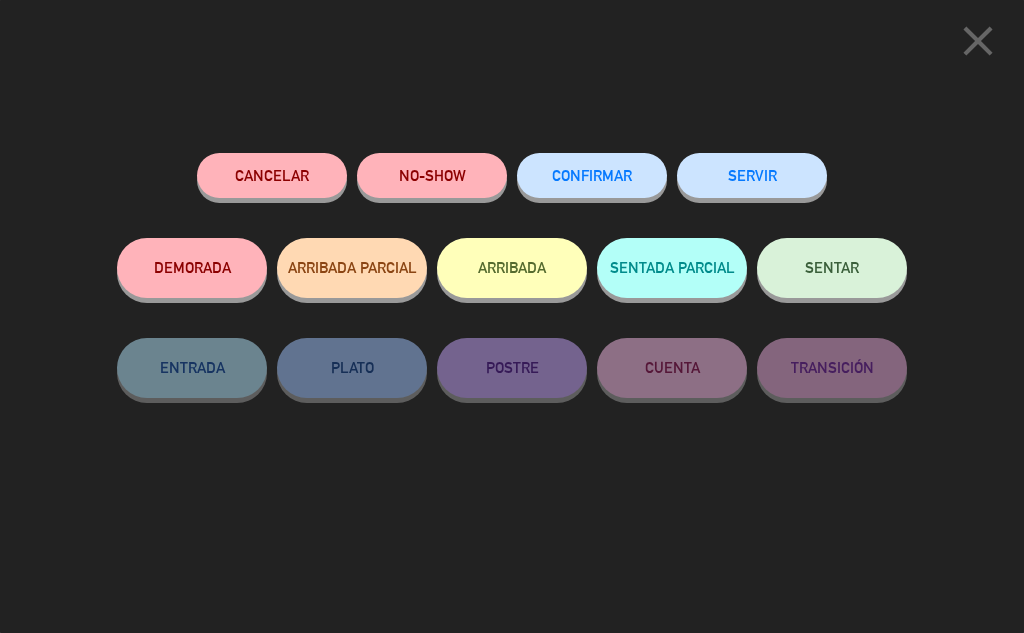 click on "Cancelar   NO-SHOW   CONFIRMAR   SERVIR   DEMORADA   ARRIBADA PARCIAL   ARRIBADA   SENTADA PARCIAL   SENTAR   ENTRADA   PLATO   POSTRE   CUENTA   TRANSICIÓN" 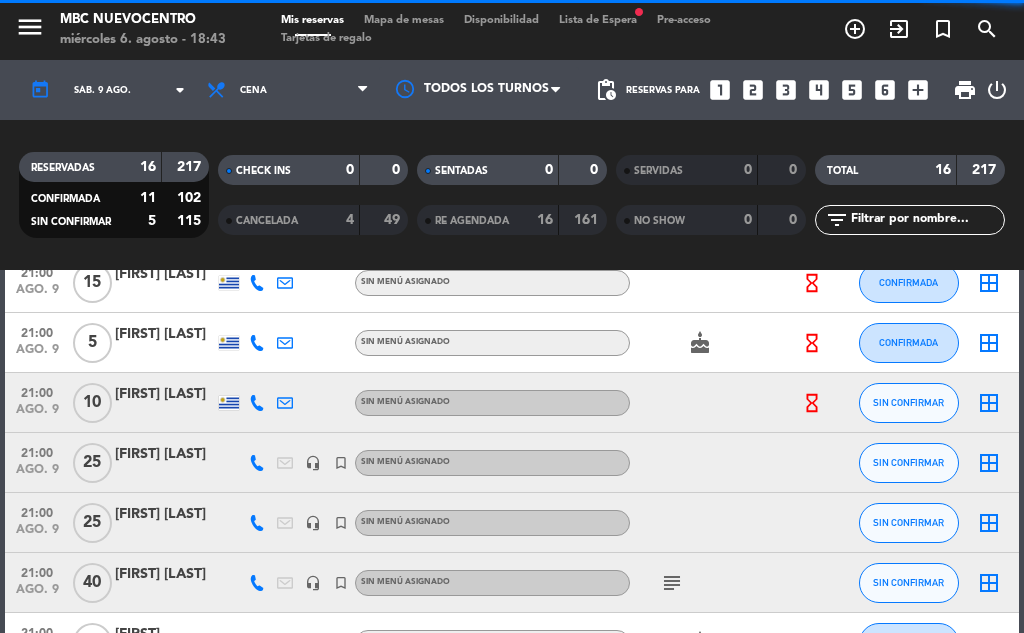 drag, startPoint x: 322, startPoint y: 489, endPoint x: 258, endPoint y: 534, distance: 78.23682 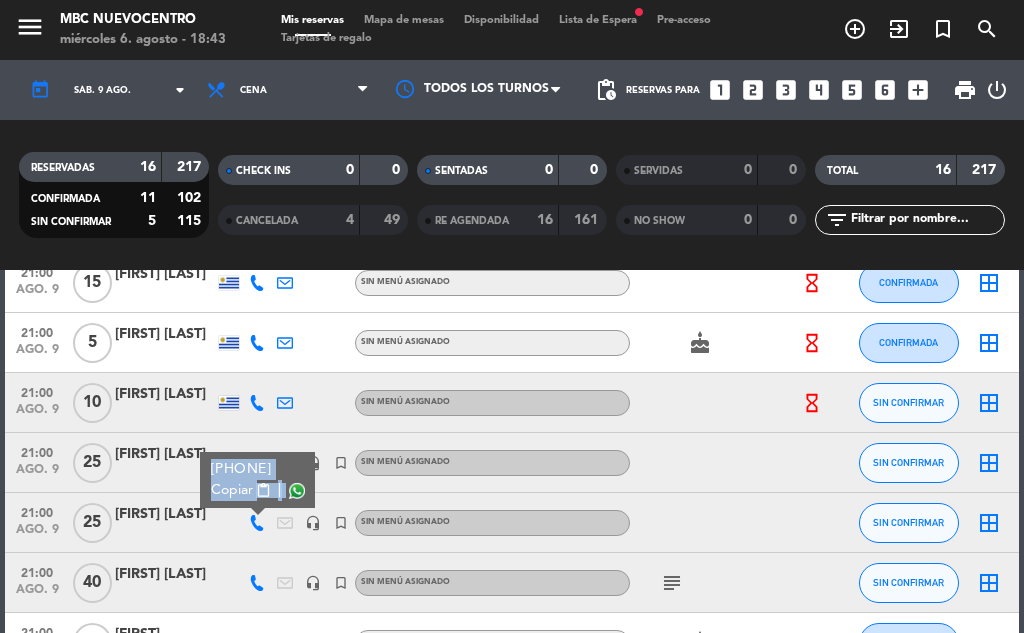 click 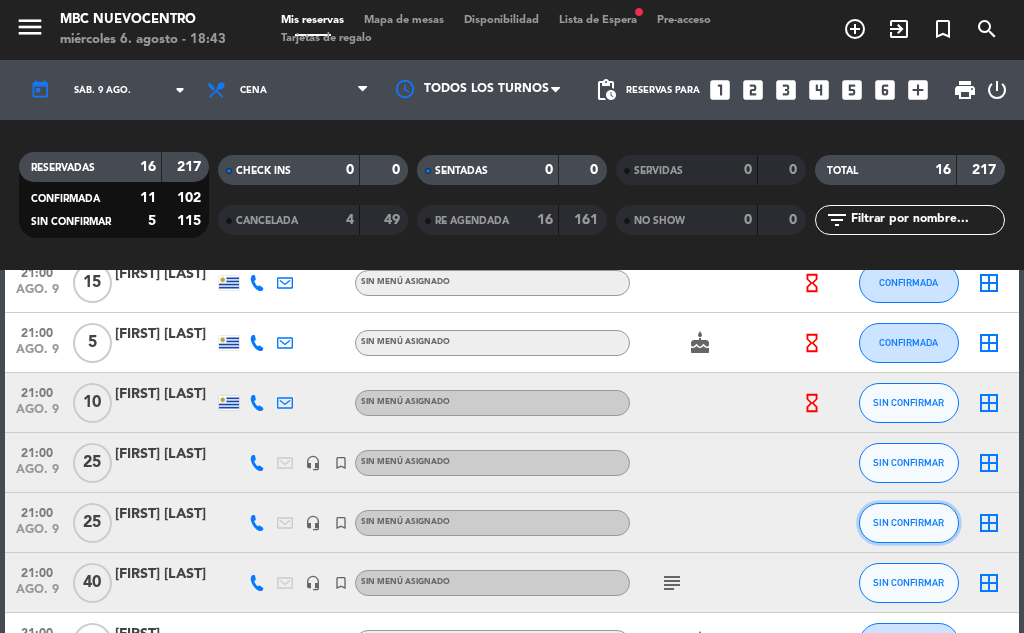 click on "SIN CONFIRMAR" 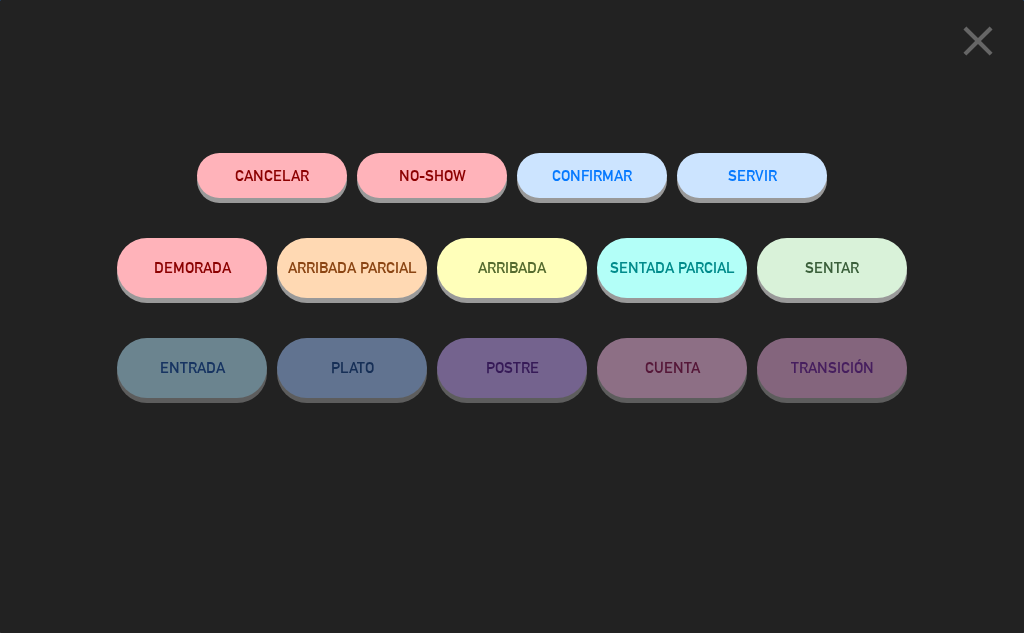click on "Cancelar" 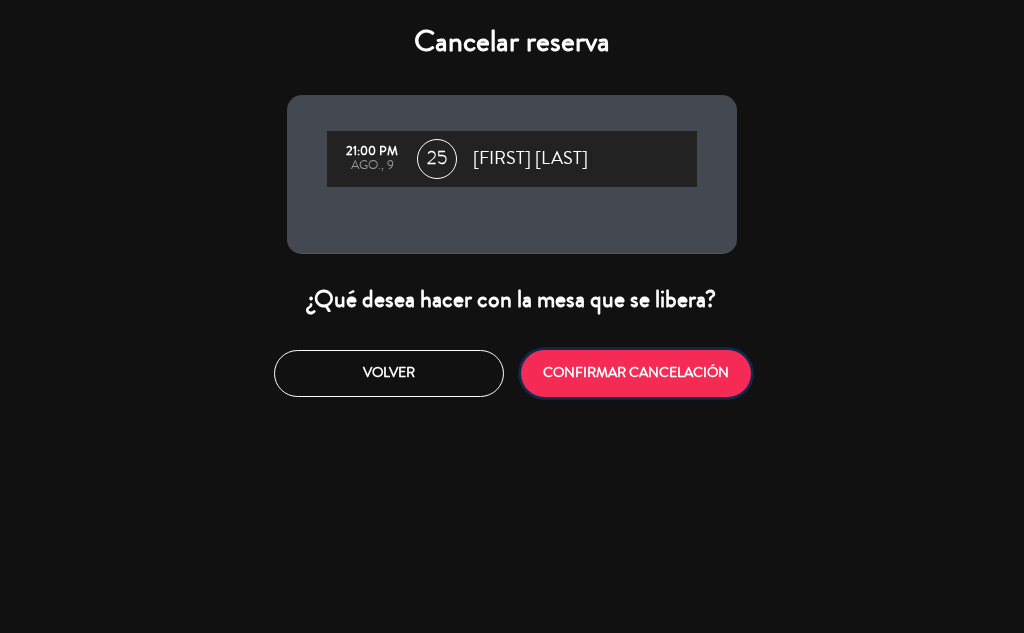 click on "CONFIRMAR CANCELACIÓN" 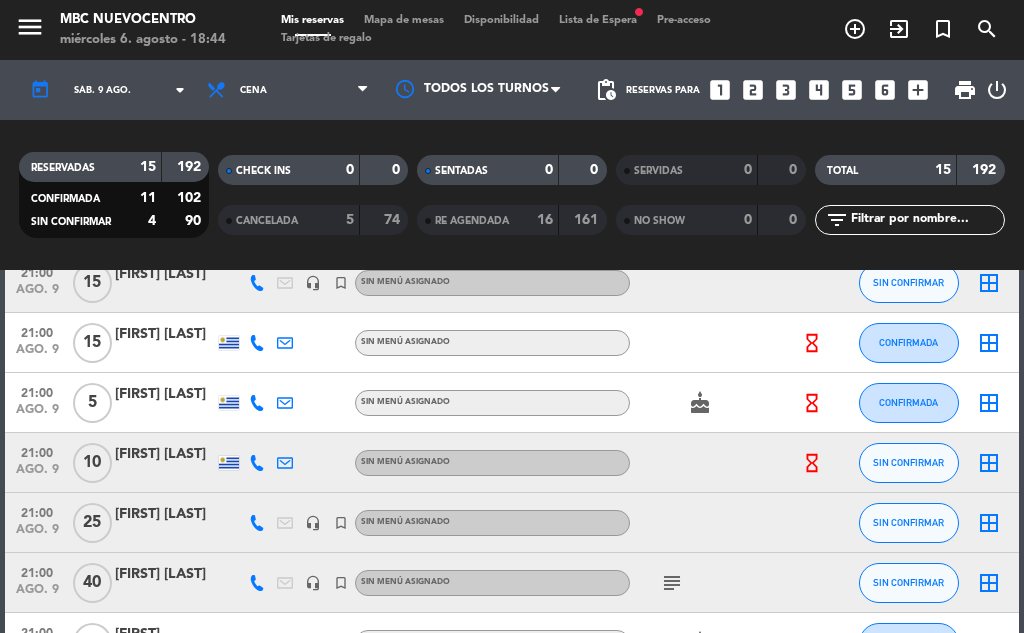 scroll, scrollTop: 757, scrollLeft: 0, axis: vertical 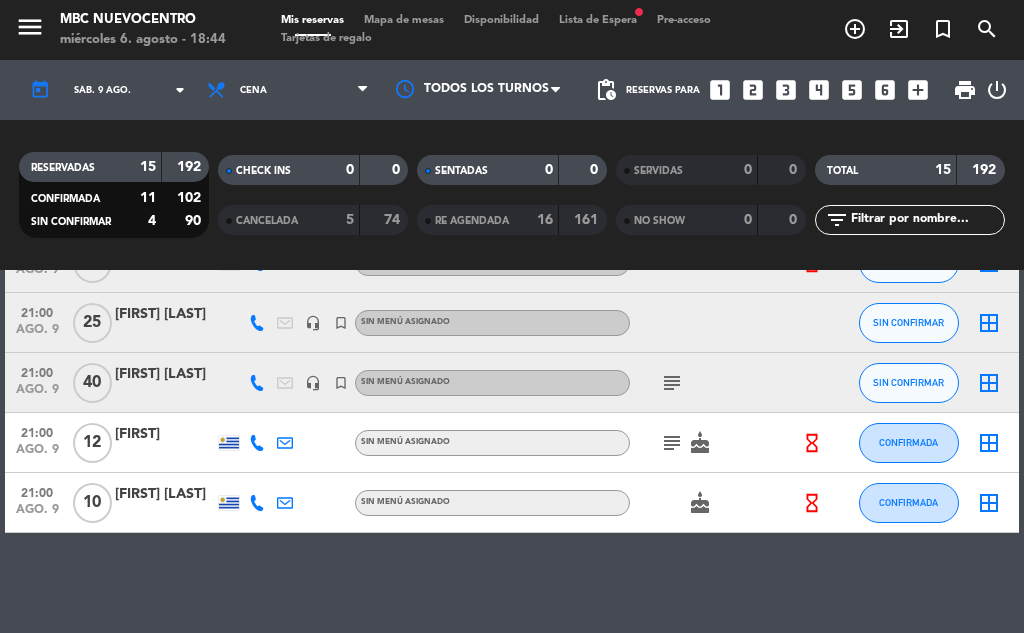 click 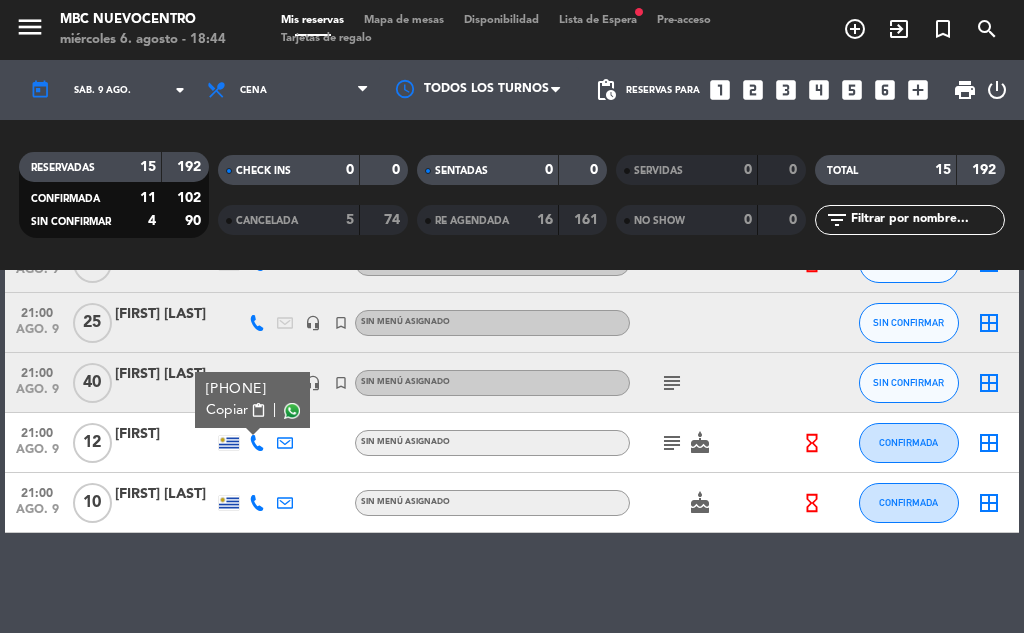click 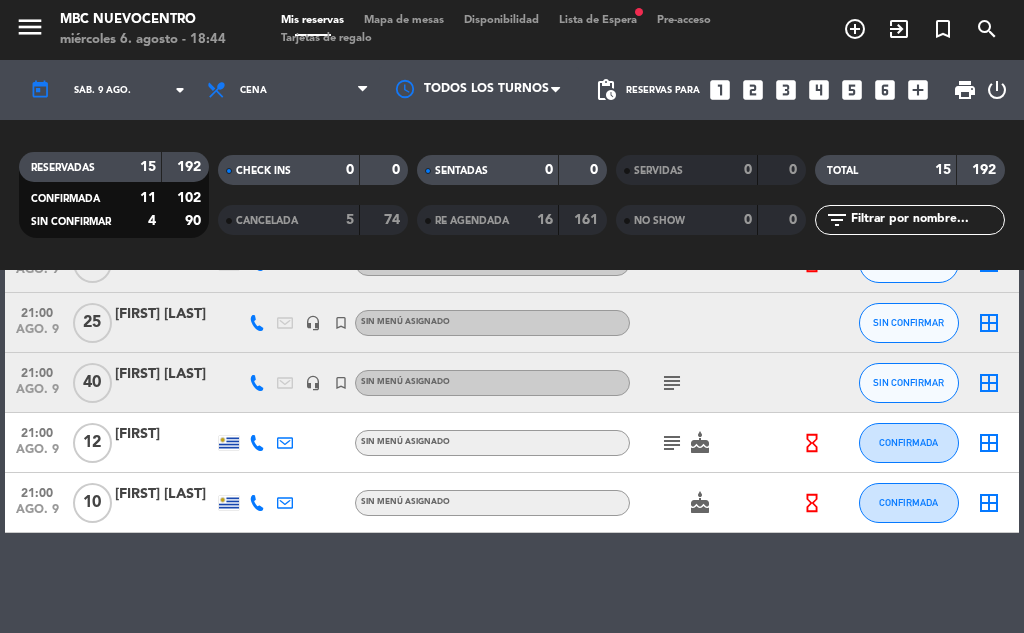 click on "subject" 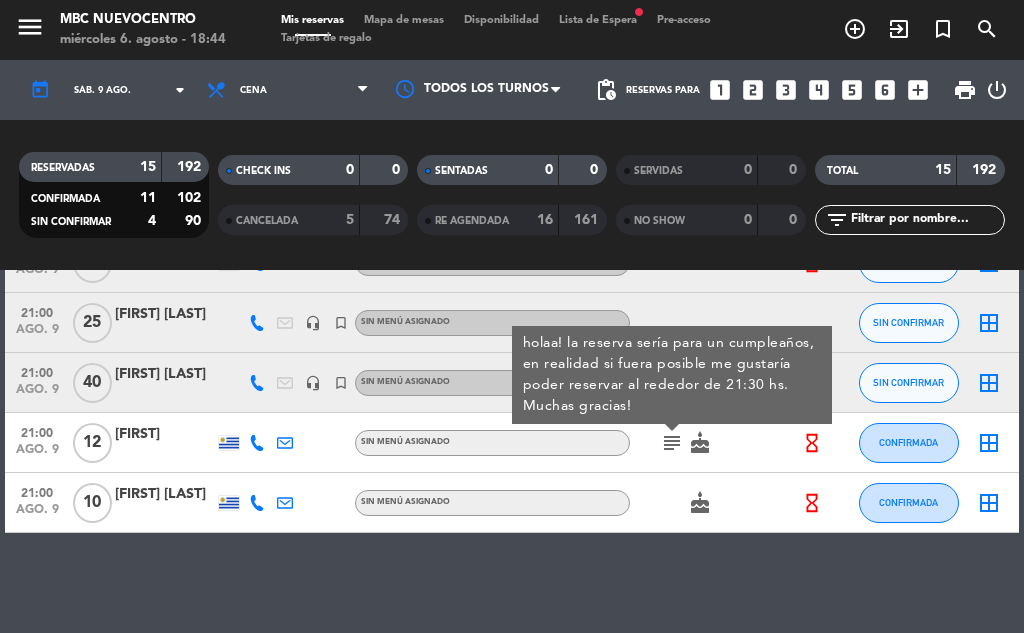 click on "subject" 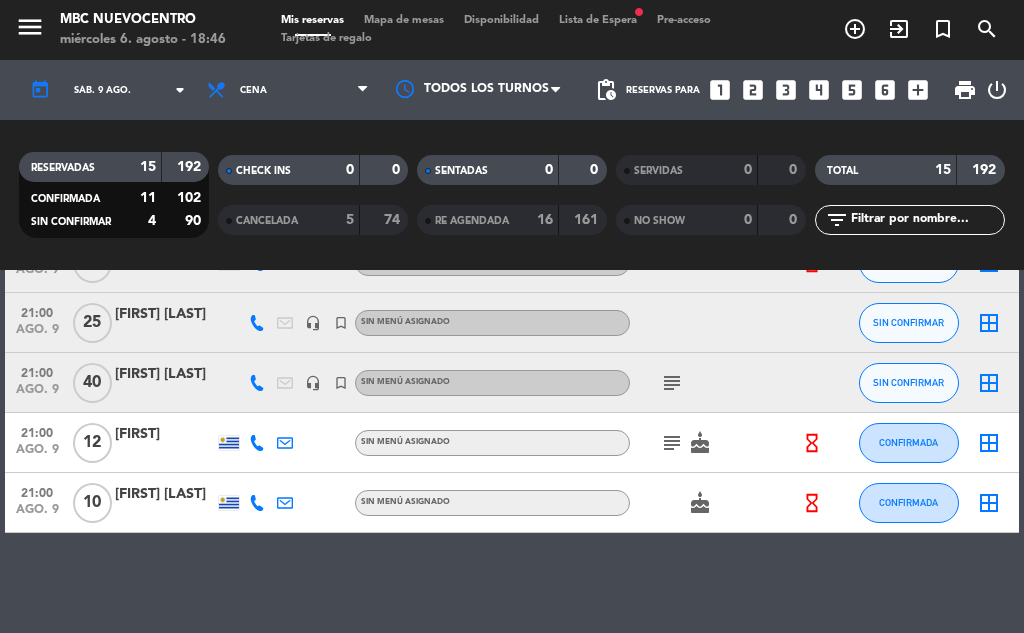 click 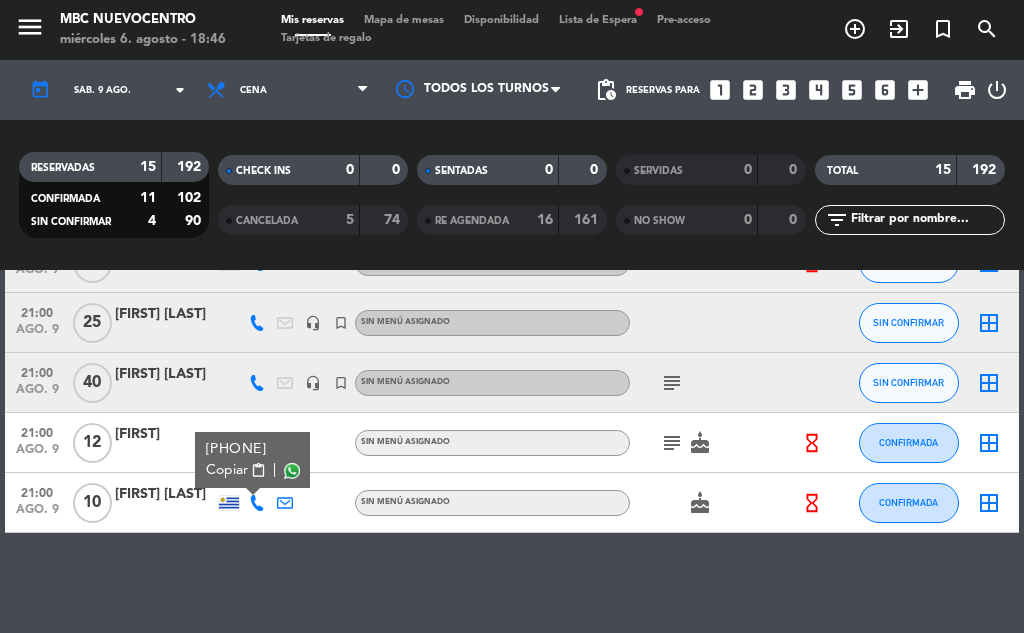 click on "Copiar" at bounding box center (227, 470) 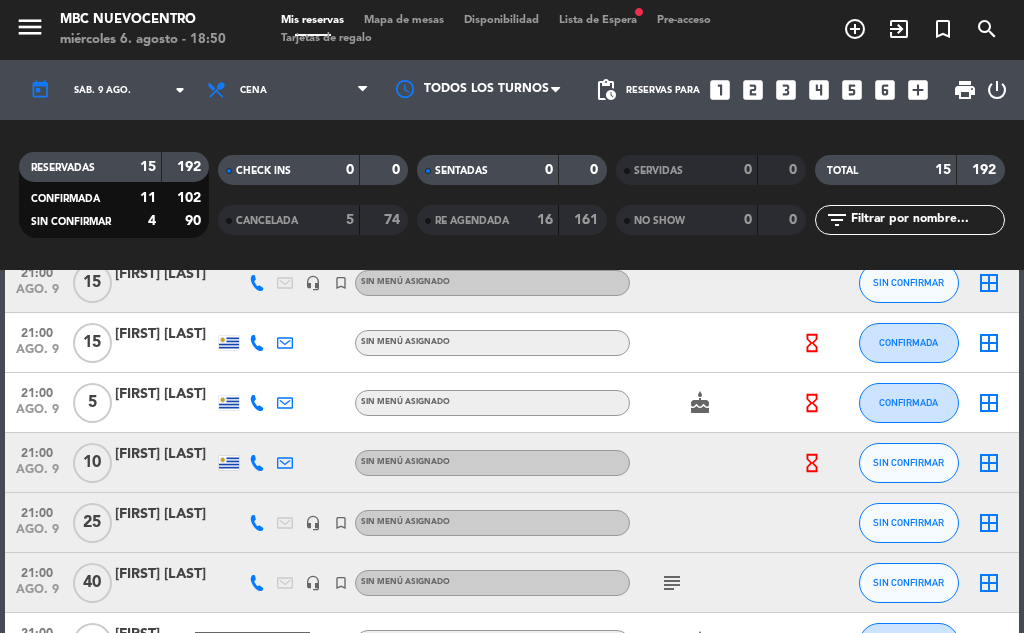 scroll, scrollTop: 457, scrollLeft: 0, axis: vertical 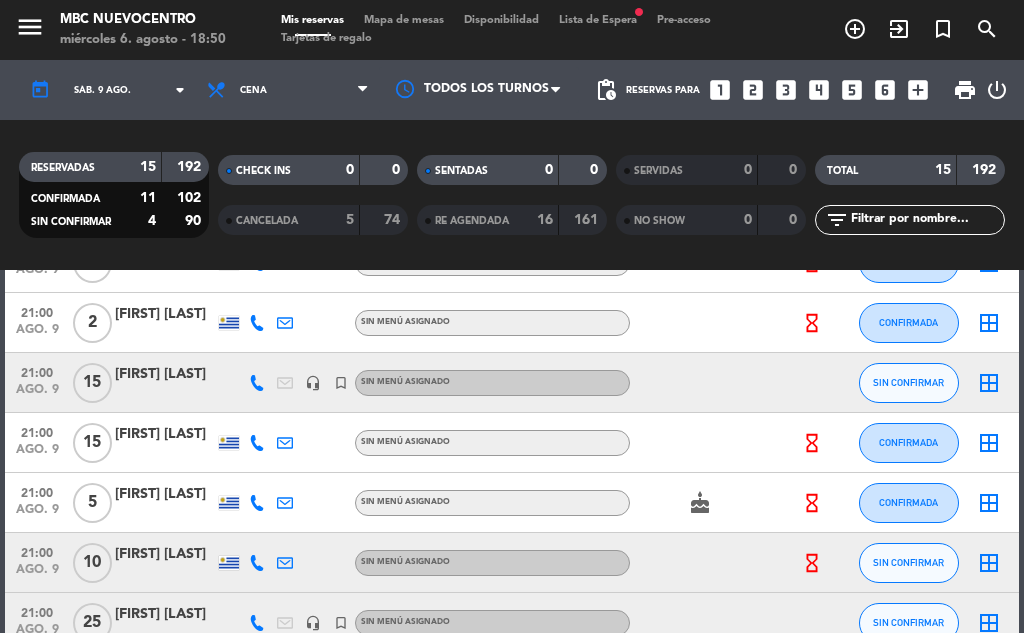click on "Lista de Espera   fiber_manual_record" at bounding box center [598, 20] 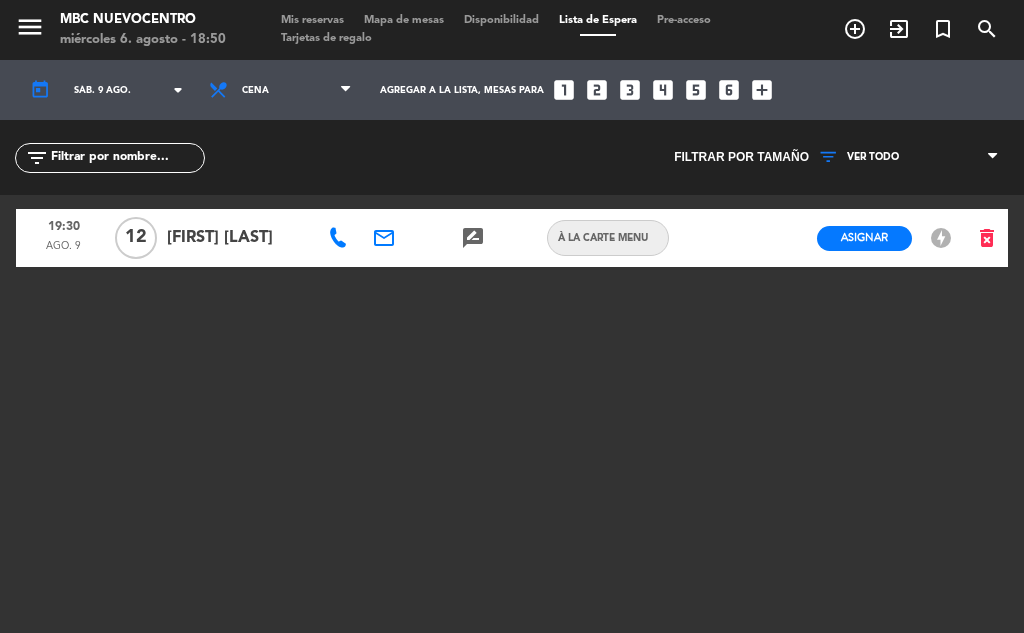 click 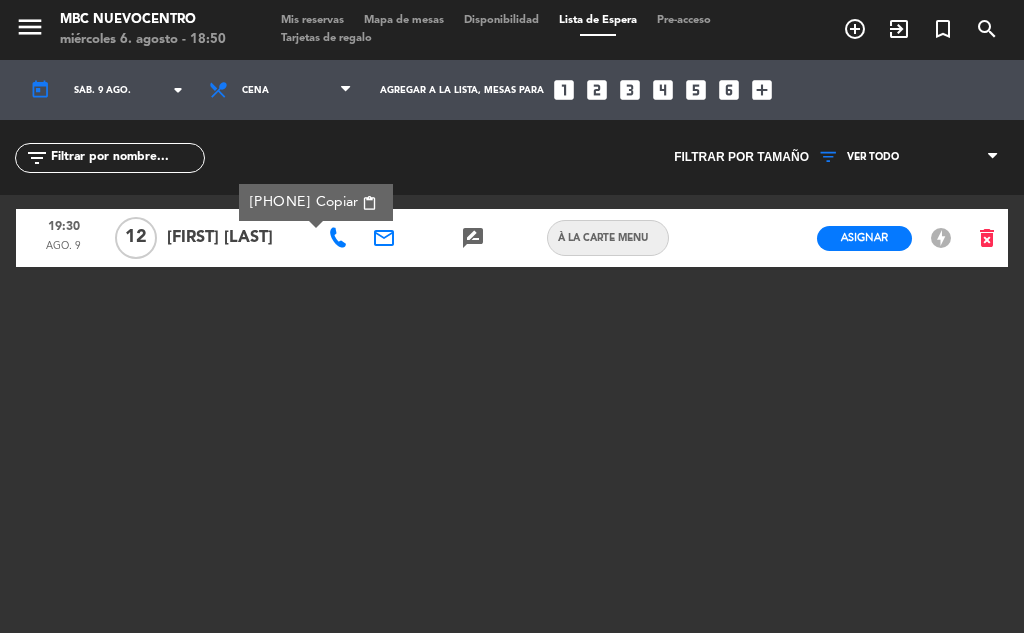 click on "Copiar content_paste" at bounding box center [346, 202] 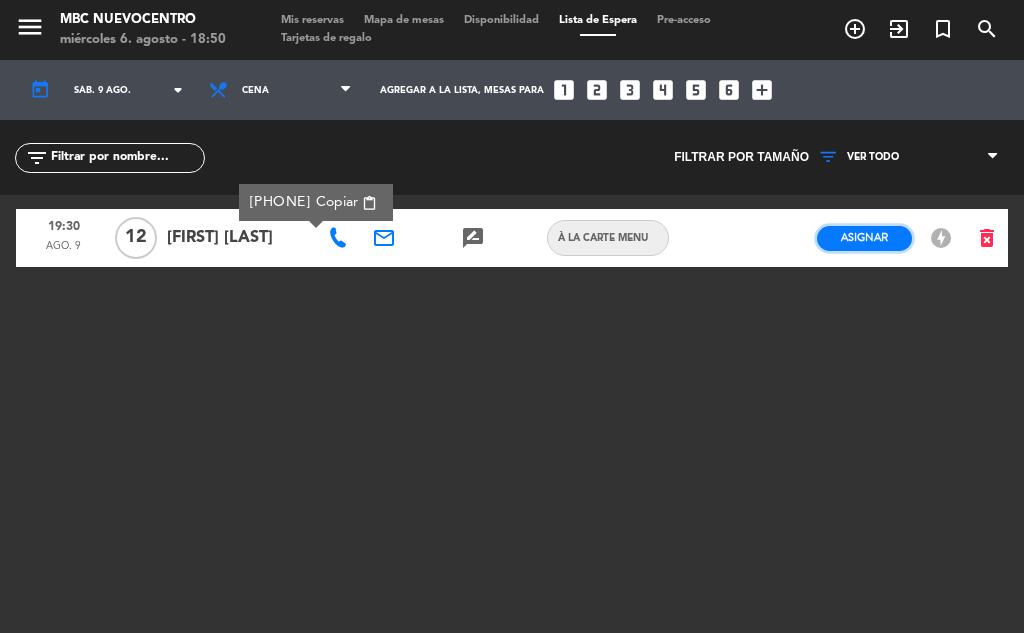 click on "Asignar" 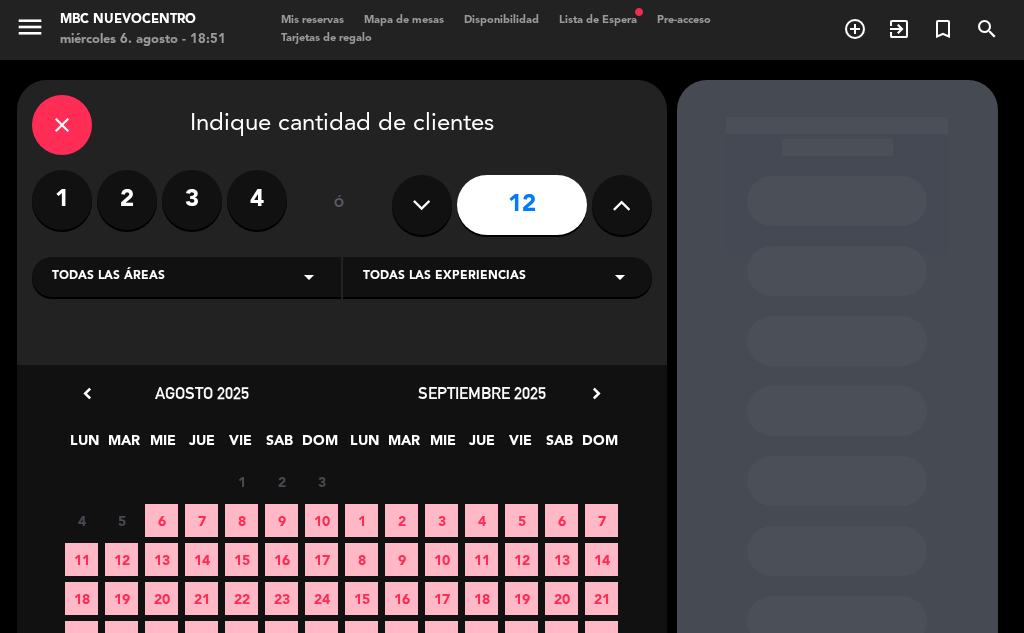 click on "9" at bounding box center [281, 520] 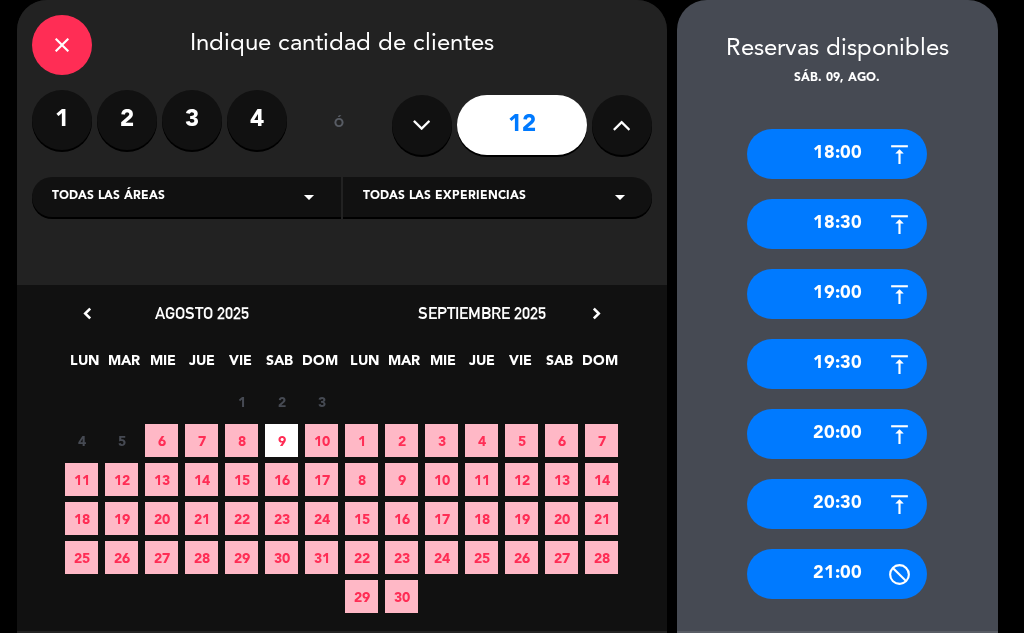 click on "20:30" at bounding box center [837, 504] 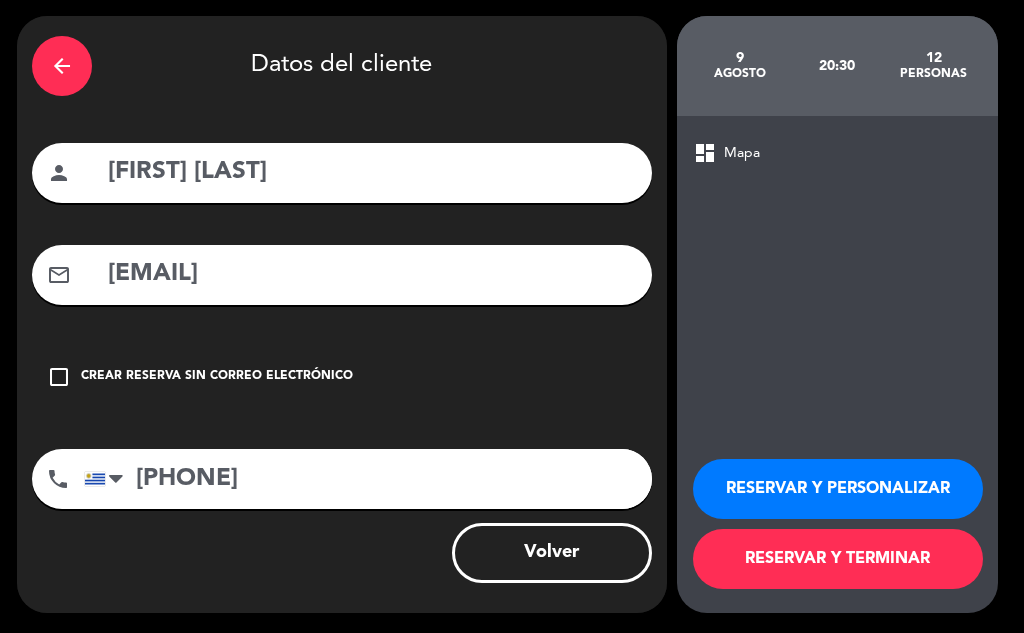 scroll, scrollTop: 64, scrollLeft: 0, axis: vertical 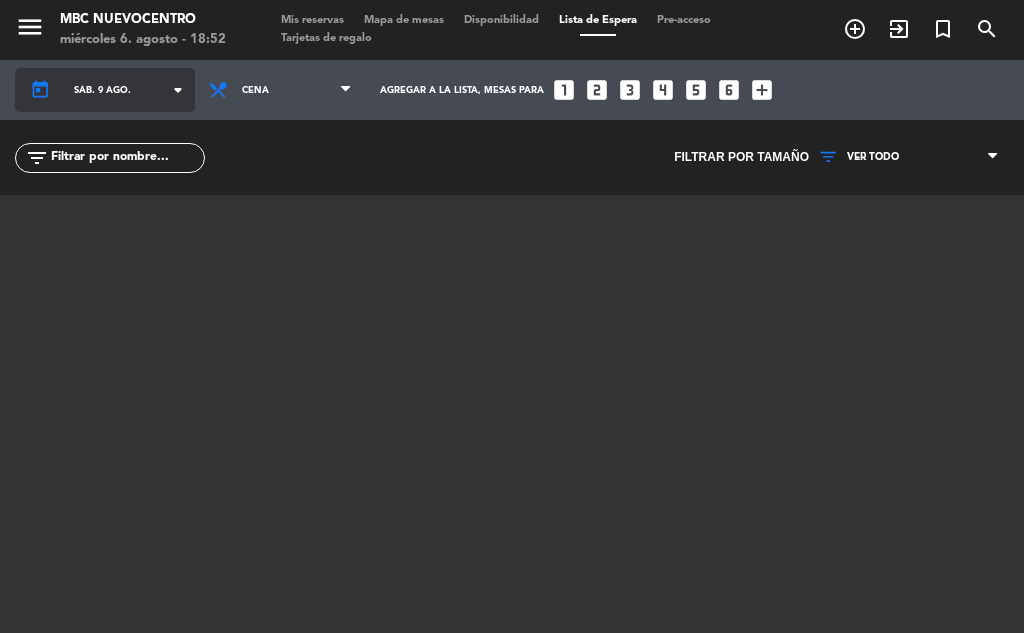 click on "sáb. 9 ago." 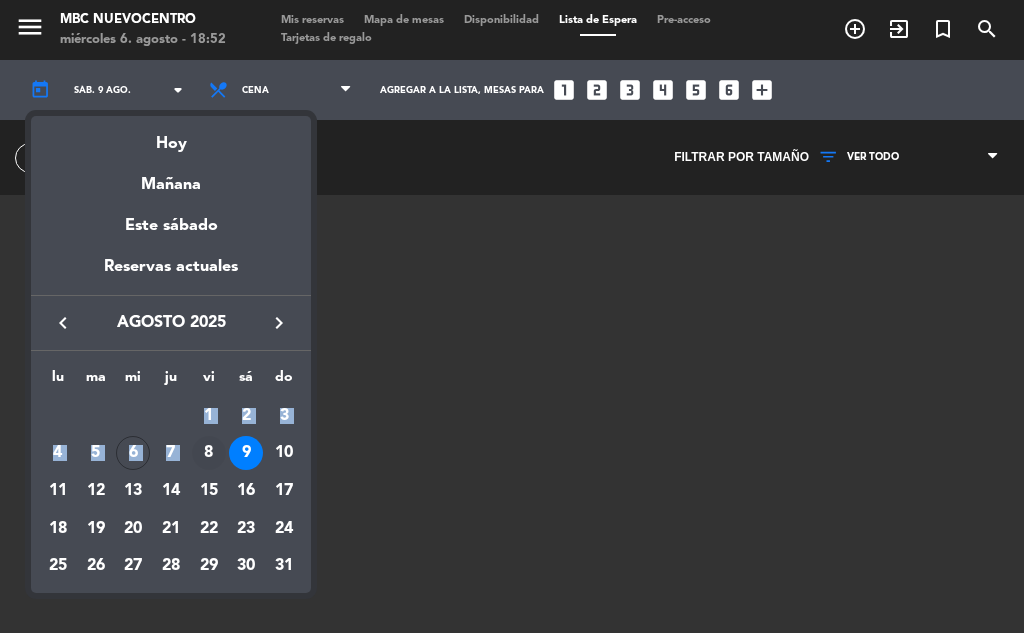 click on "AGO. [NUMBER] [NUMBER] [NUMBER] [NUMBER] [NUMBER] [NUMBER] [NUMBER] [NUMBER] [NUMBER] [NUMBER] [NUMBER] [NUMBER] [NUMBER] [NUMBER] [NUMBER] [NUMBER] [NUMBER] [NUMBER] [NUMBER] [NUMBER] [NUMBER] [NUMBER] [NUMBER] [NUMBER] [NUMBER] [NUMBER] [NUMBER] [NUMBER] [NUMBER] [NUMBER] [NUMBER]" at bounding box center (171, 491) 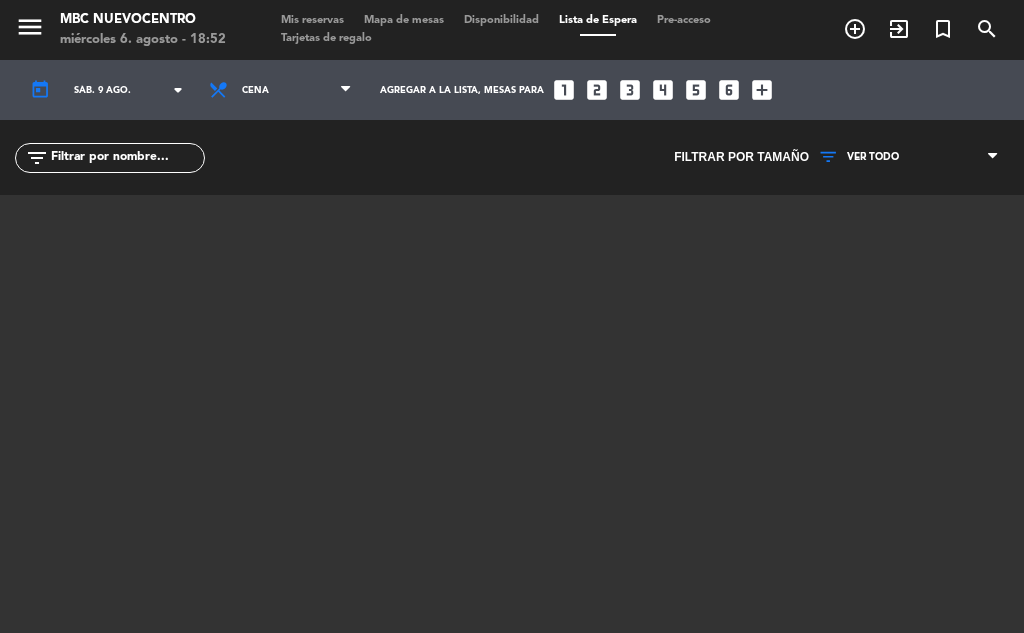 type on "vie. 8 ago." 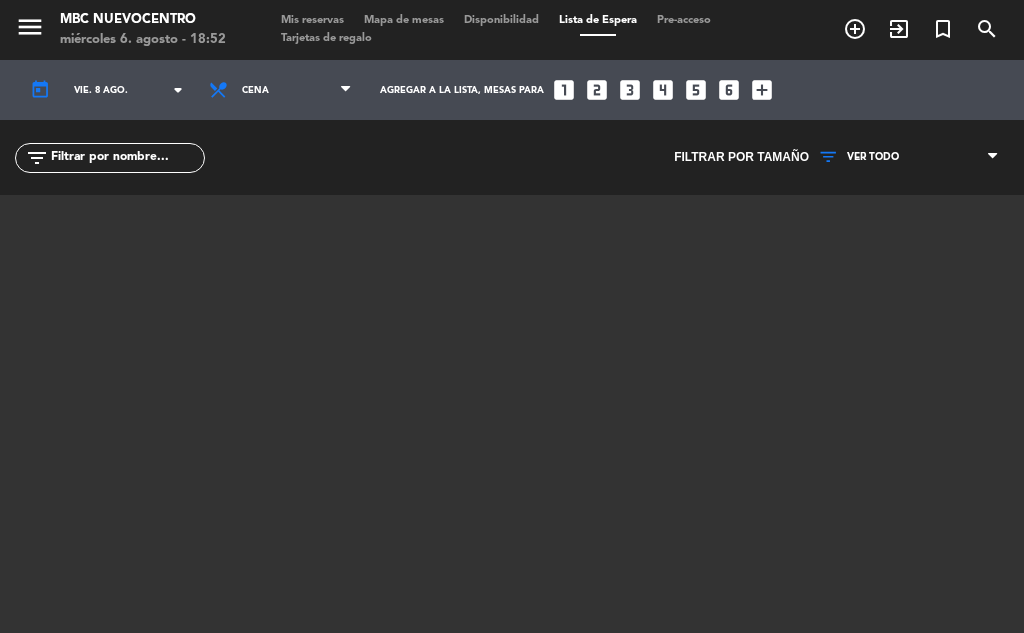 click on "Mis reservas" at bounding box center [312, 20] 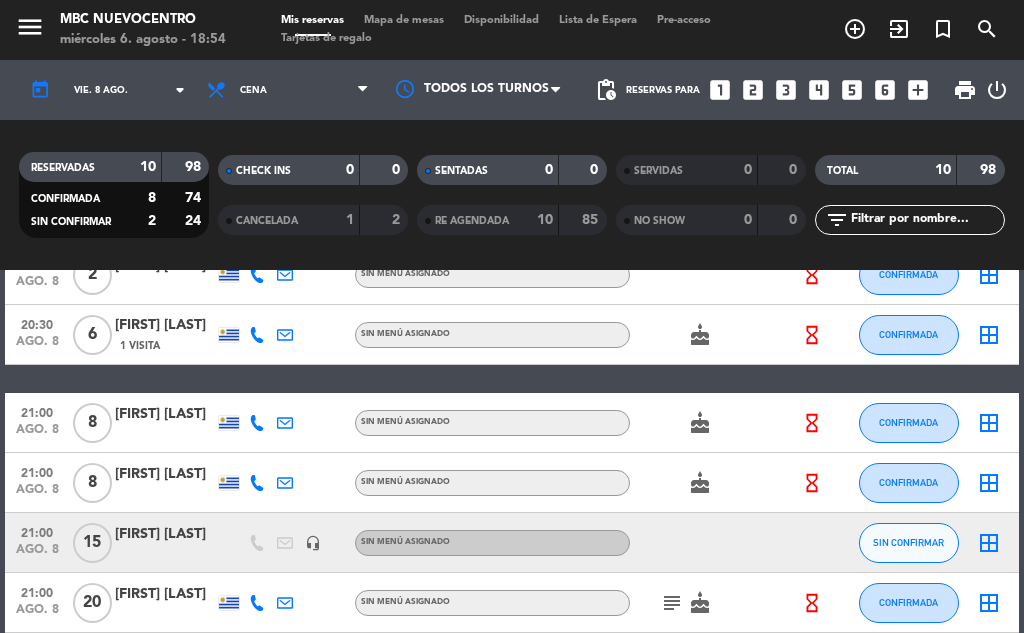 scroll, scrollTop: 457, scrollLeft: 0, axis: vertical 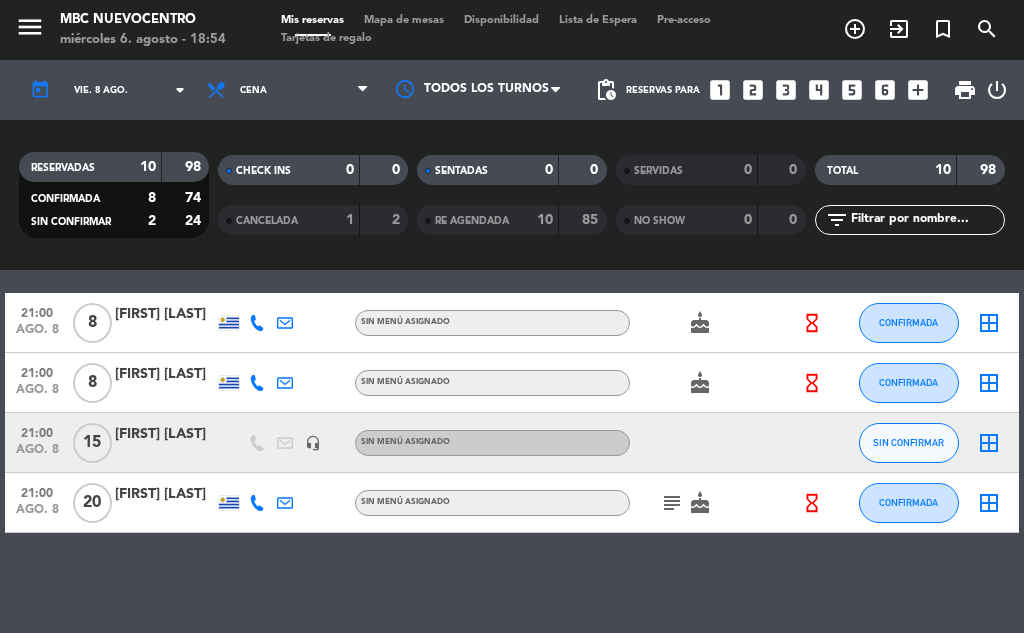 click 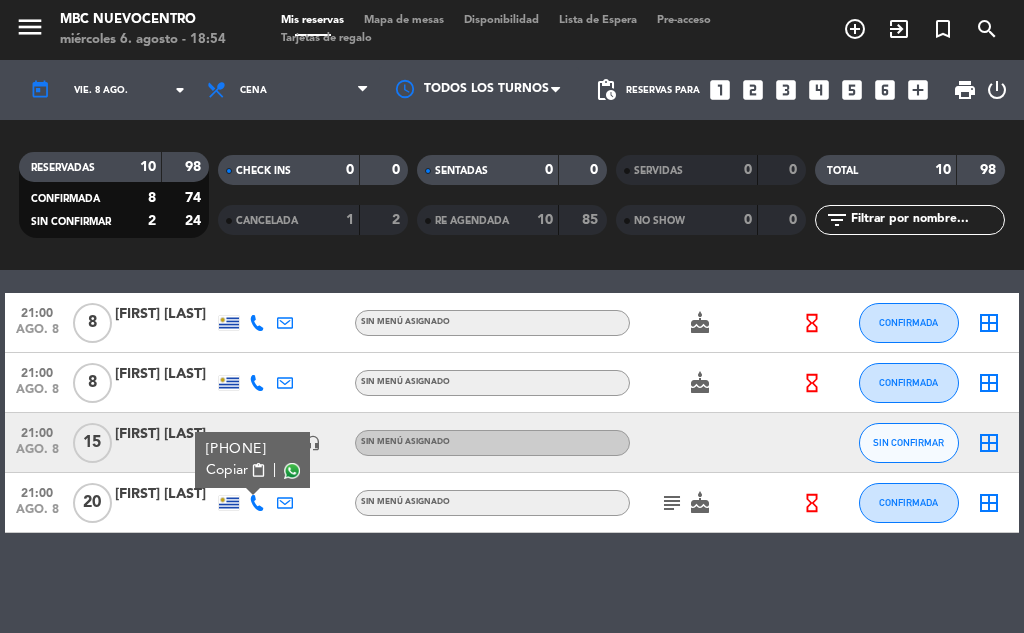click on "Copiar" at bounding box center [227, 470] 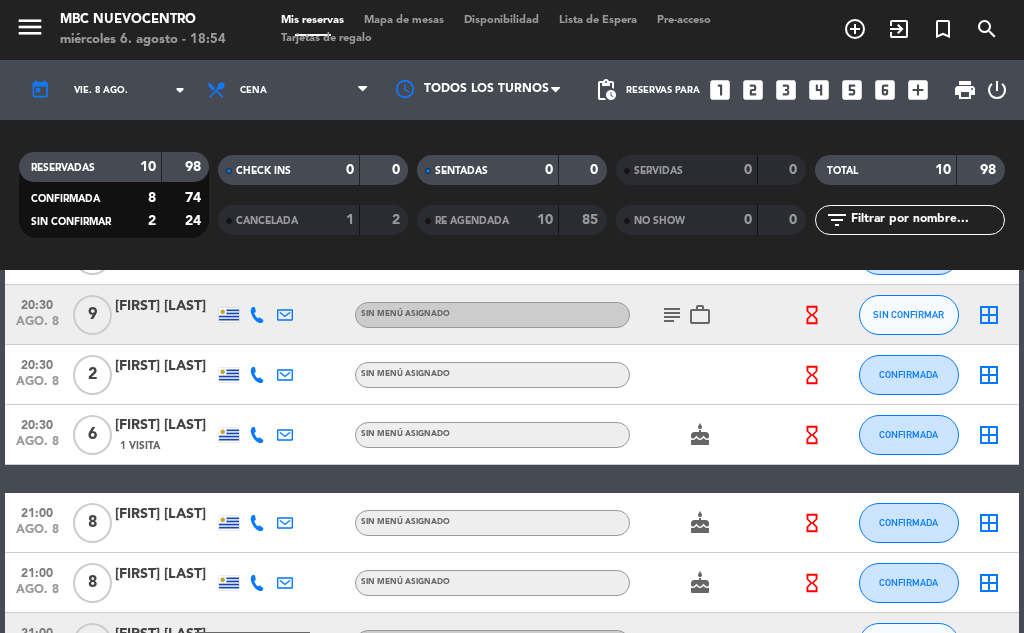 click 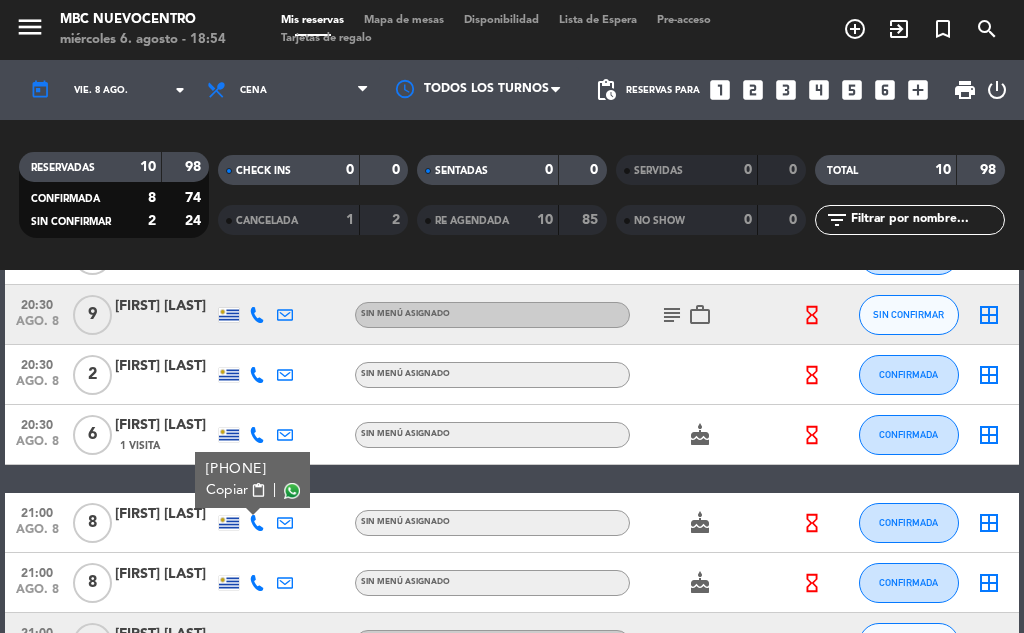 click on "Copiar" at bounding box center (227, 490) 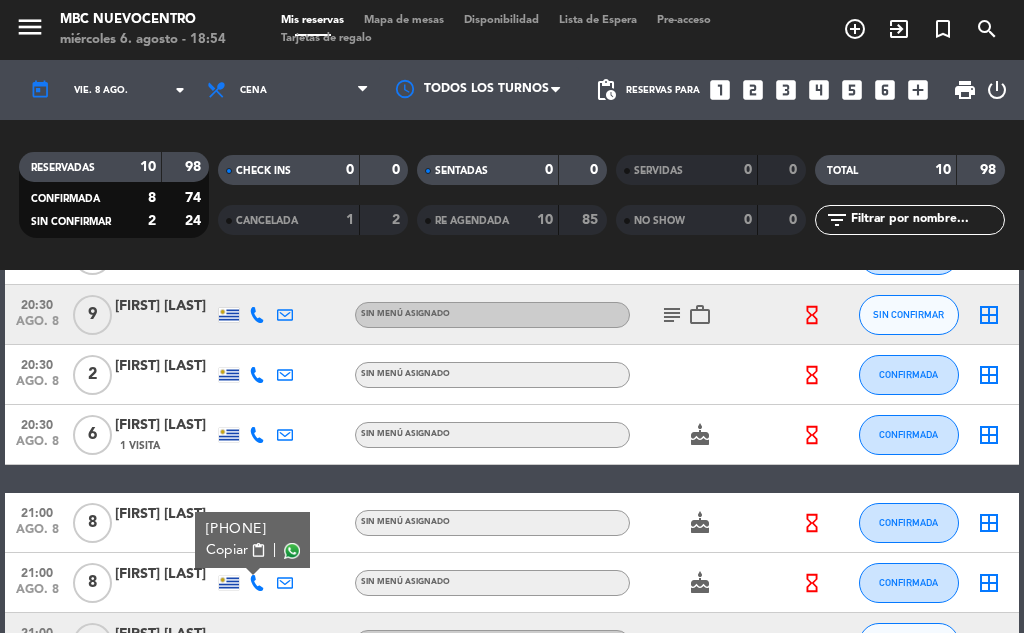click on "Copiar" at bounding box center (227, 550) 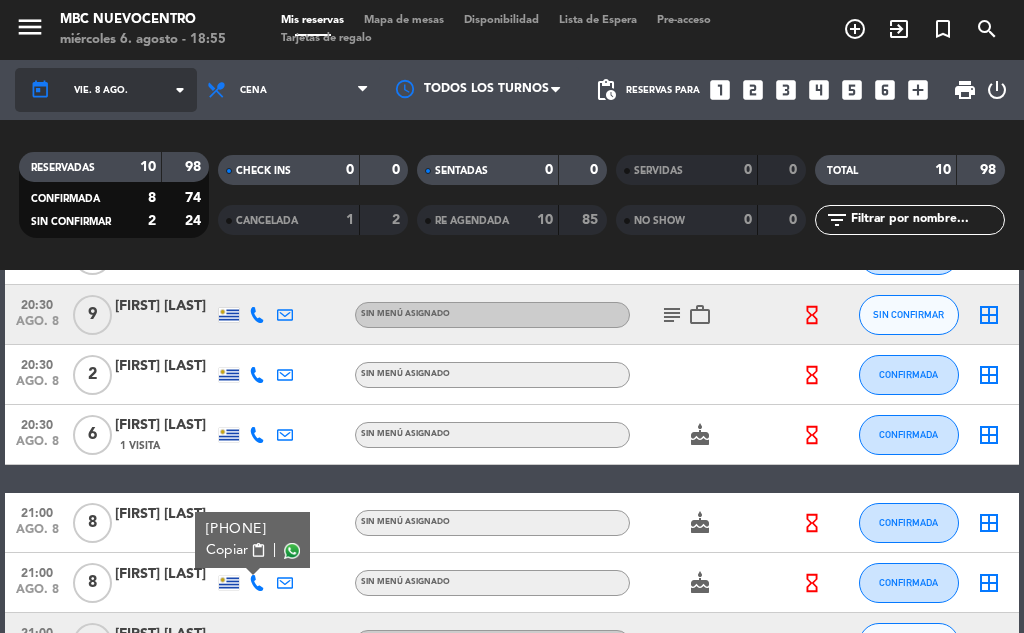 click on "vie. 8 ago." 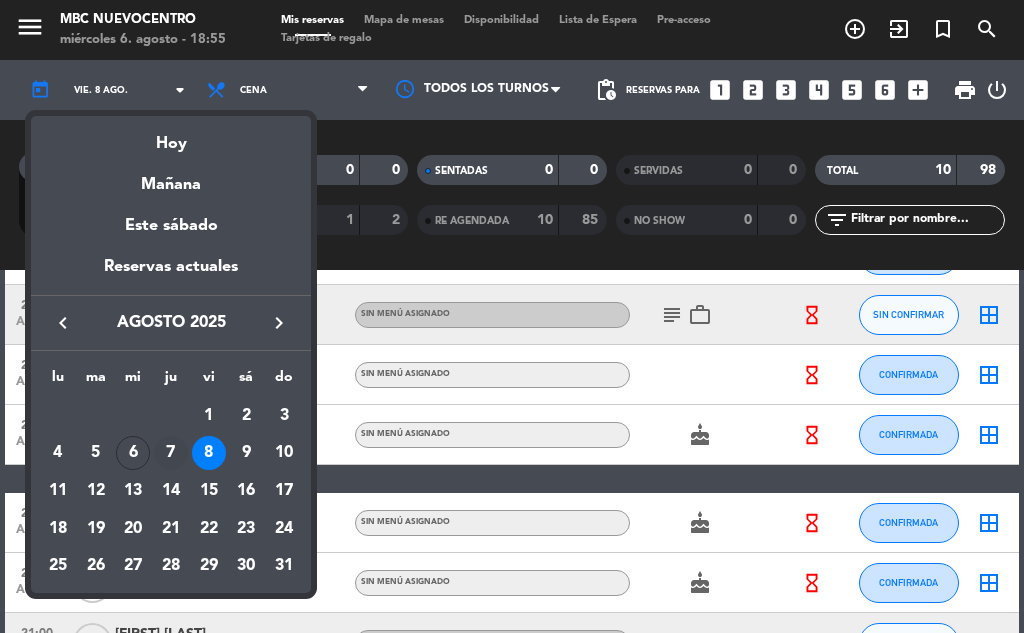 click on "7" at bounding box center (171, 453) 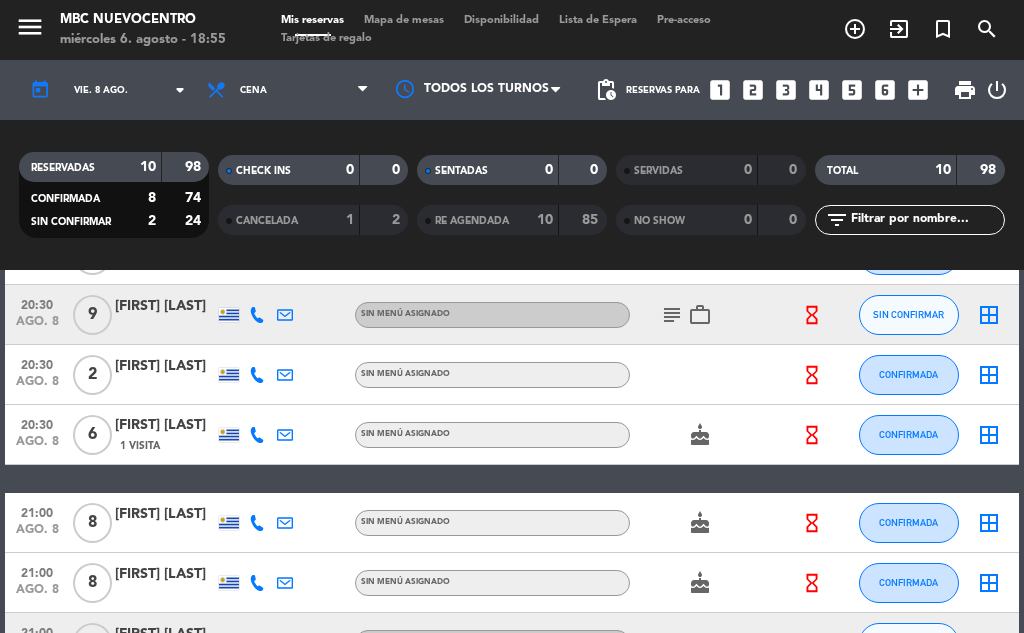 type on "jue. 7 ago." 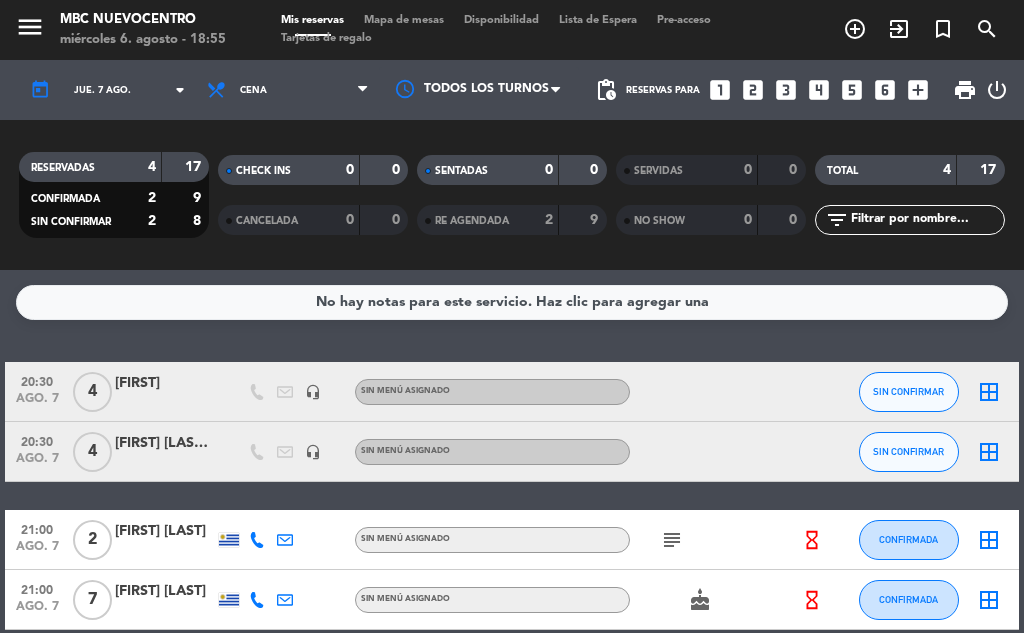 scroll, scrollTop: 97, scrollLeft: 0, axis: vertical 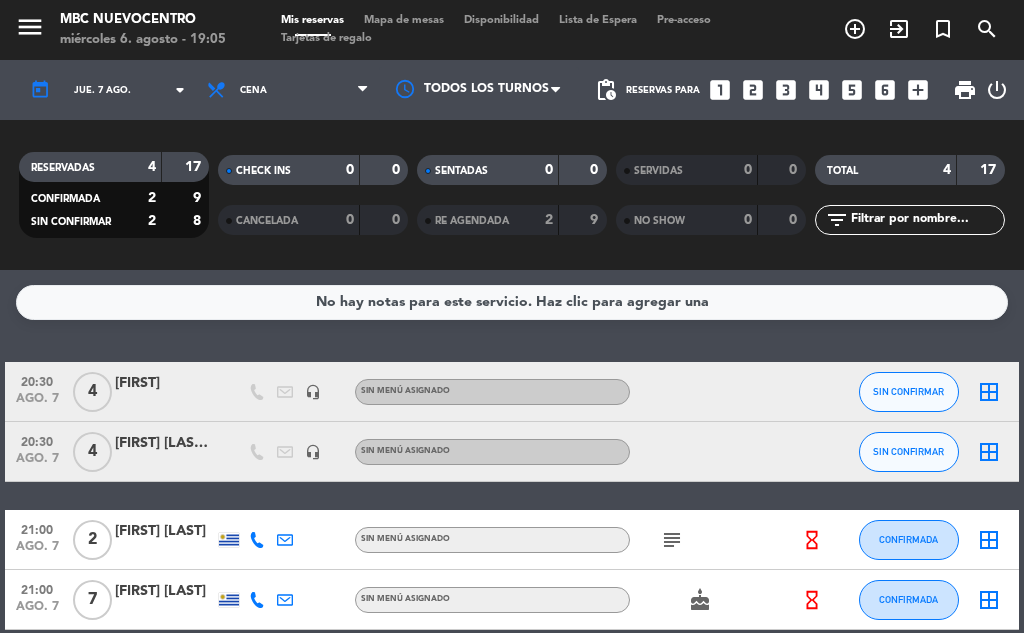 click on "looks_4" at bounding box center [819, 90] 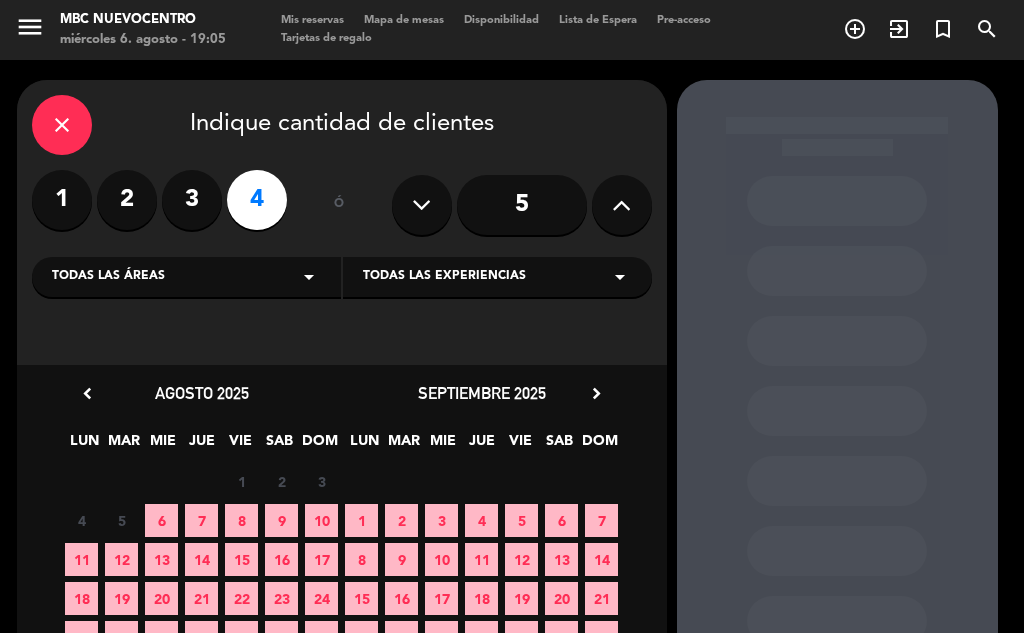 click on "7" at bounding box center (201, 520) 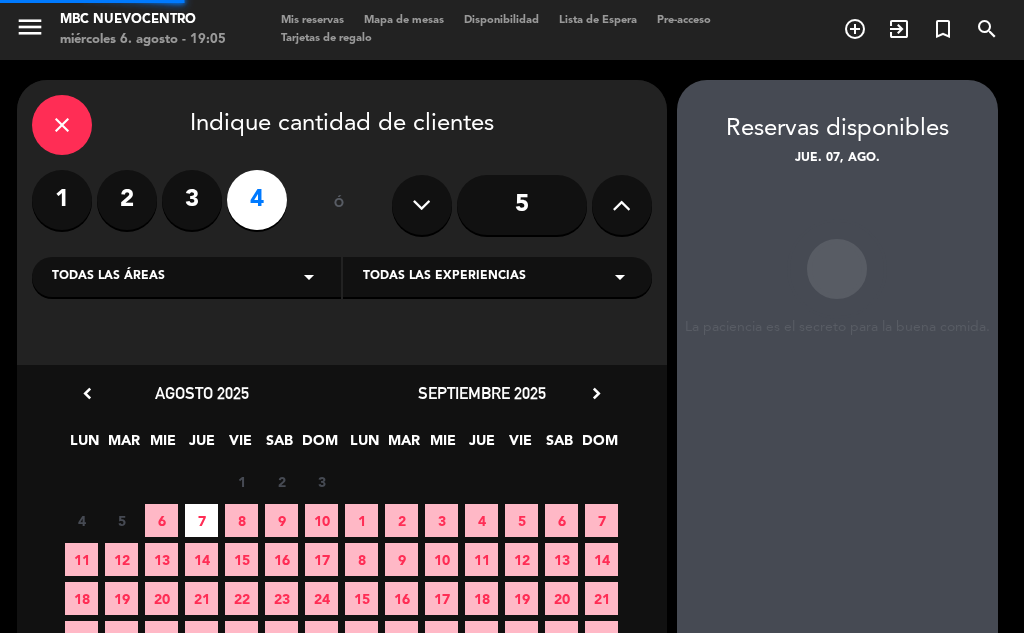 scroll, scrollTop: 80, scrollLeft: 0, axis: vertical 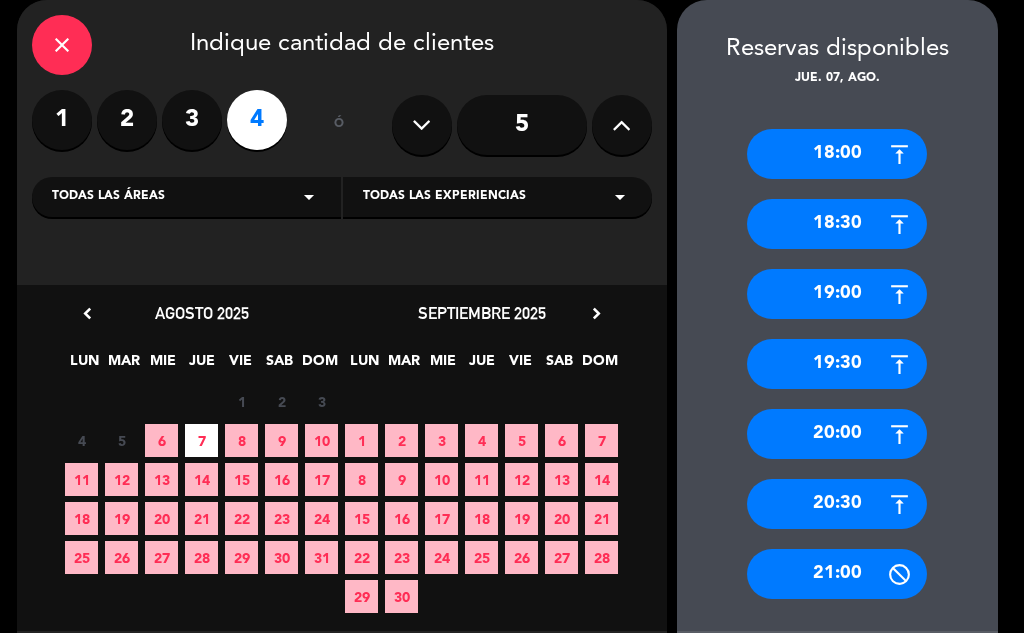 click on "20:30" at bounding box center (837, 504) 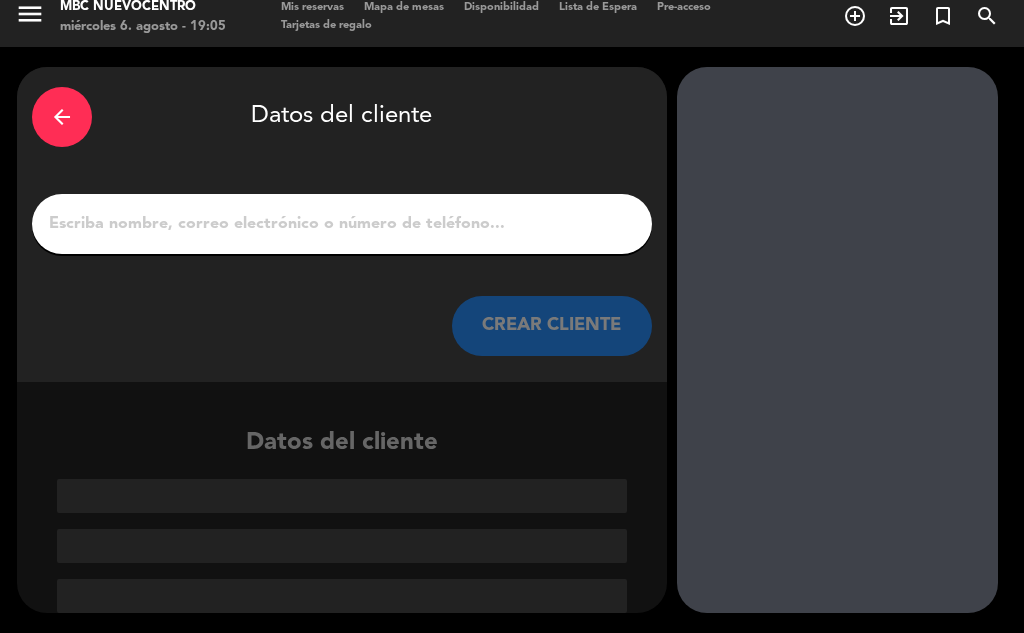 scroll, scrollTop: 13, scrollLeft: 0, axis: vertical 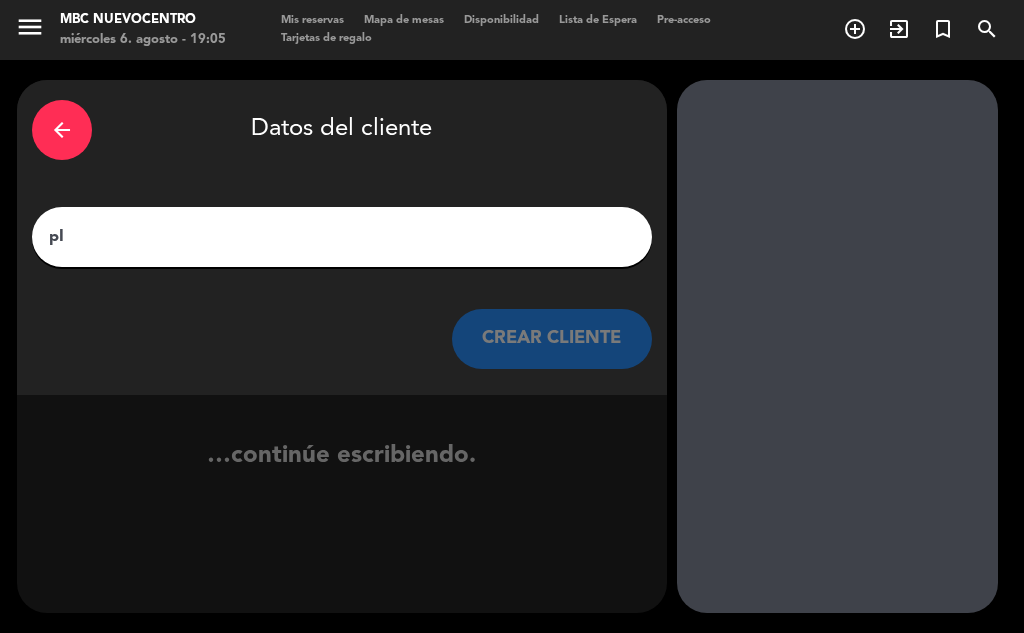 type on "p" 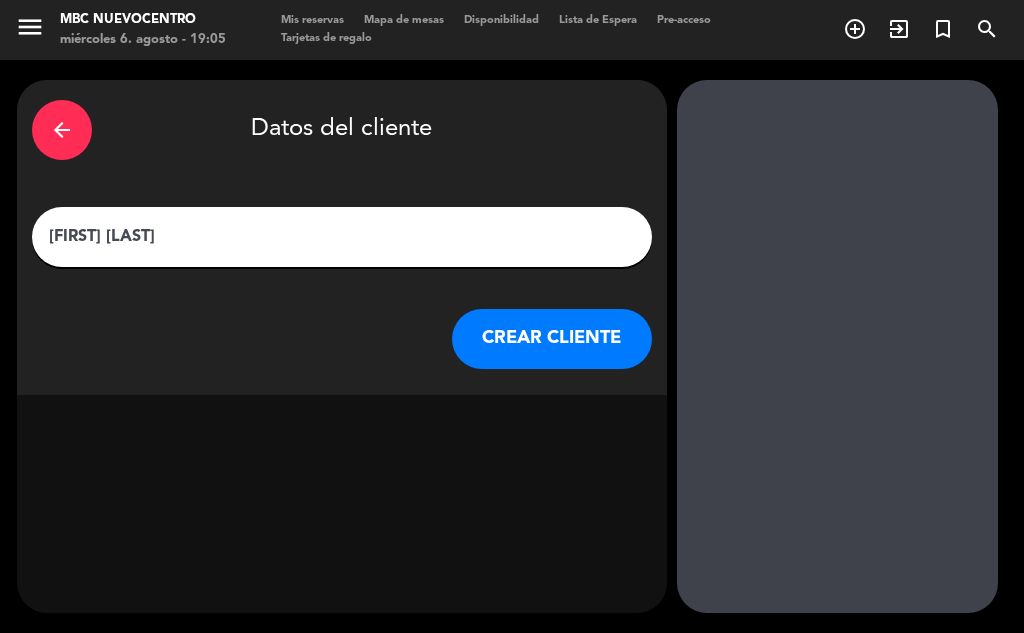 type on "[FIRST] [LAST]" 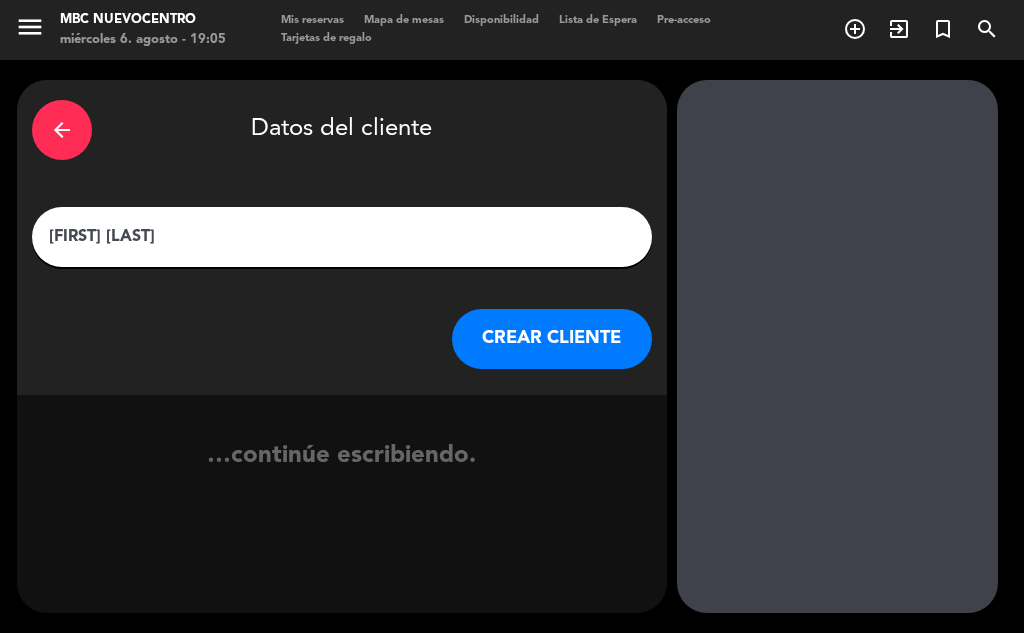 click on "CREAR CLIENTE" at bounding box center (552, 339) 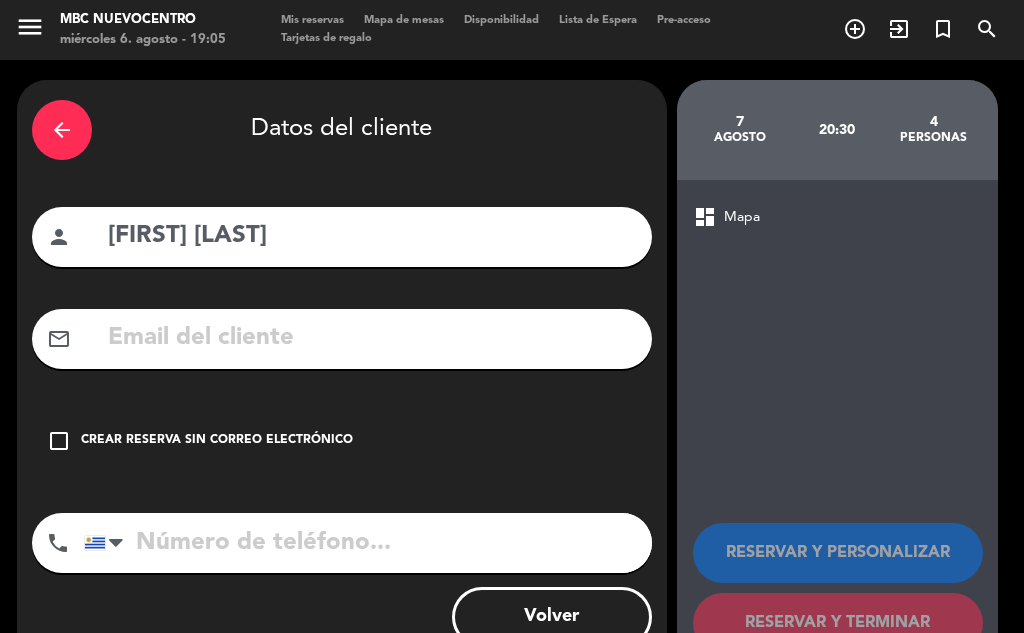 scroll, scrollTop: 64, scrollLeft: 0, axis: vertical 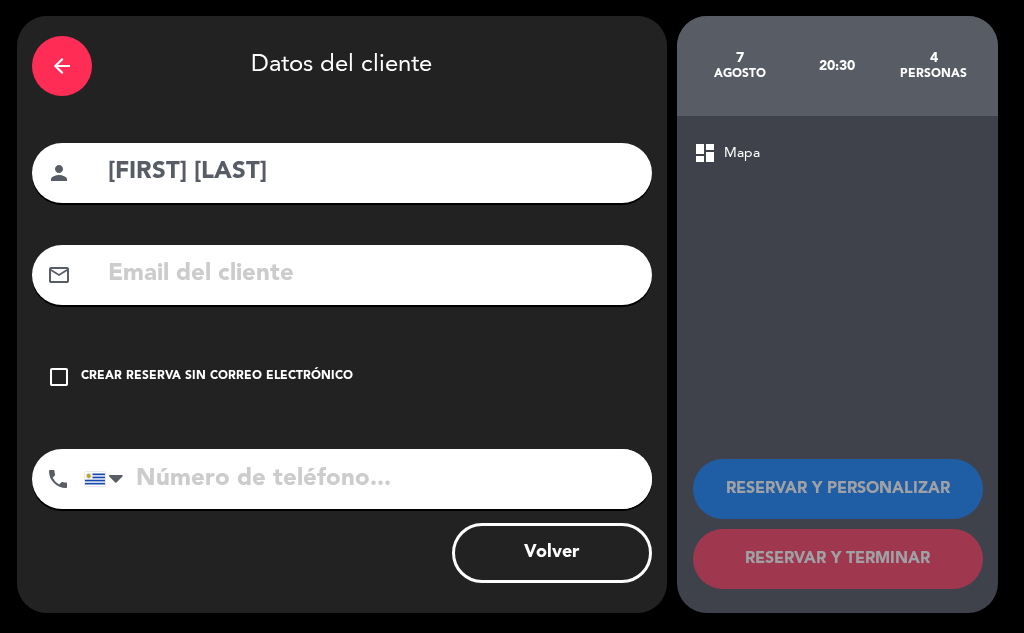 click on "Crear reserva sin correo electrónico" at bounding box center (217, 377) 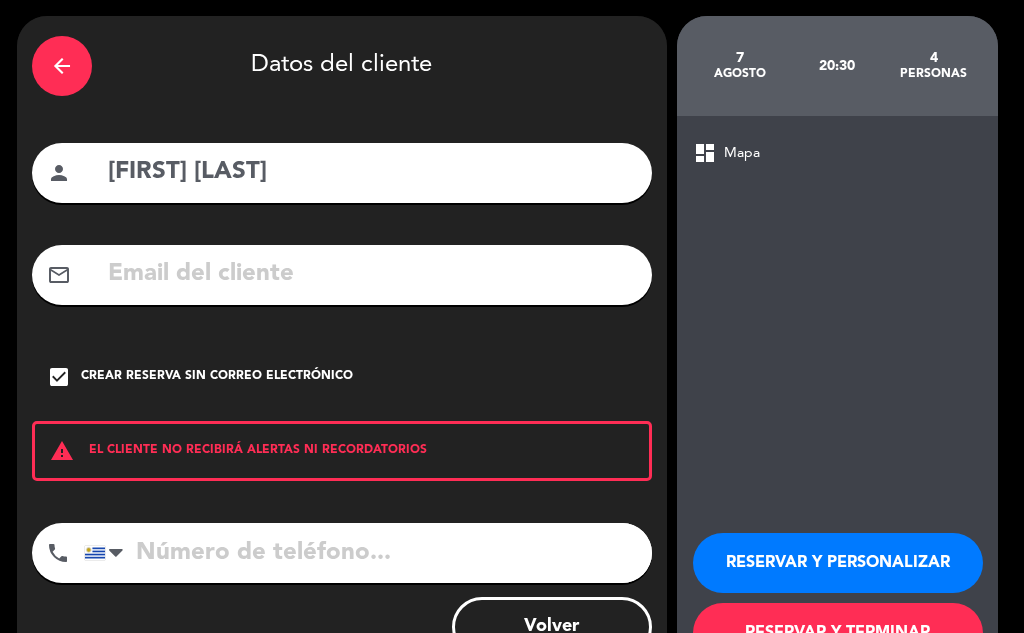 click on "RESERVAR Y TERMINAR" at bounding box center (838, 633) 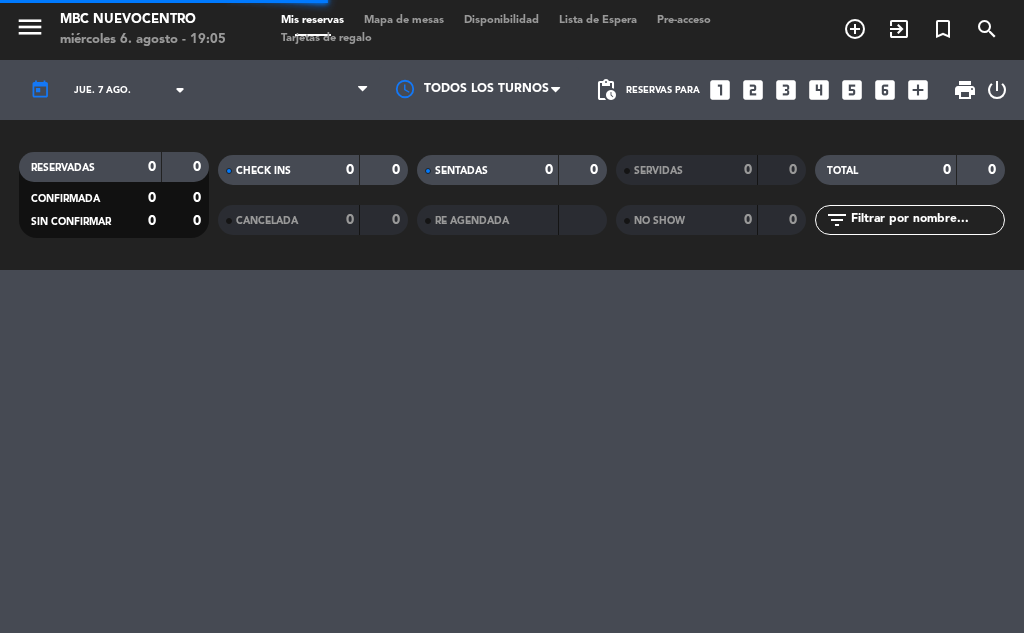 scroll, scrollTop: 0, scrollLeft: 0, axis: both 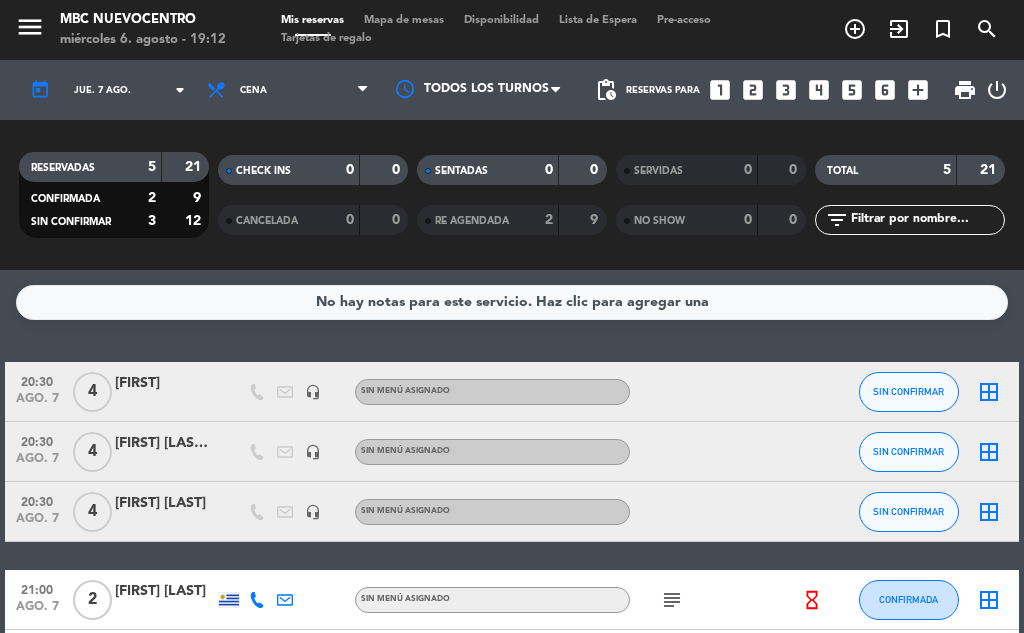 click on "looks_two" at bounding box center [753, 90] 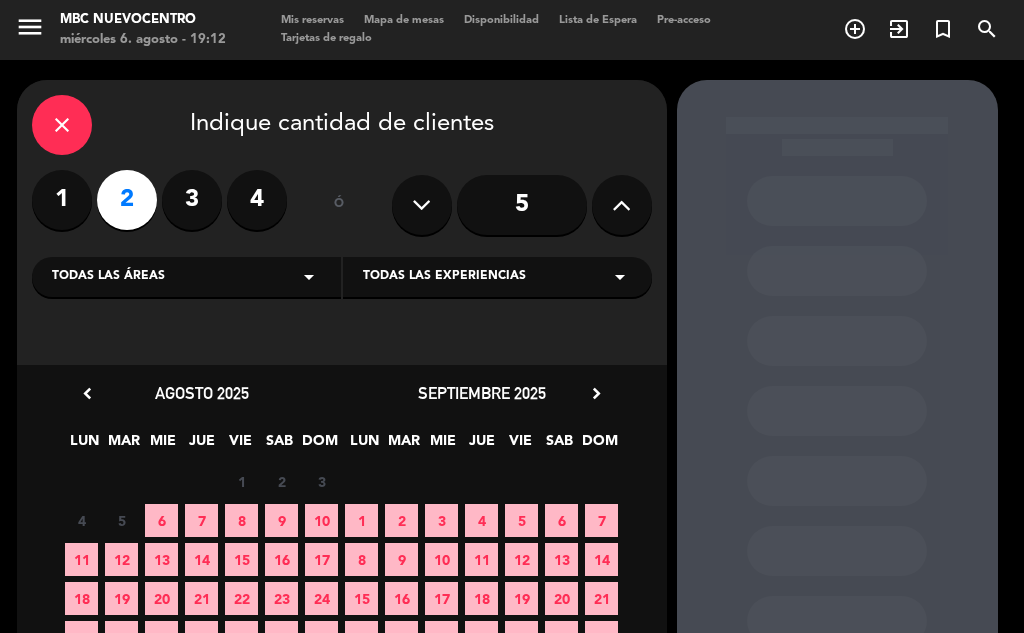 click on "7" at bounding box center (201, 520) 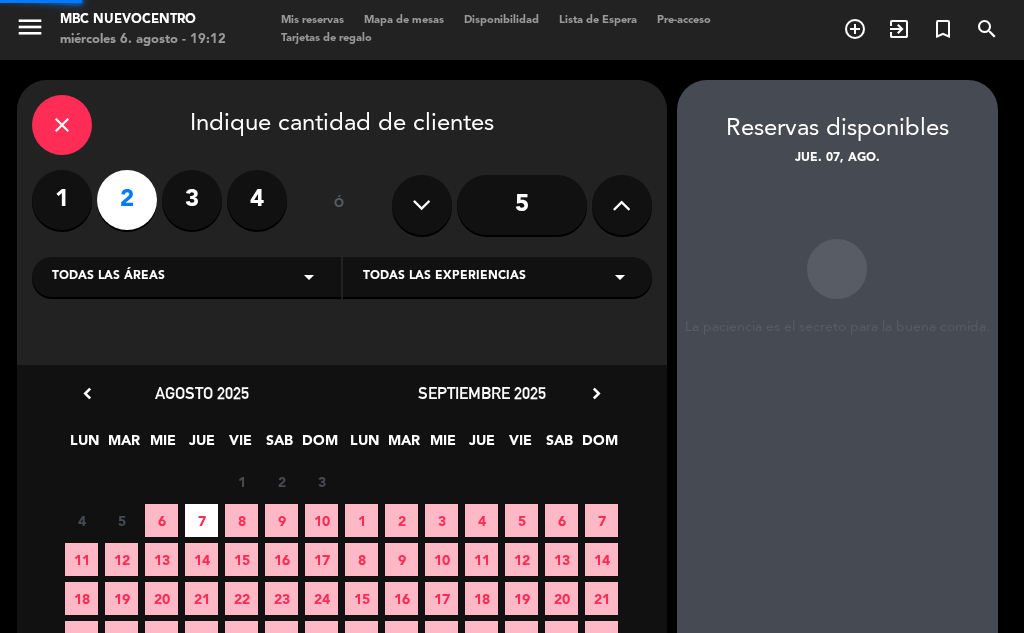 scroll, scrollTop: 80, scrollLeft: 0, axis: vertical 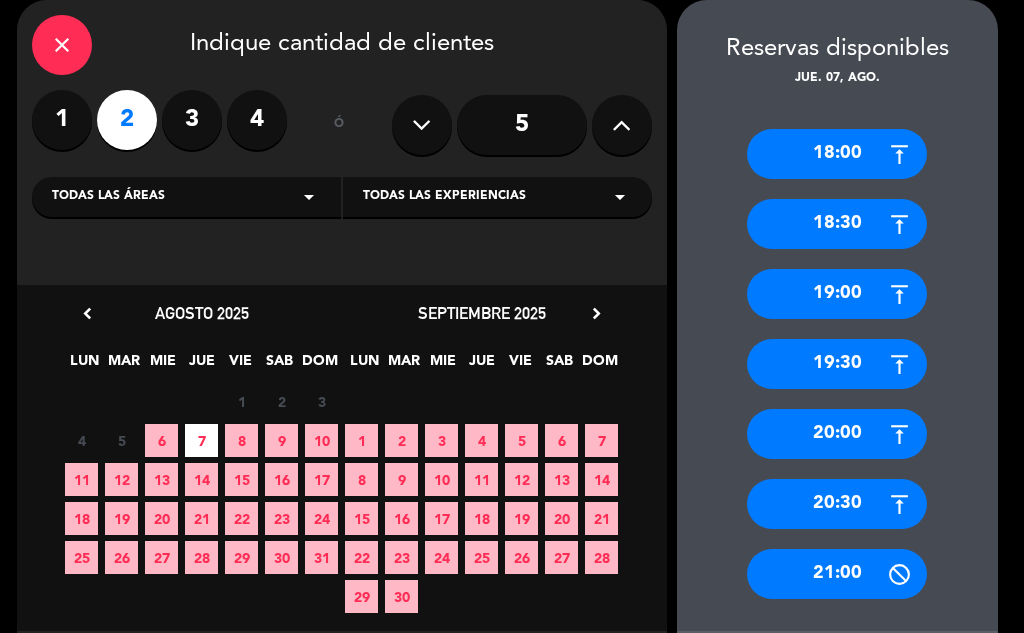 click on "20:30" at bounding box center (837, 504) 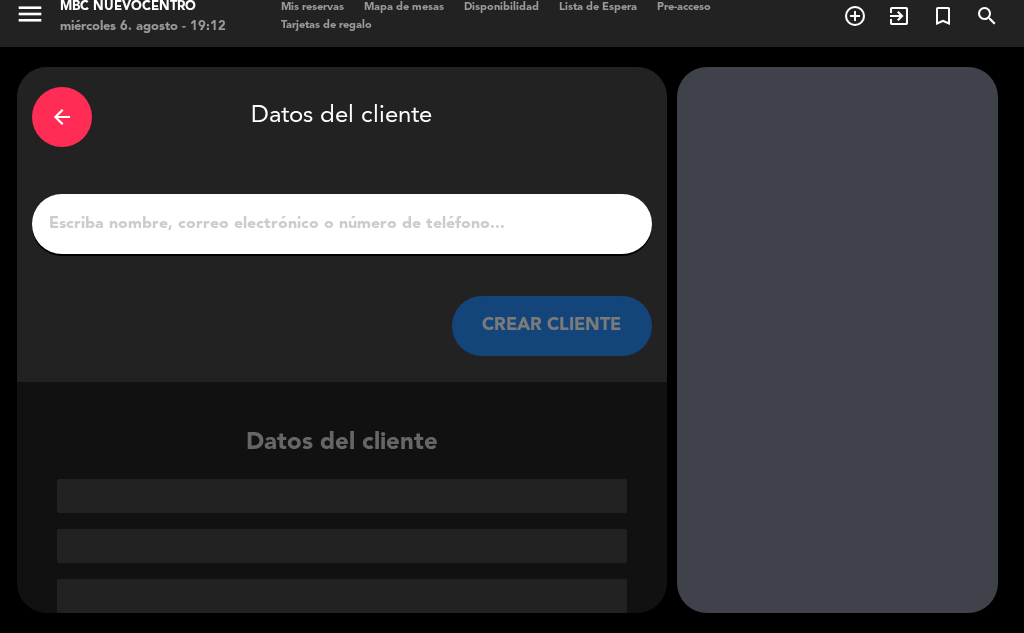 scroll, scrollTop: 13, scrollLeft: 0, axis: vertical 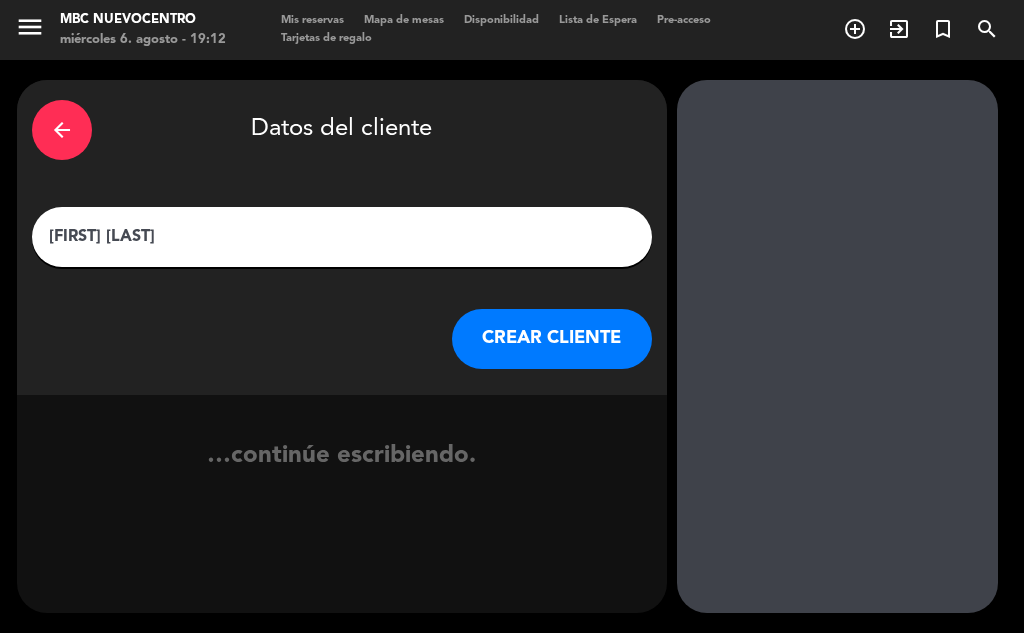 type on "[FIRST] [LAST]" 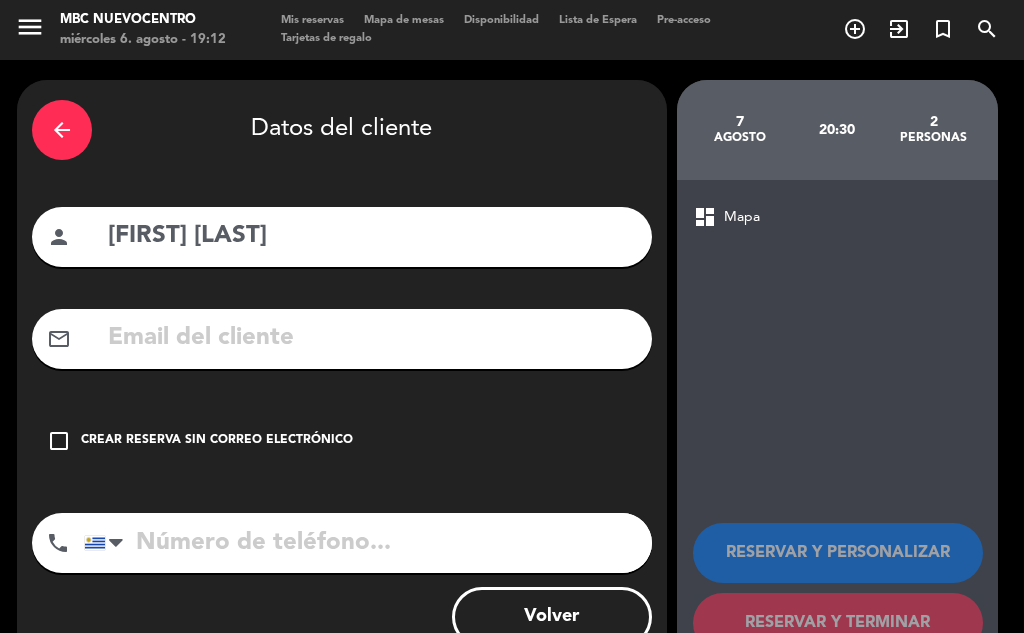 click on "Crear reserva sin correo electrónico" at bounding box center [217, 441] 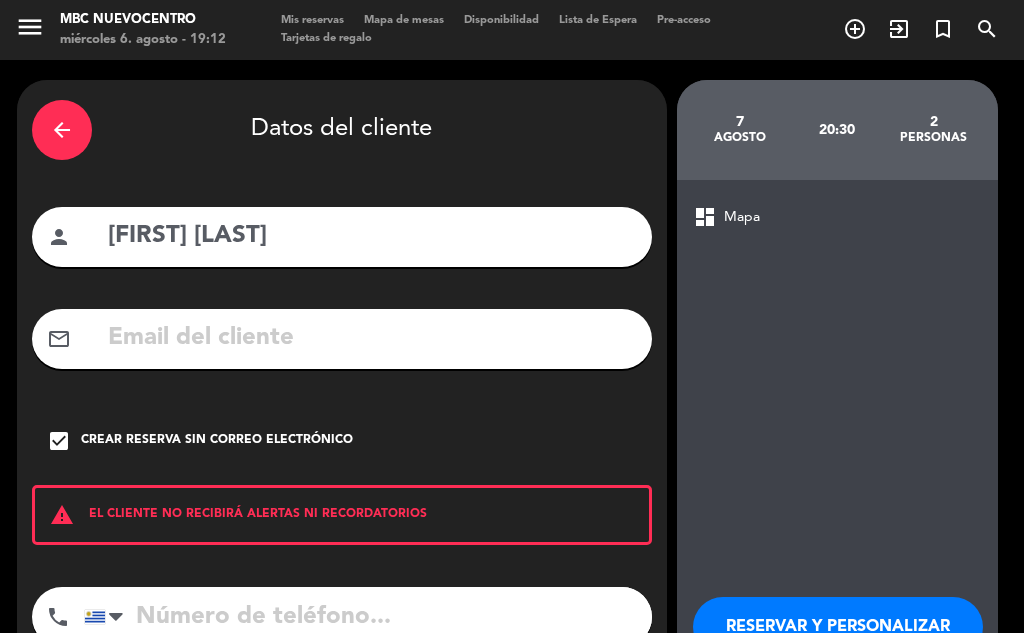 scroll, scrollTop: 138, scrollLeft: 0, axis: vertical 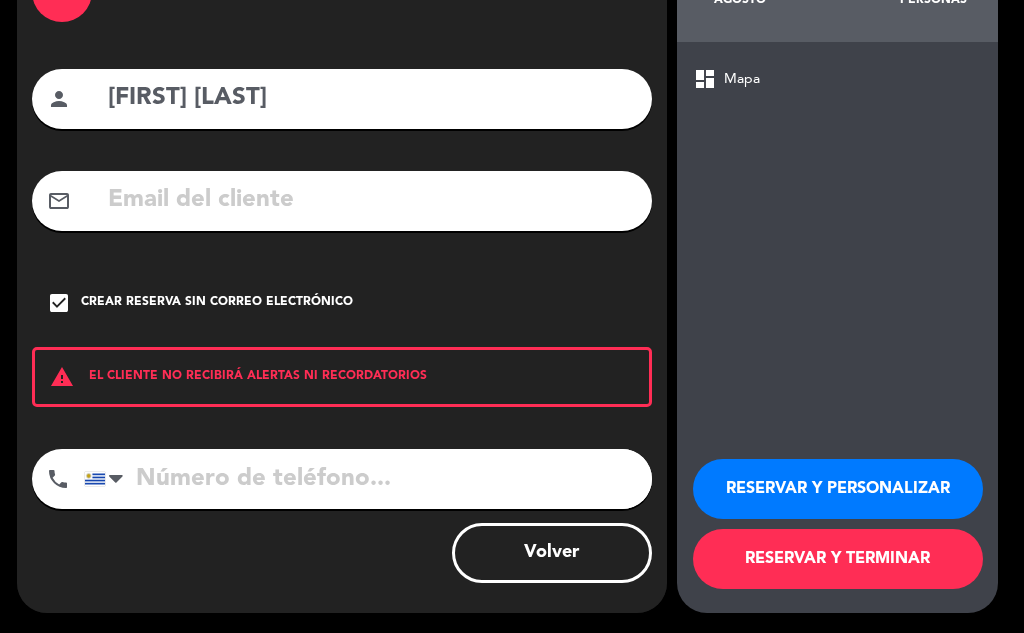 click on "RESERVAR Y TERMINAR" at bounding box center [838, 559] 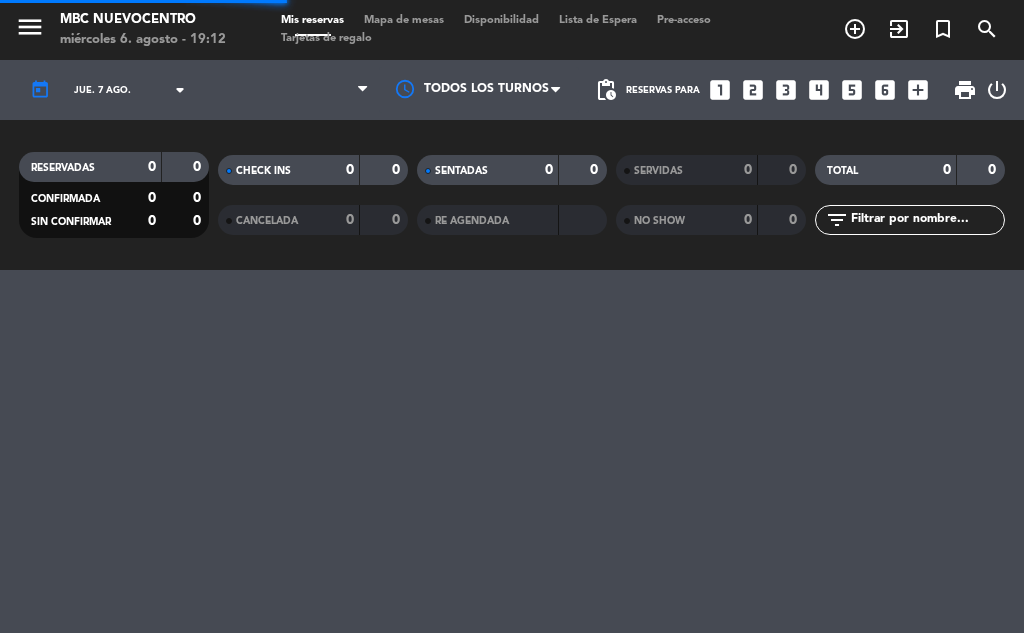 scroll, scrollTop: 0, scrollLeft: 0, axis: both 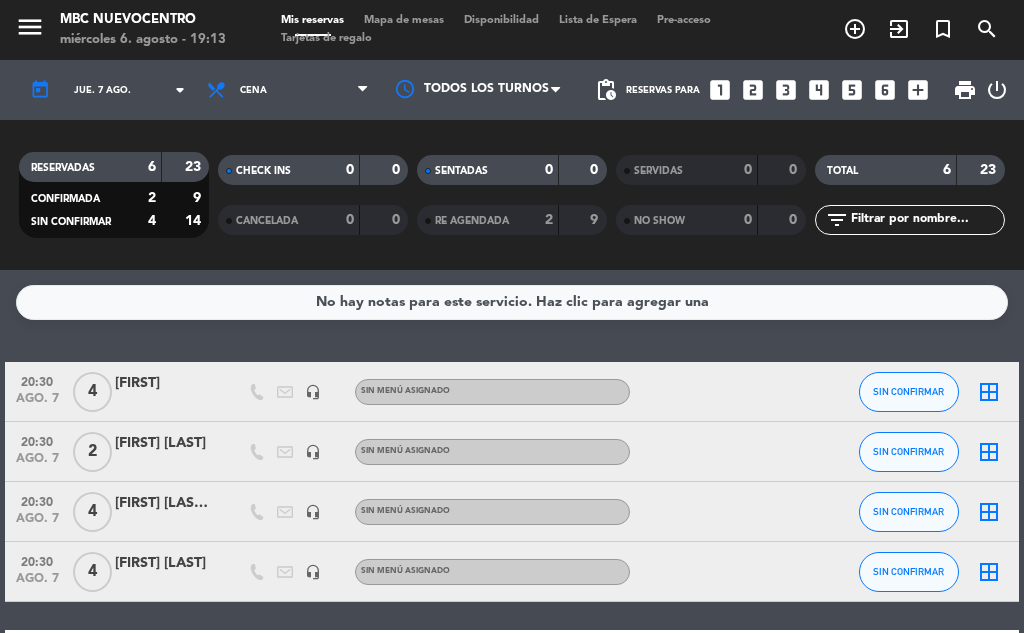 click on "looks_3" at bounding box center [786, 90] 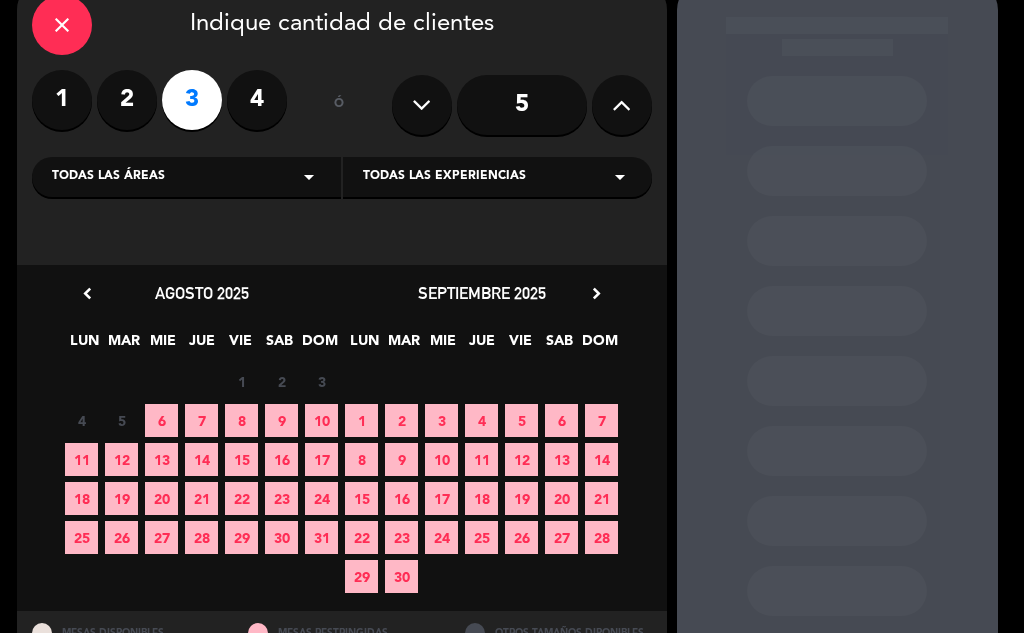 click on "7" at bounding box center (201, 420) 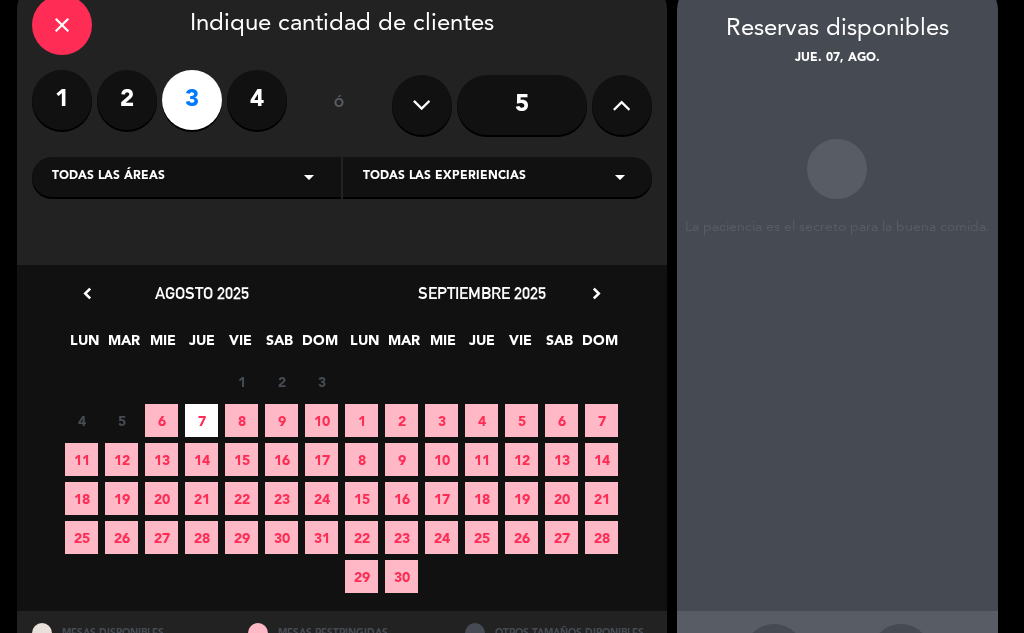 scroll, scrollTop: 80, scrollLeft: 0, axis: vertical 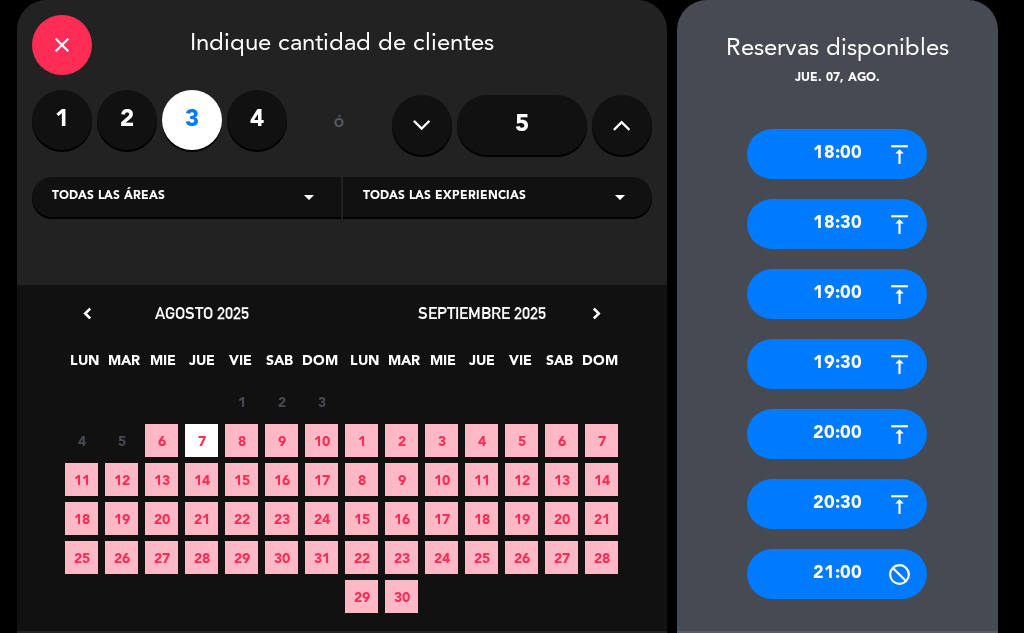 click on "20:30" at bounding box center (837, 504) 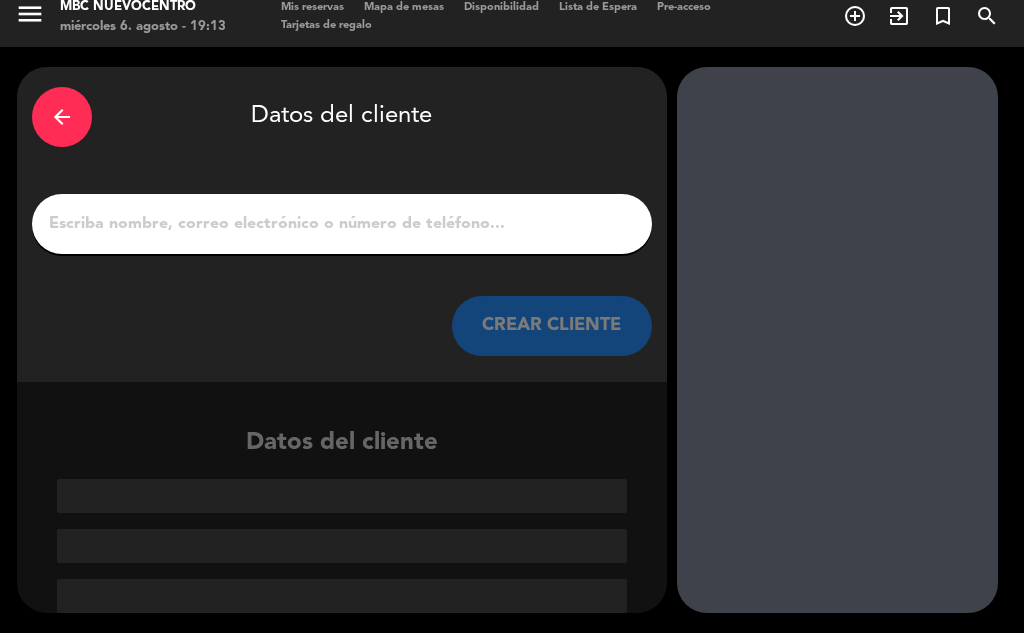 scroll, scrollTop: 13, scrollLeft: 0, axis: vertical 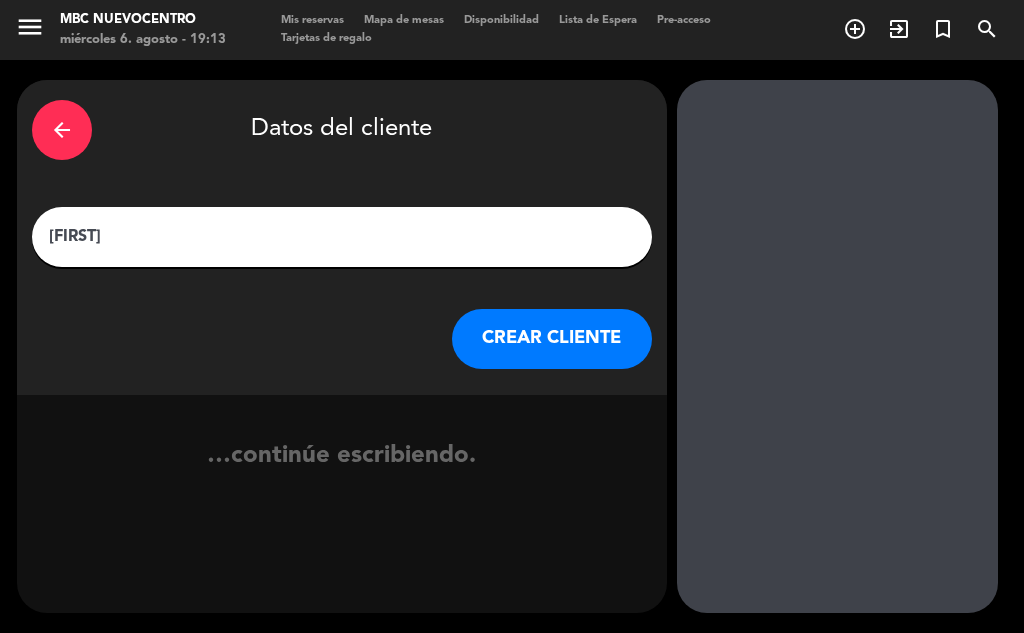 type on "[FIRST]" 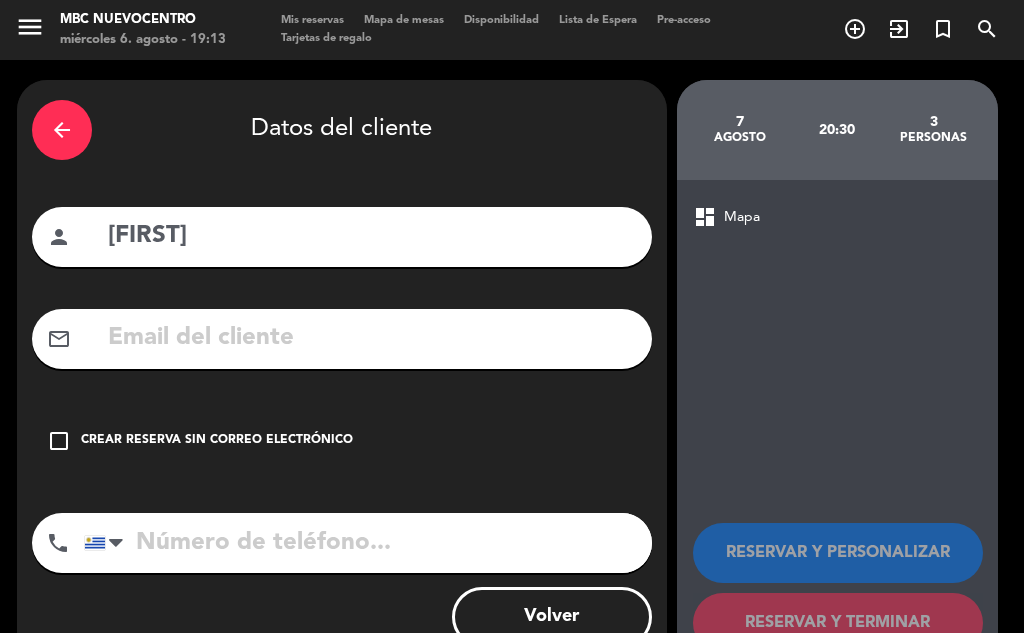 click on "Crear reserva sin correo electrónico" at bounding box center [217, 441] 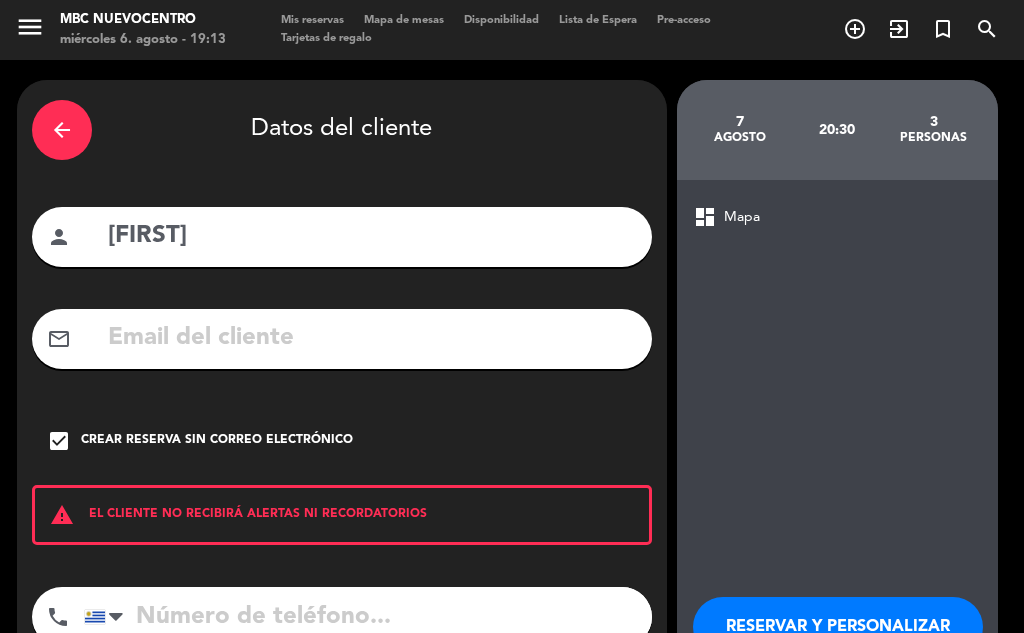 scroll, scrollTop: 138, scrollLeft: 0, axis: vertical 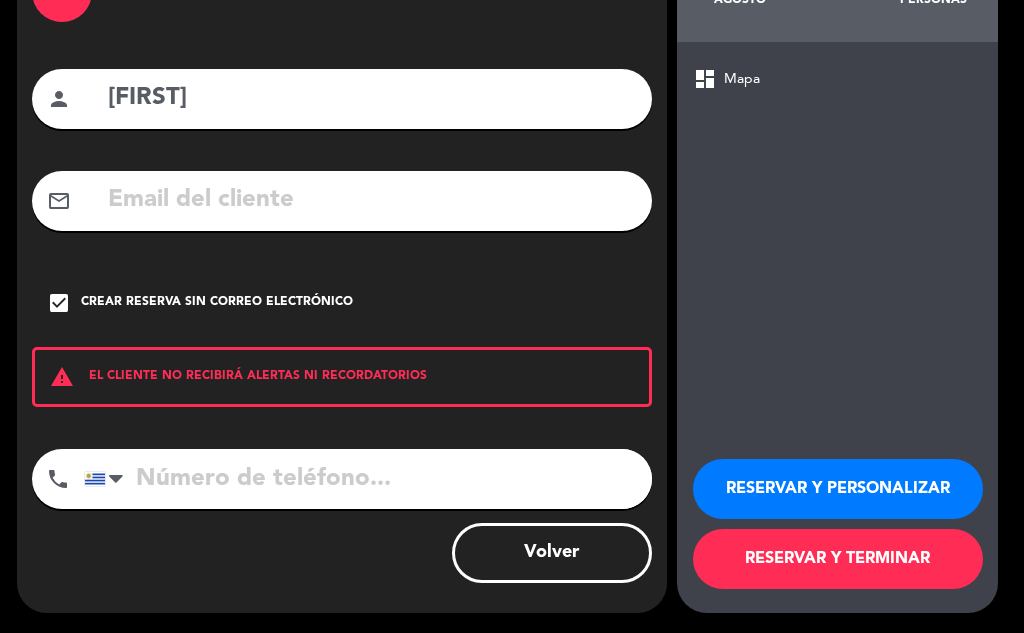 click on "RESERVAR Y TERMINAR" at bounding box center (838, 559) 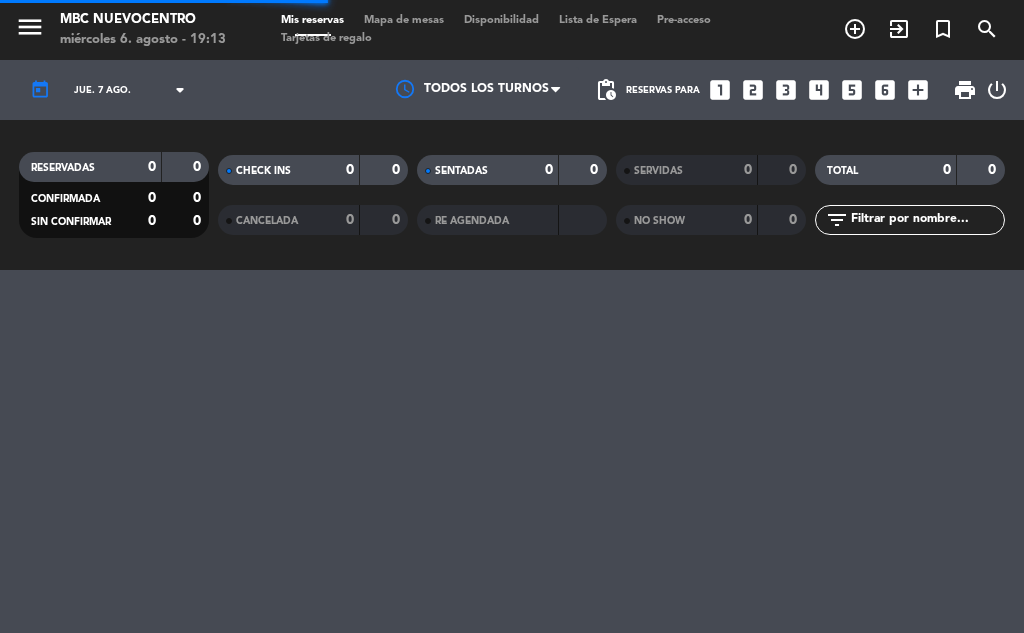 scroll, scrollTop: 0, scrollLeft: 0, axis: both 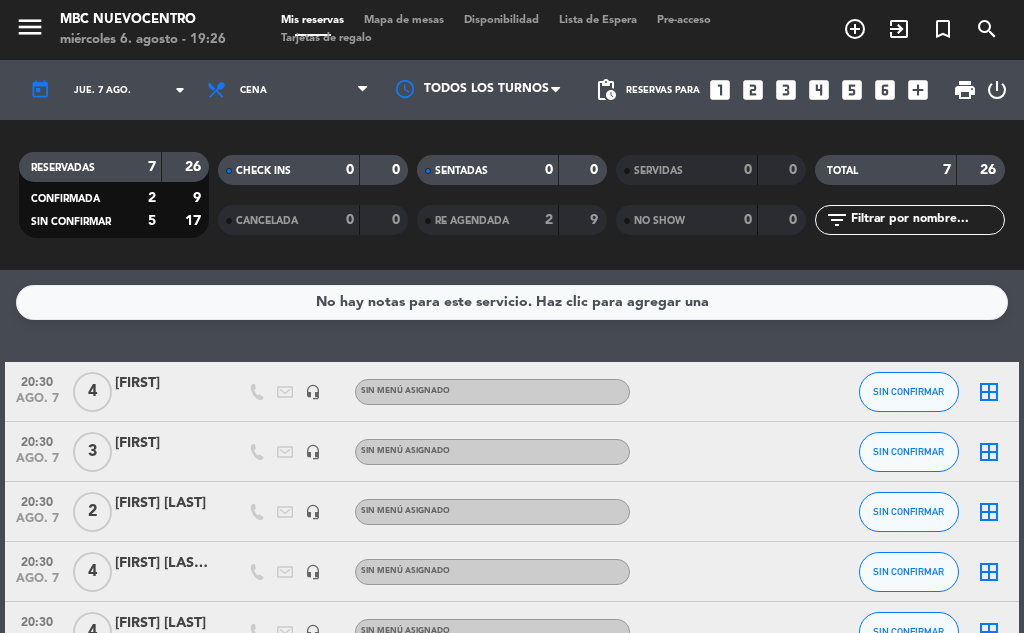 click on "[FIRST]" 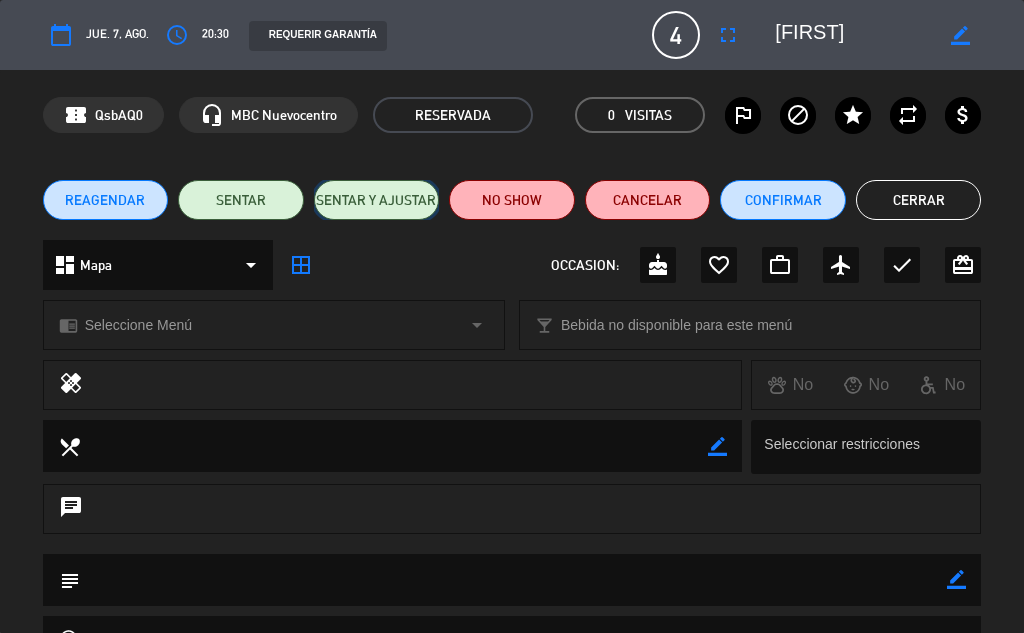 click on "SENTAR Y AJUSTAR" 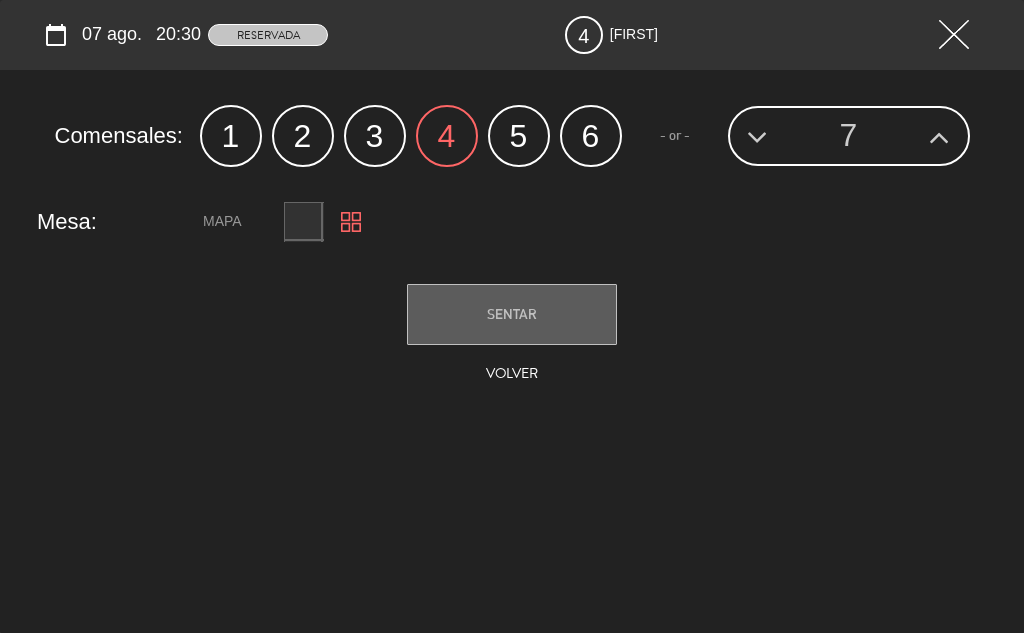 click on "2" 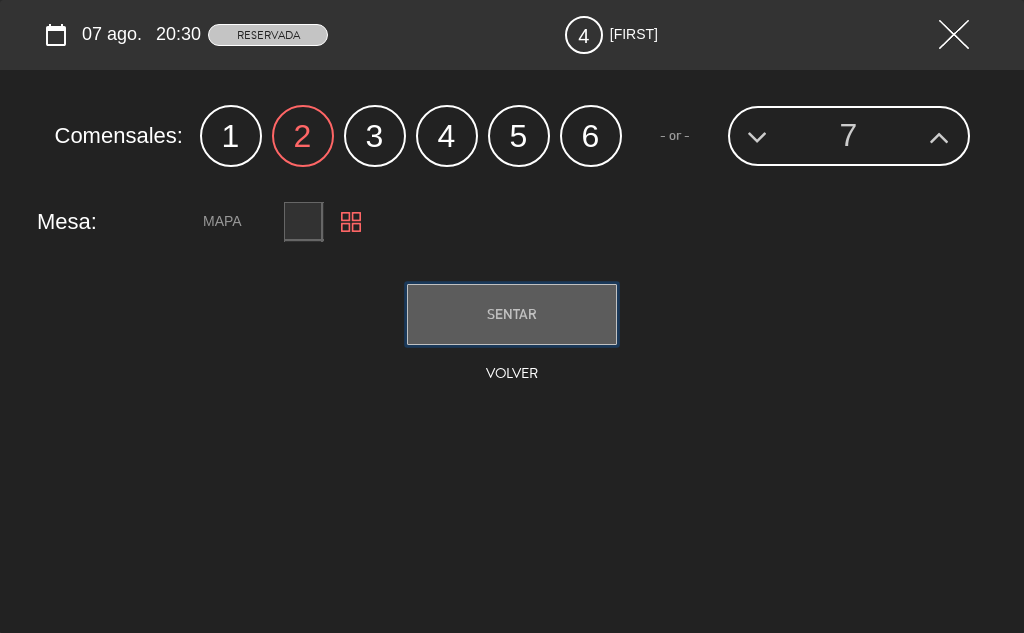 click on "SENTAR" 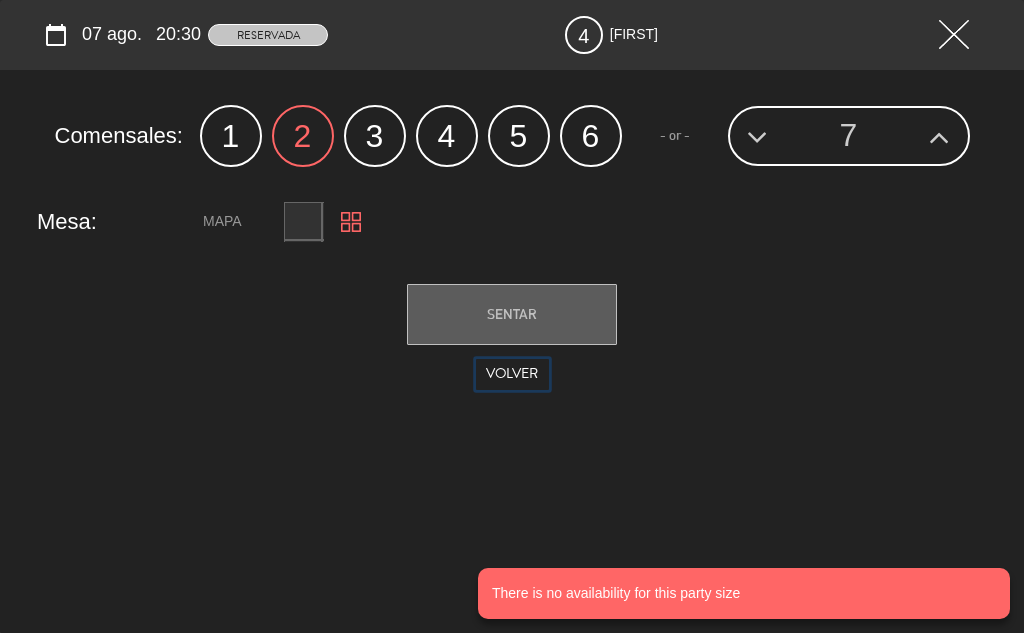 click on "Volver" 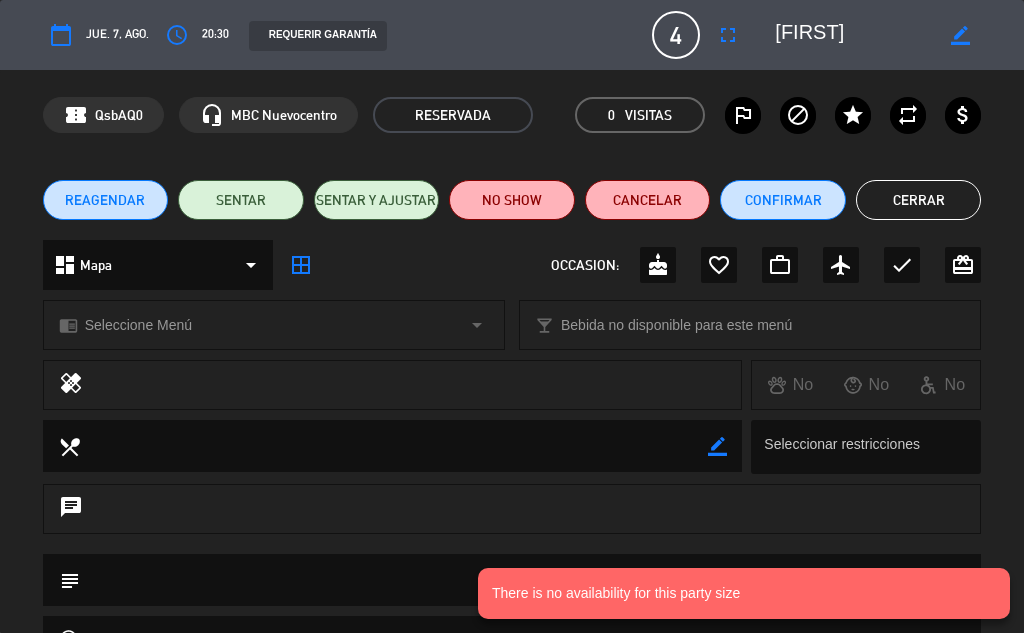click on "Cerrar" 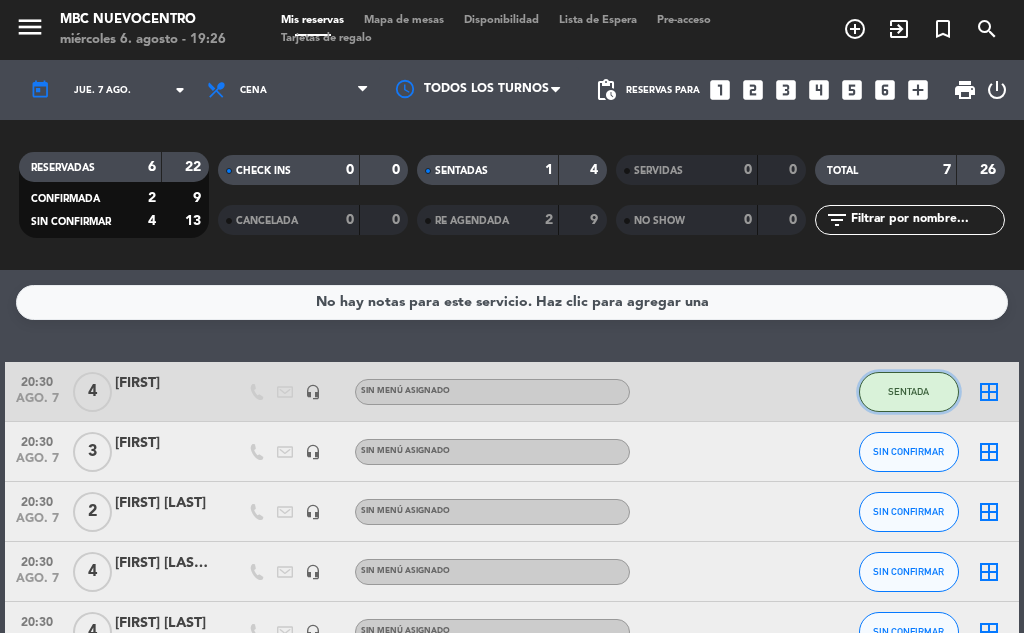 click on "SENTADA" 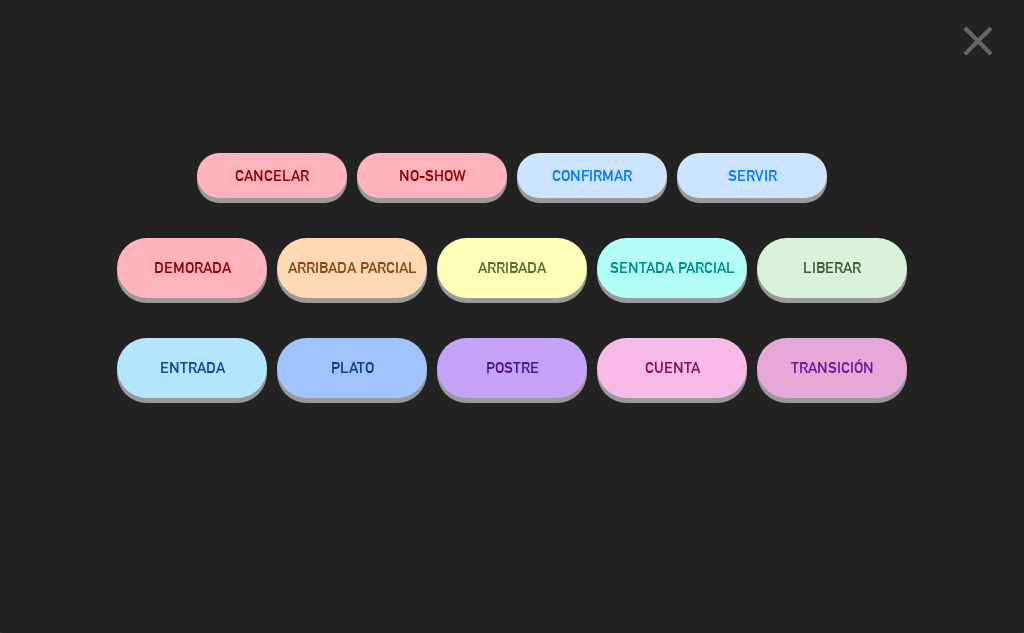 click on "close" 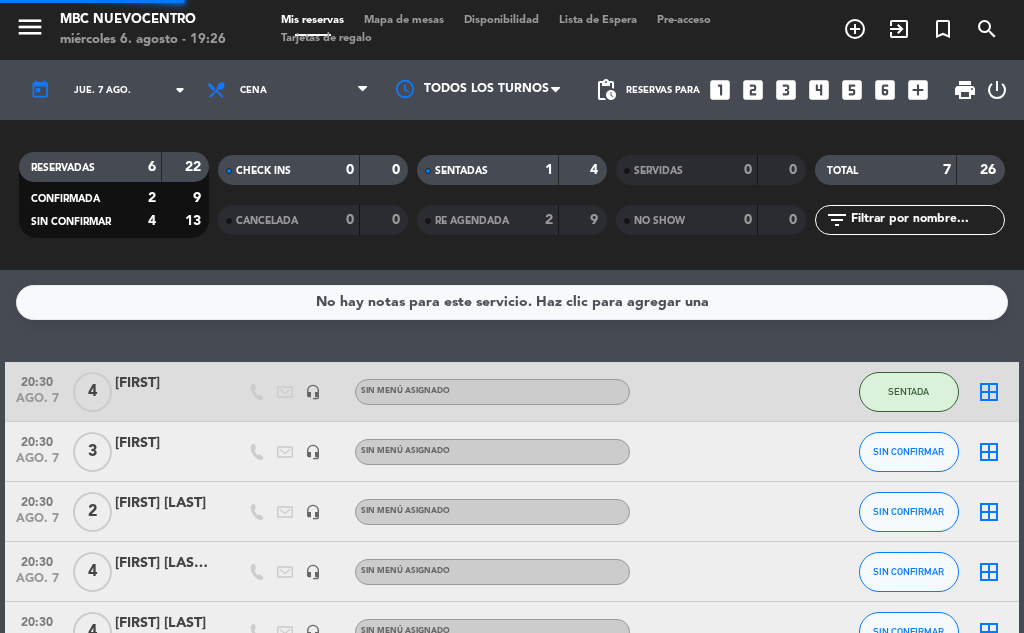 click on "[FIRST]" 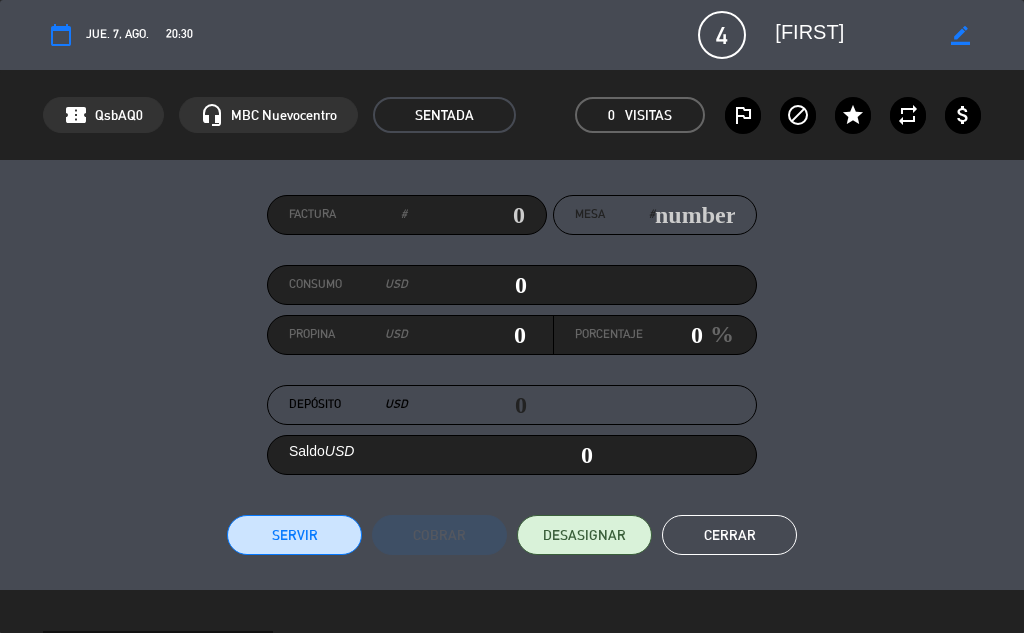 drag, startPoint x: 811, startPoint y: 534, endPoint x: 784, endPoint y: 546, distance: 29.546574 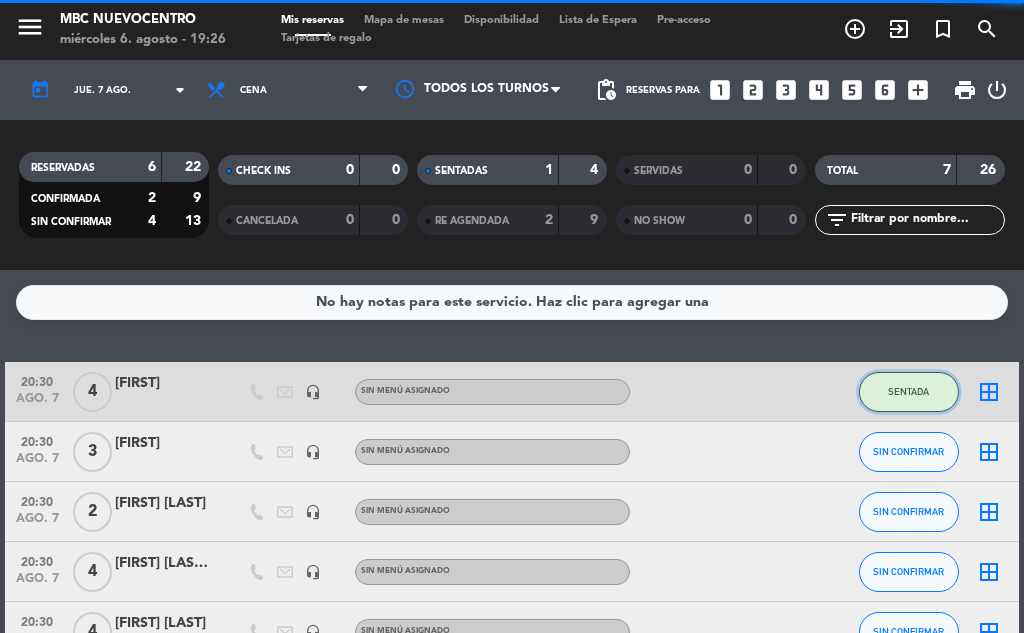 click on "SENTADA" 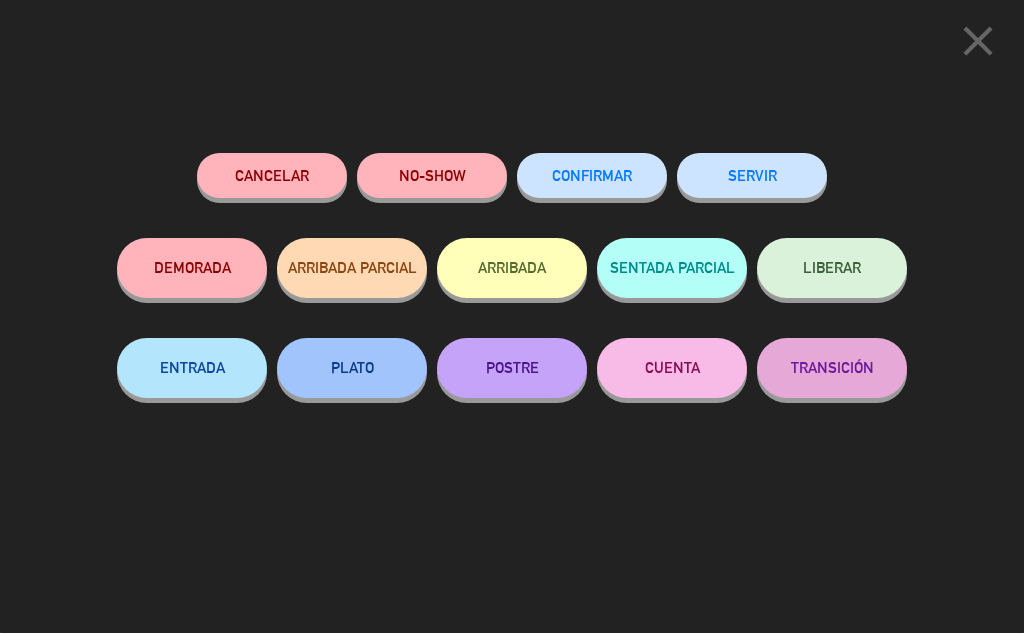 click on "CONFIRMAR" 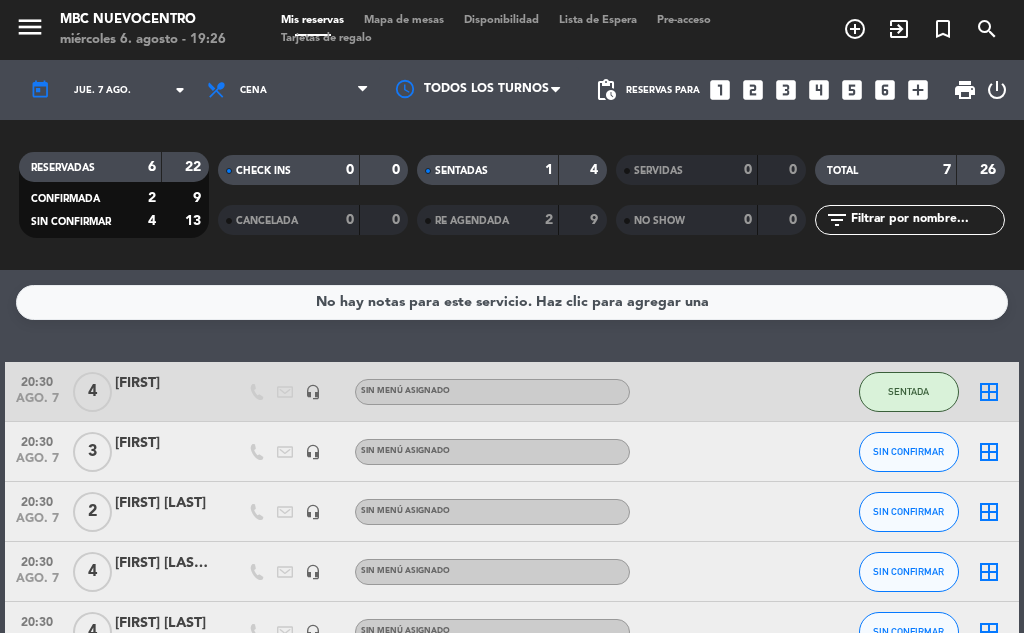 click on "[FIRST]" 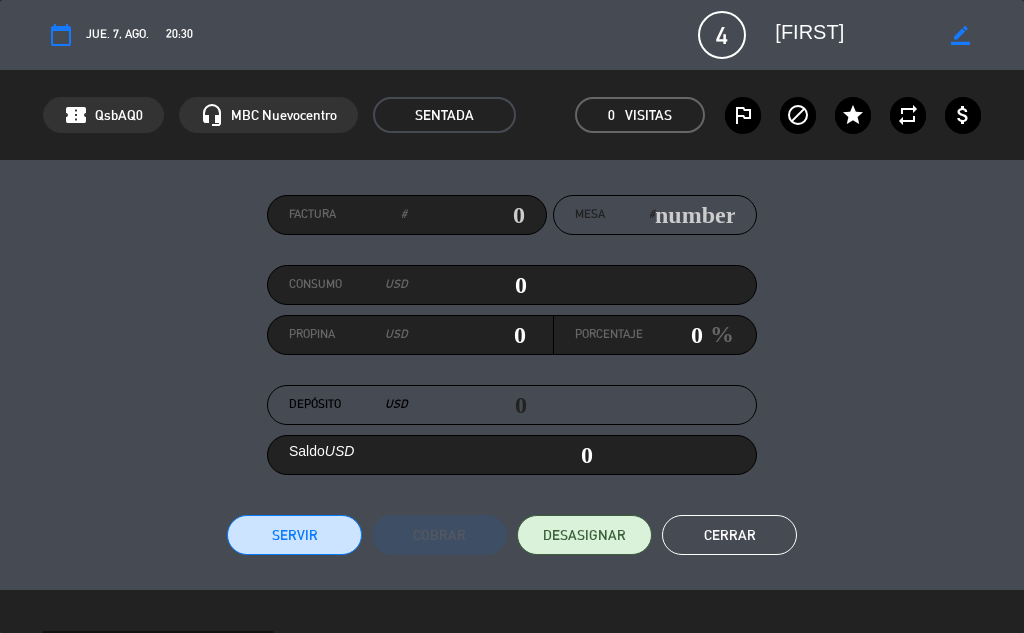 click on "Cerrar" 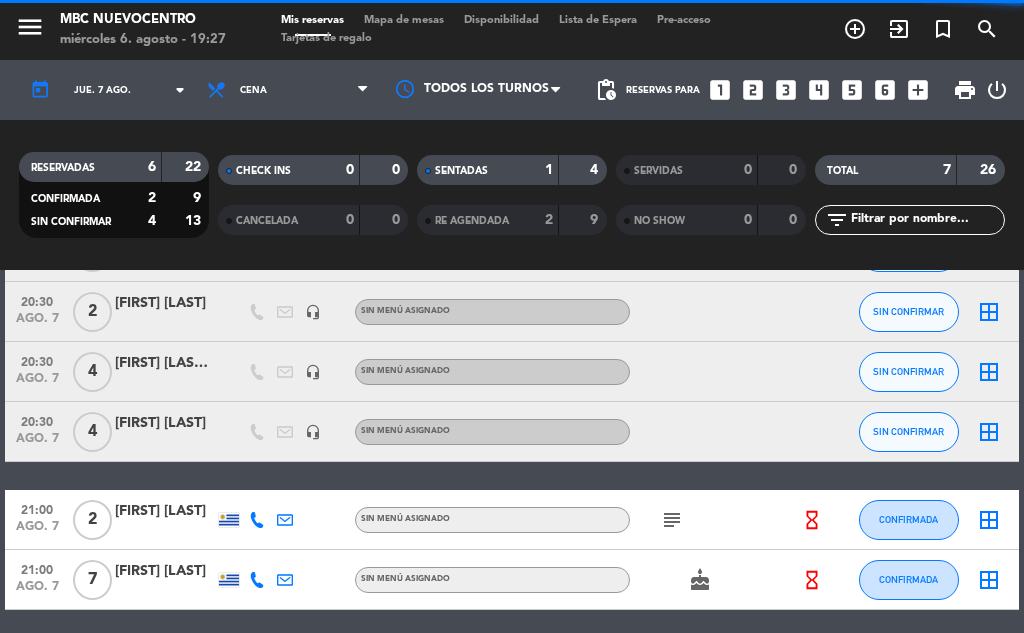 scroll, scrollTop: 277, scrollLeft: 0, axis: vertical 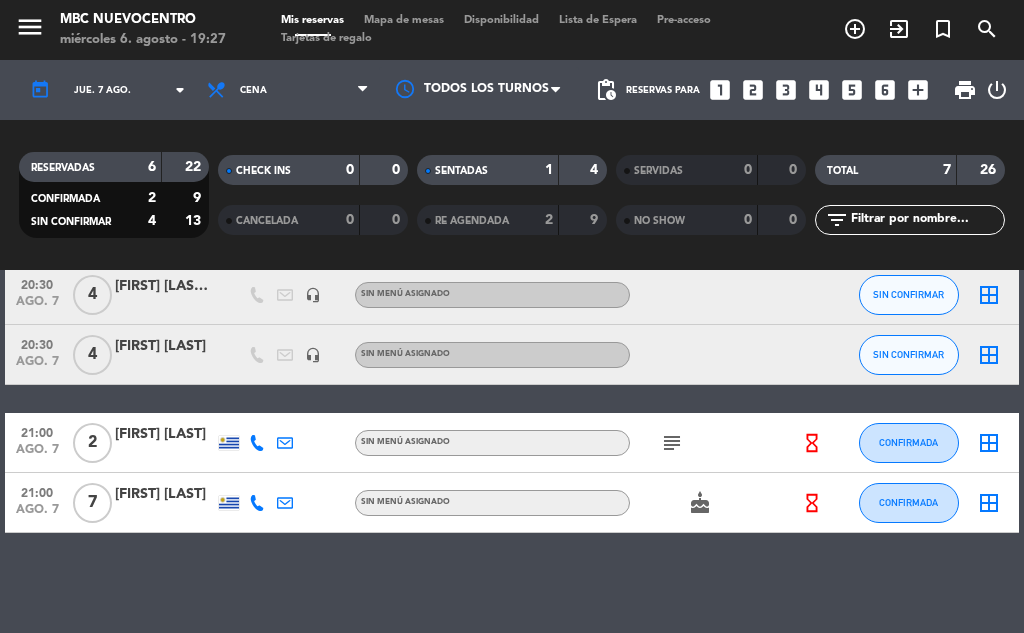 click on "subject" 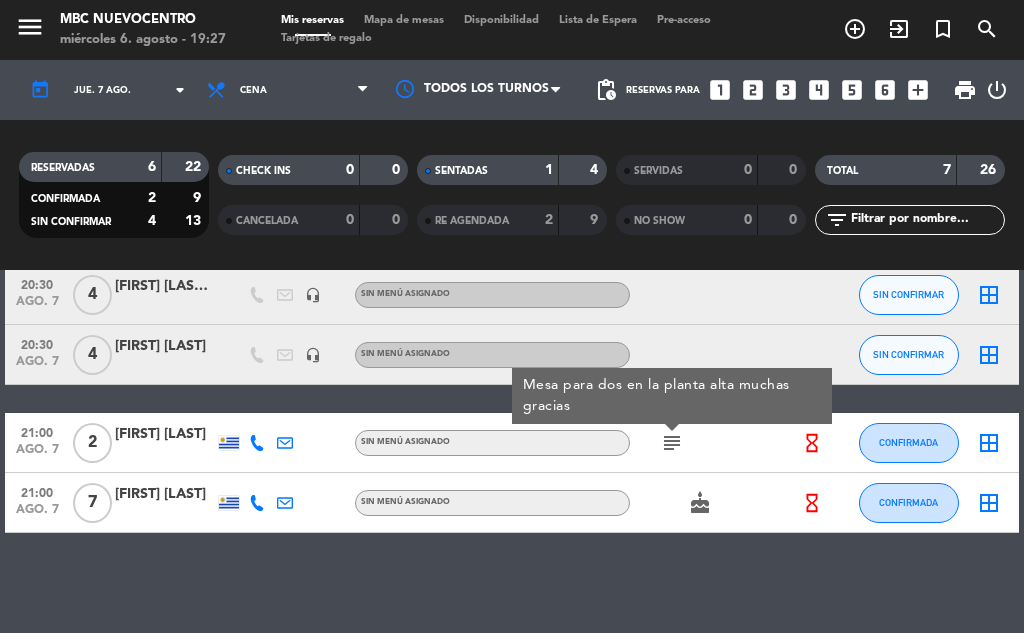 click on "subject" 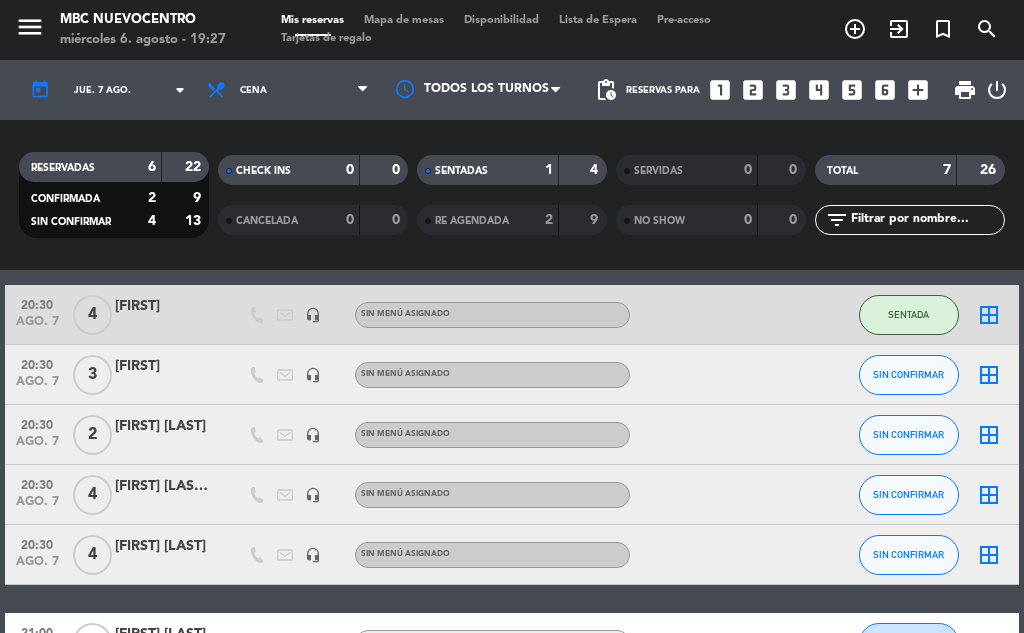 scroll, scrollTop: 0, scrollLeft: 0, axis: both 